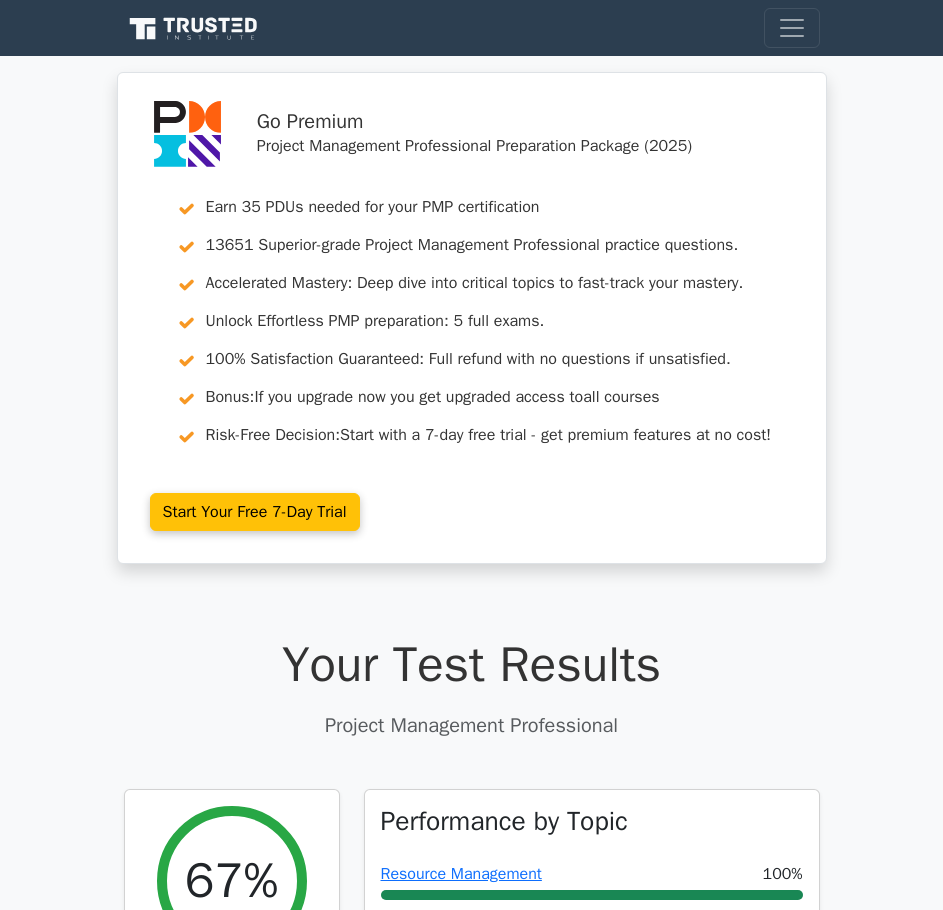 scroll, scrollTop: 52747, scrollLeft: 0, axis: vertical 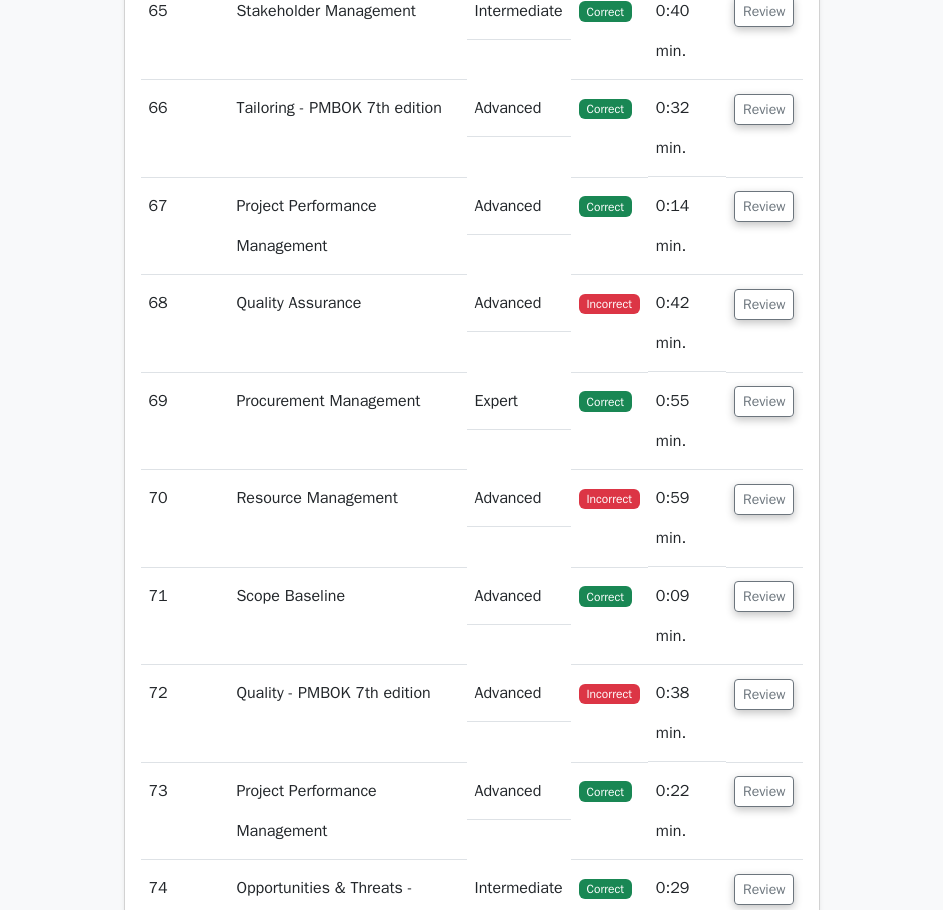 click on "Review" at bounding box center [764, -184] 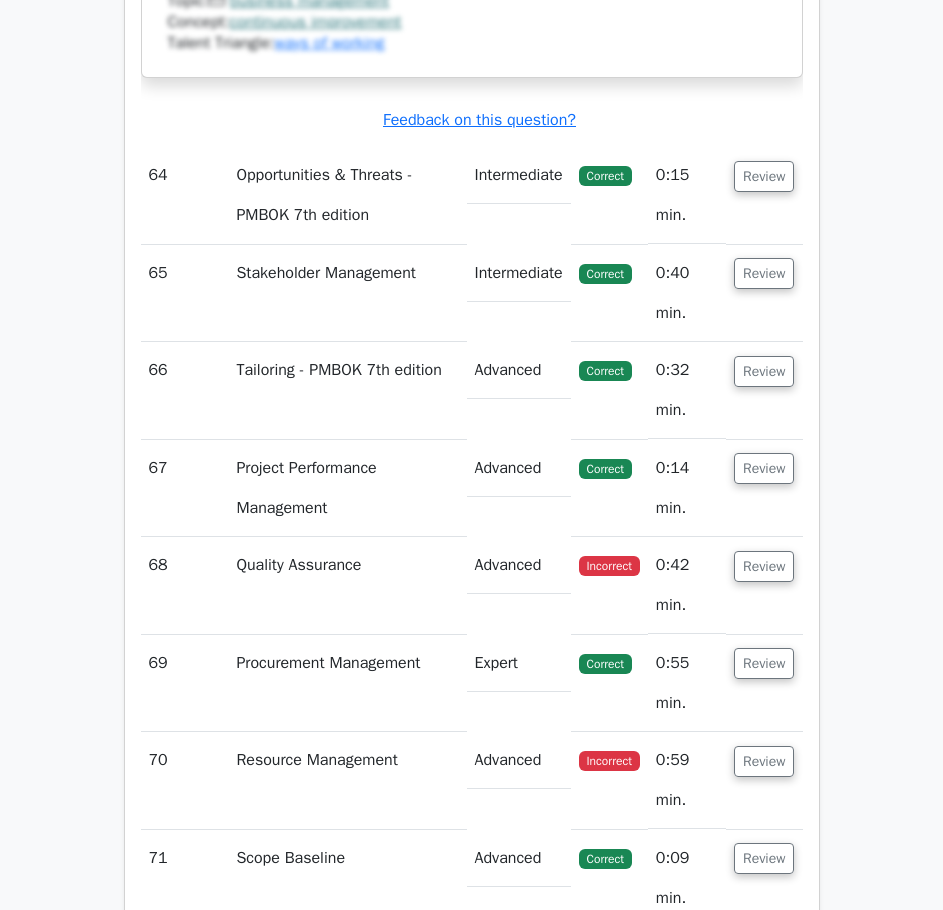 scroll, scrollTop: 53200, scrollLeft: 0, axis: vertical 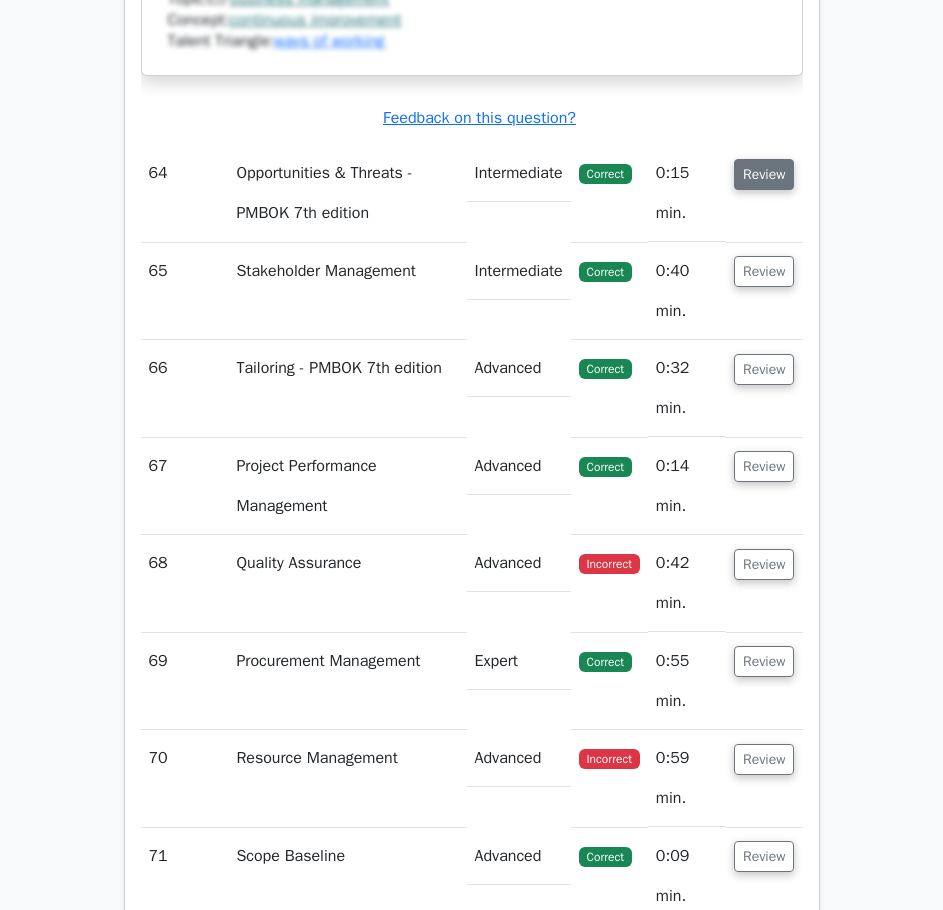 click on "Review" at bounding box center (764, 174) 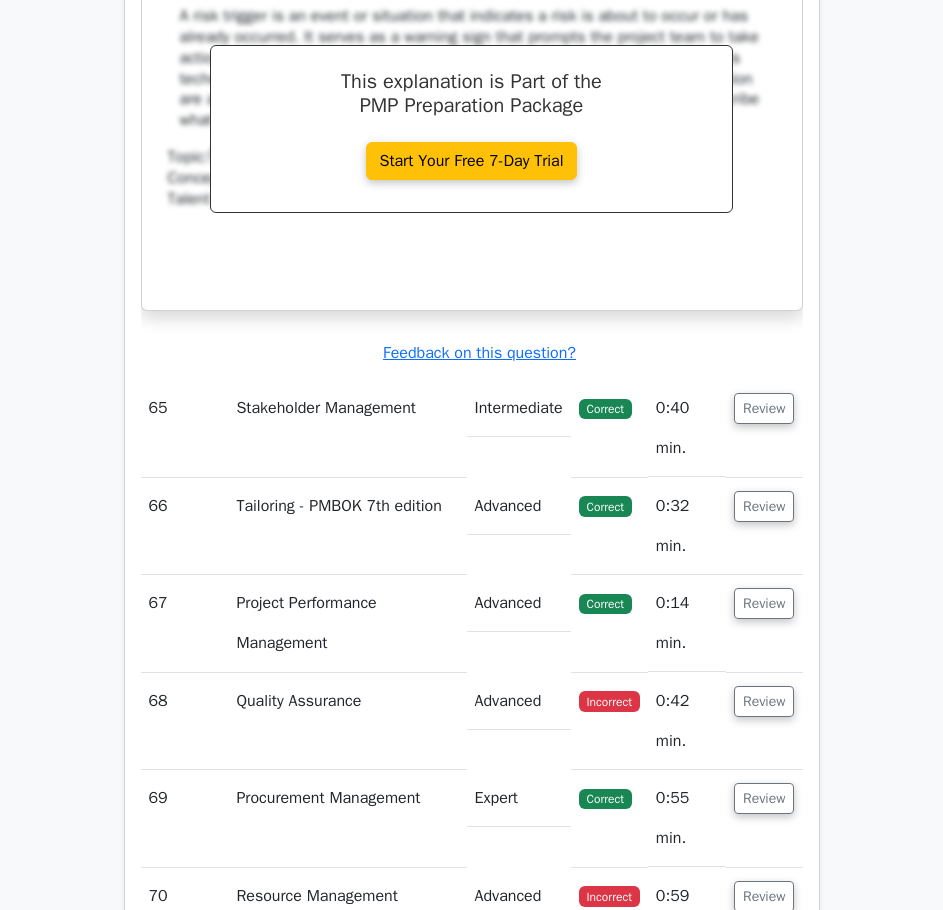 scroll, scrollTop: 54200, scrollLeft: 0, axis: vertical 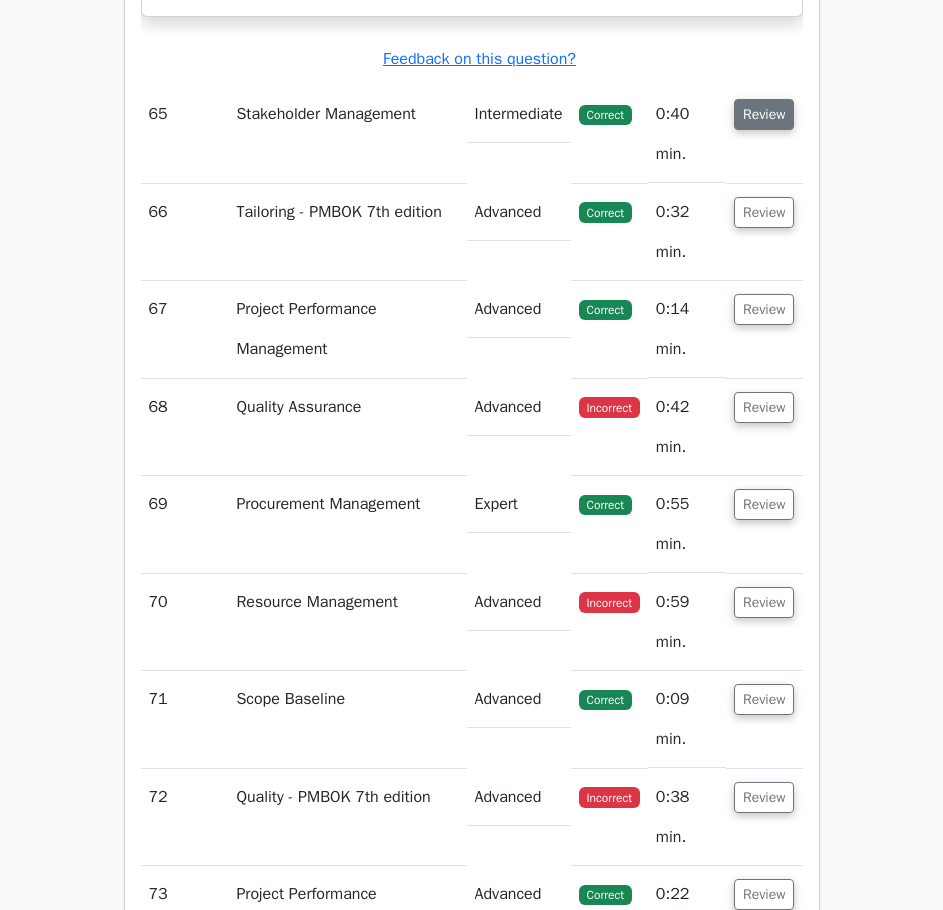 click on "Review" at bounding box center [764, 114] 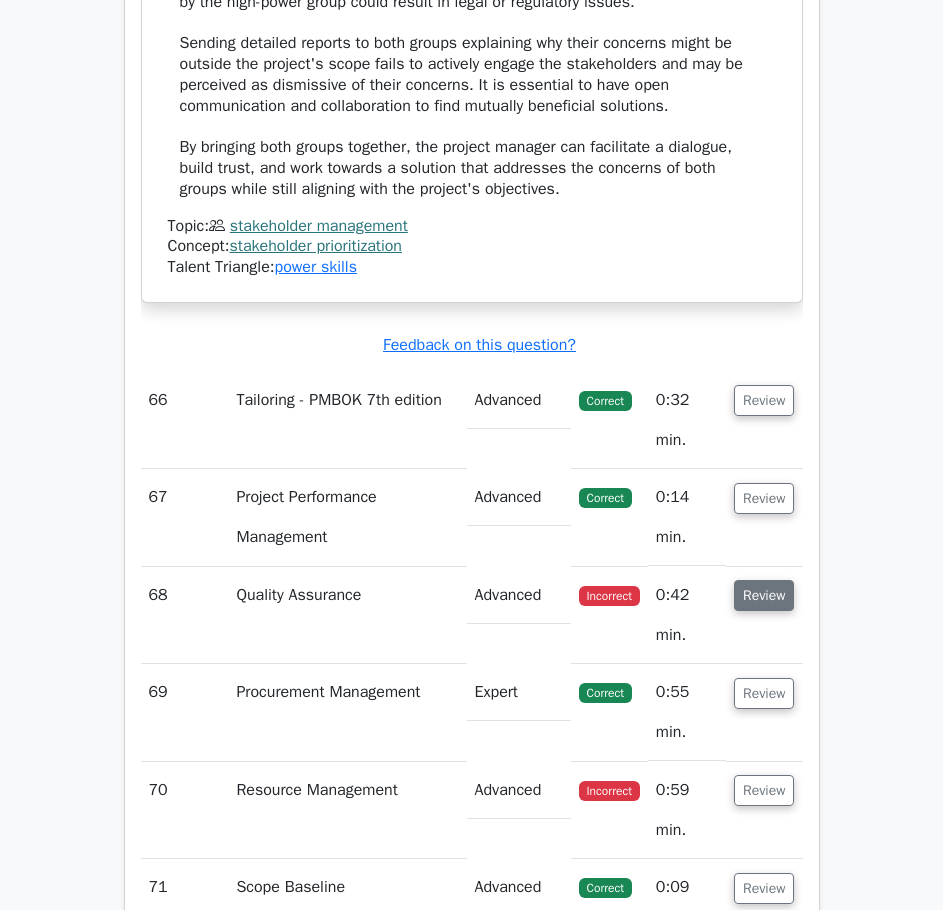 scroll, scrollTop: 56000, scrollLeft: 0, axis: vertical 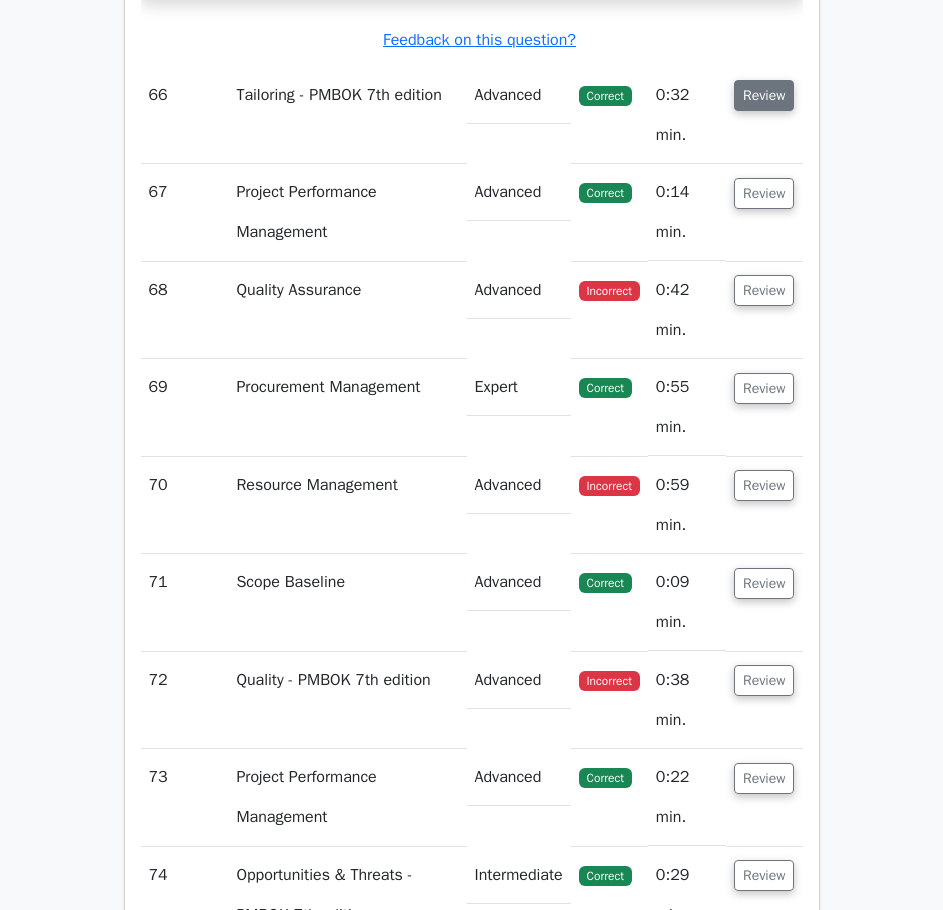 click on "Review" at bounding box center [764, 95] 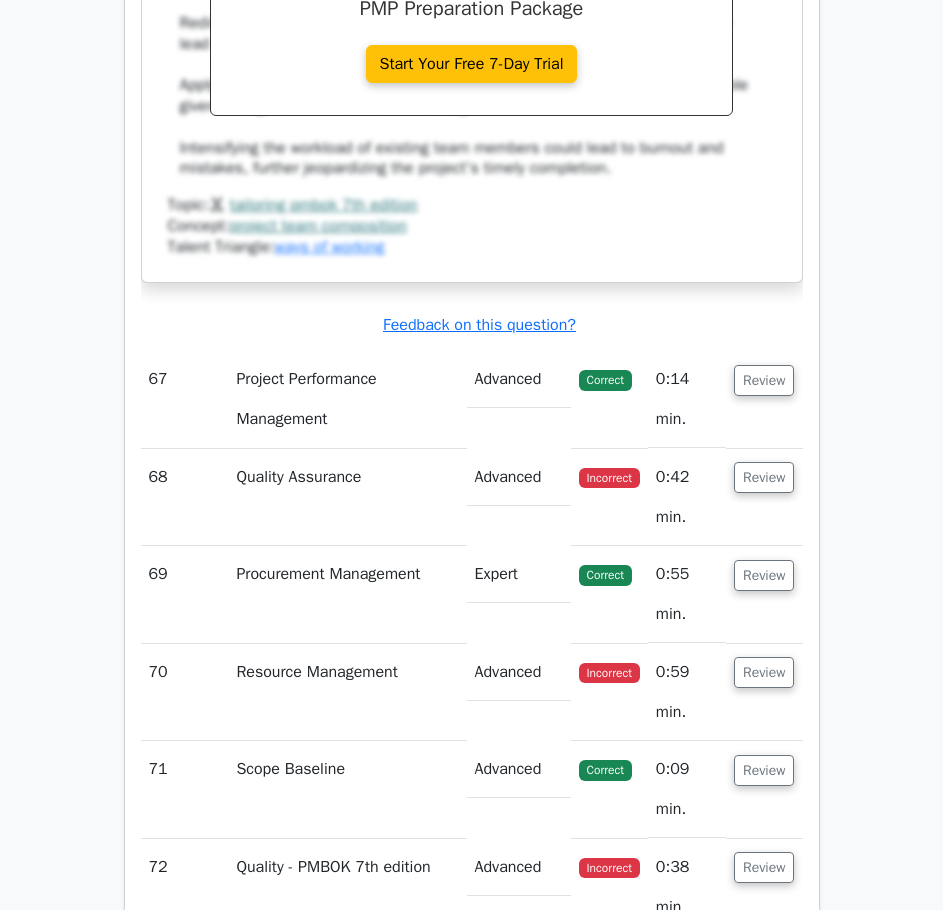 scroll, scrollTop: 57100, scrollLeft: 0, axis: vertical 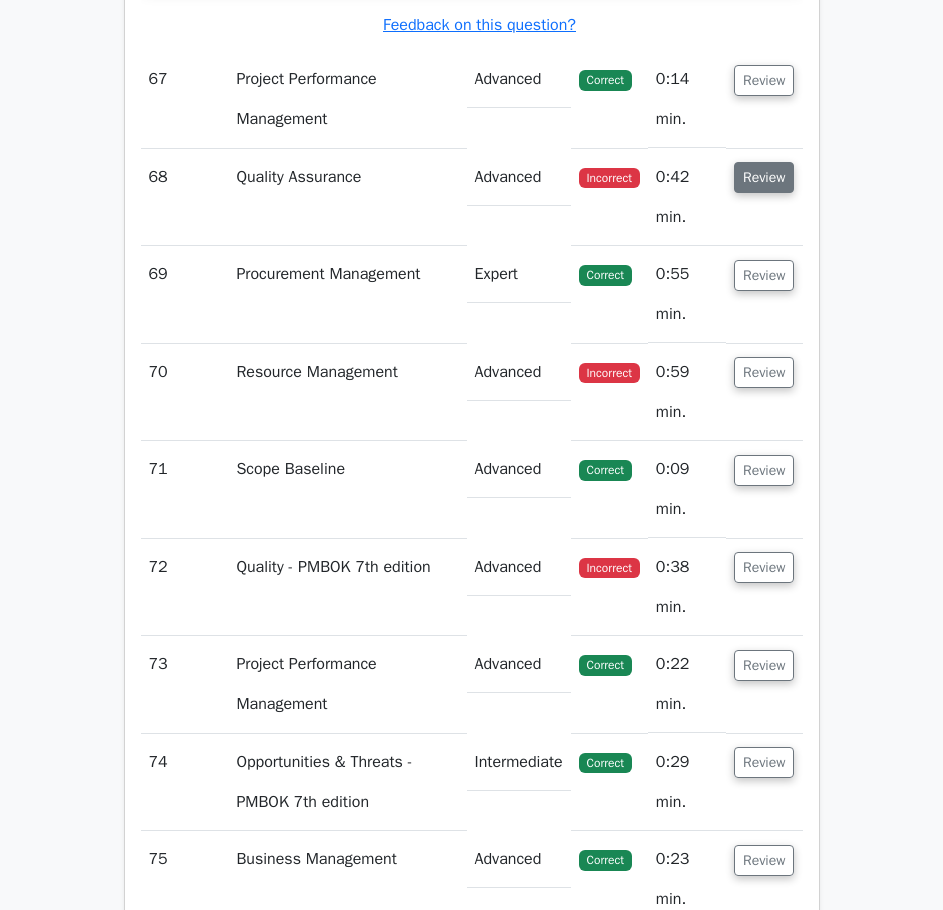 click on "Review" at bounding box center [764, 177] 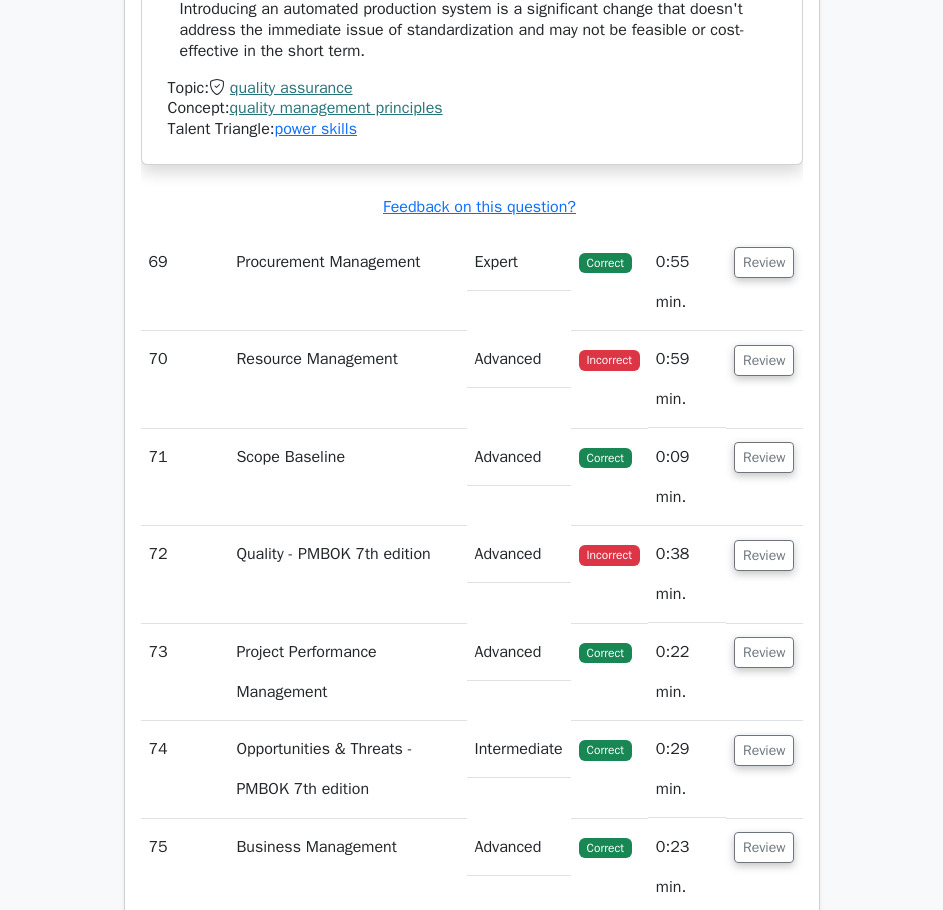 scroll, scrollTop: 58900, scrollLeft: 0, axis: vertical 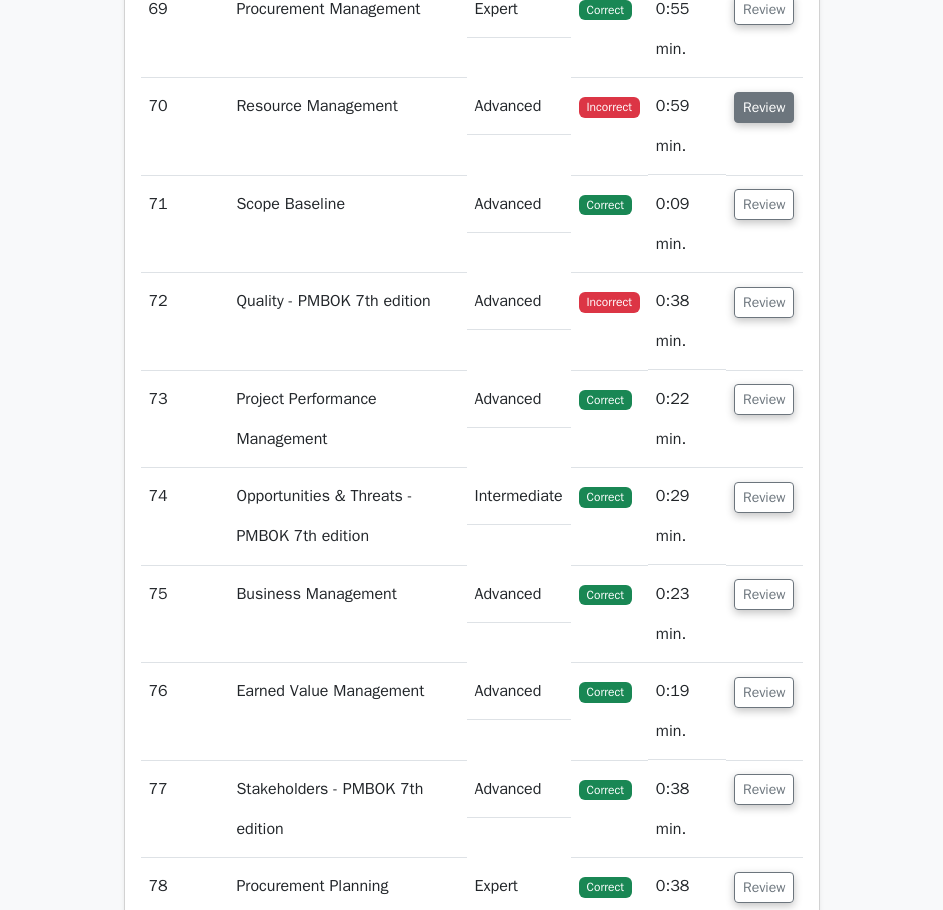 click on "Review" at bounding box center (764, 107) 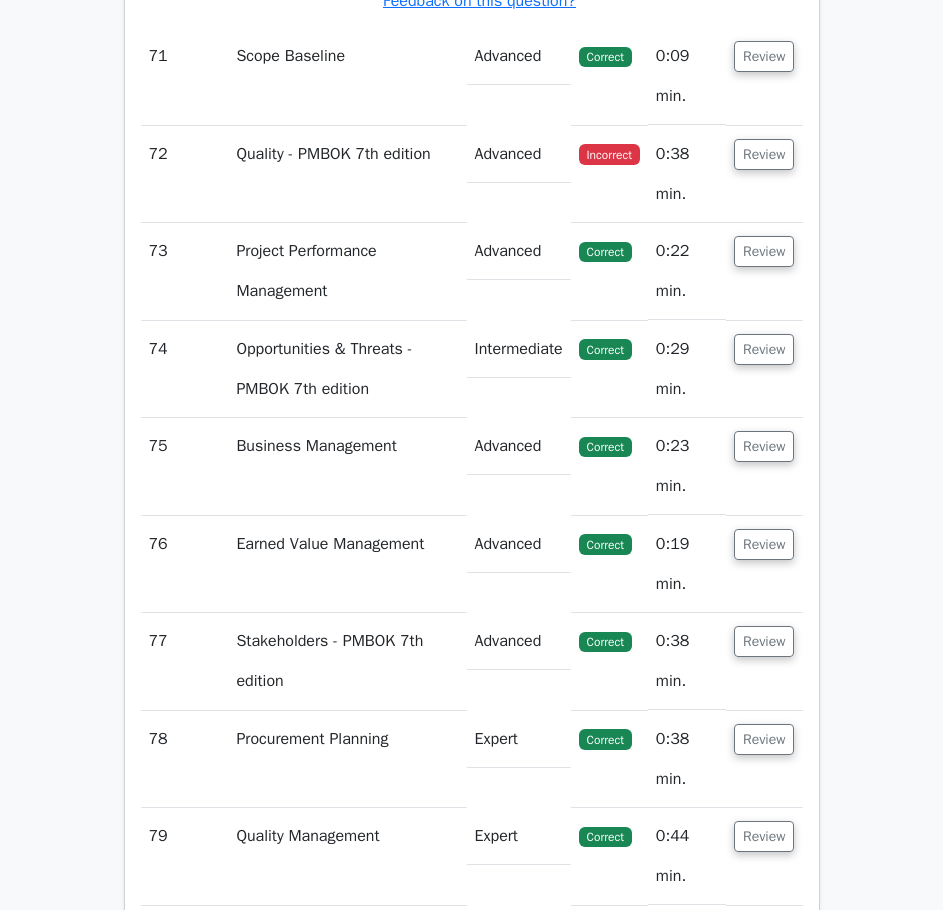 scroll, scrollTop: 60300, scrollLeft: 0, axis: vertical 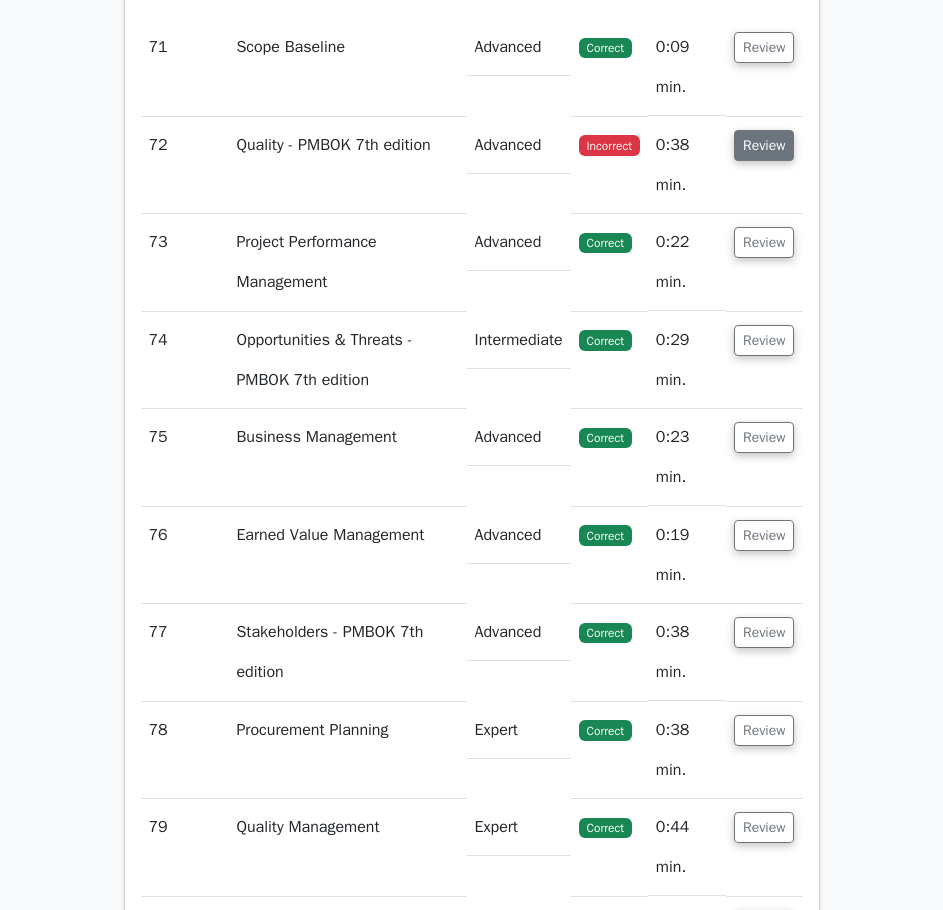 click on "Review" at bounding box center (764, 145) 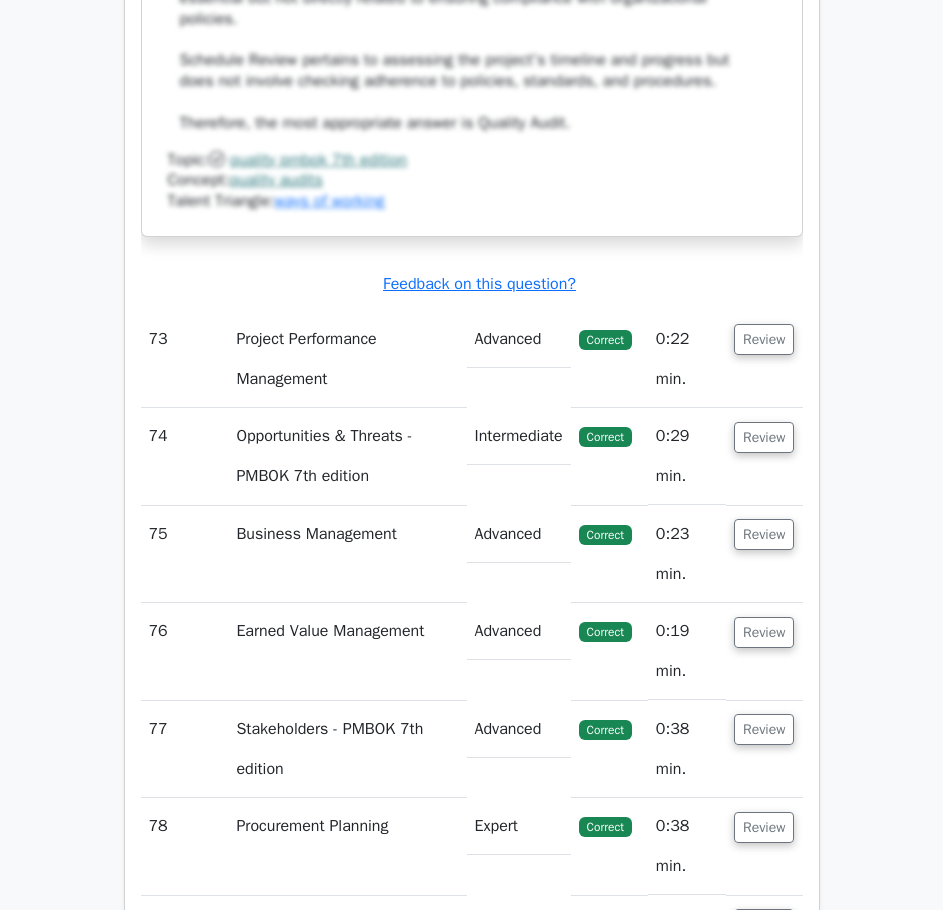 scroll, scrollTop: 61300, scrollLeft: 0, axis: vertical 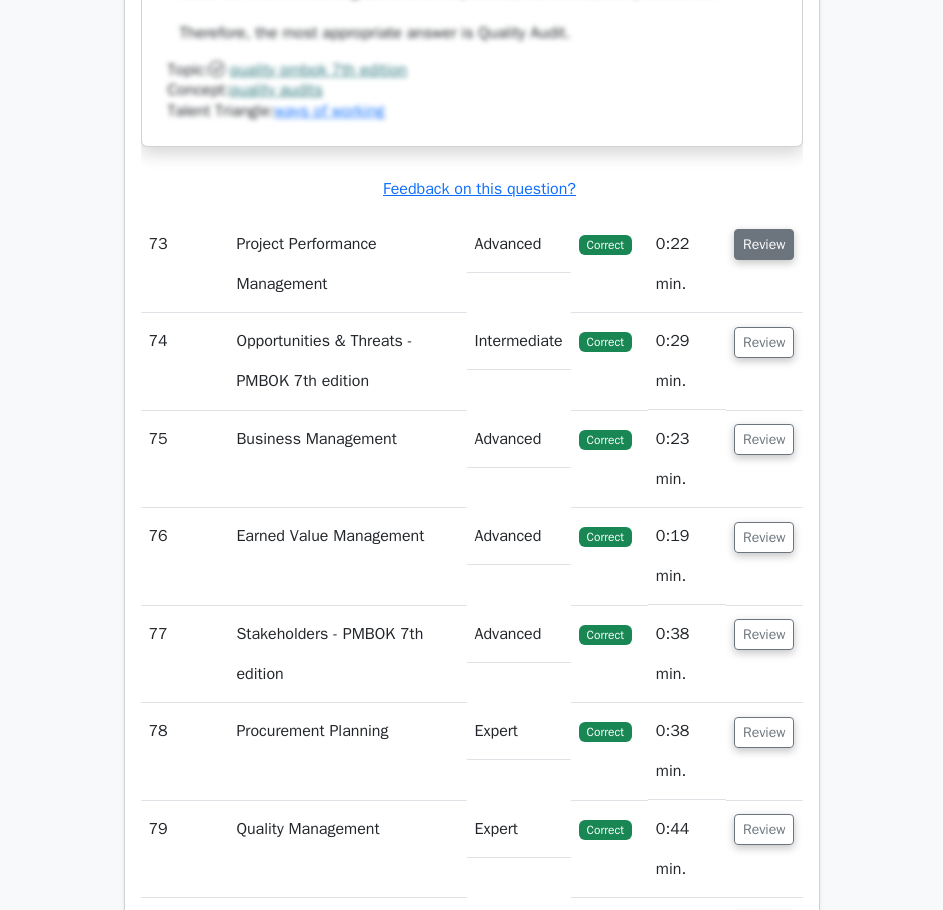 click on "Review" at bounding box center (764, 244) 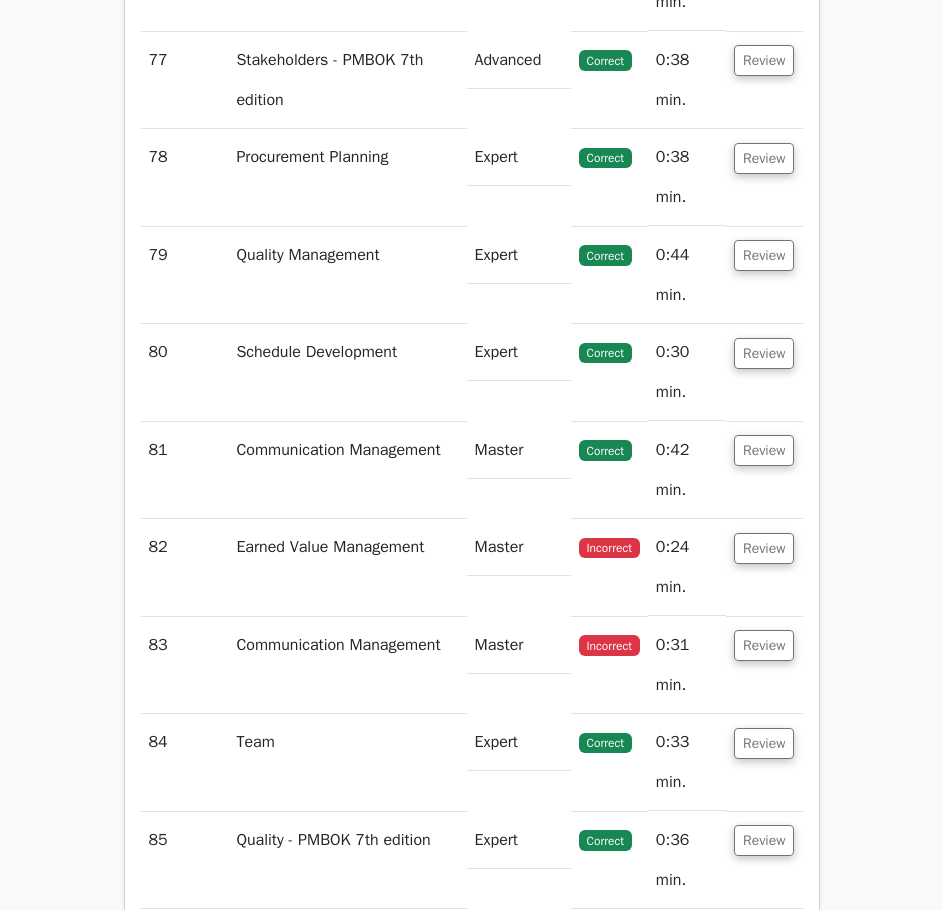 scroll, scrollTop: 62900, scrollLeft: 0, axis: vertical 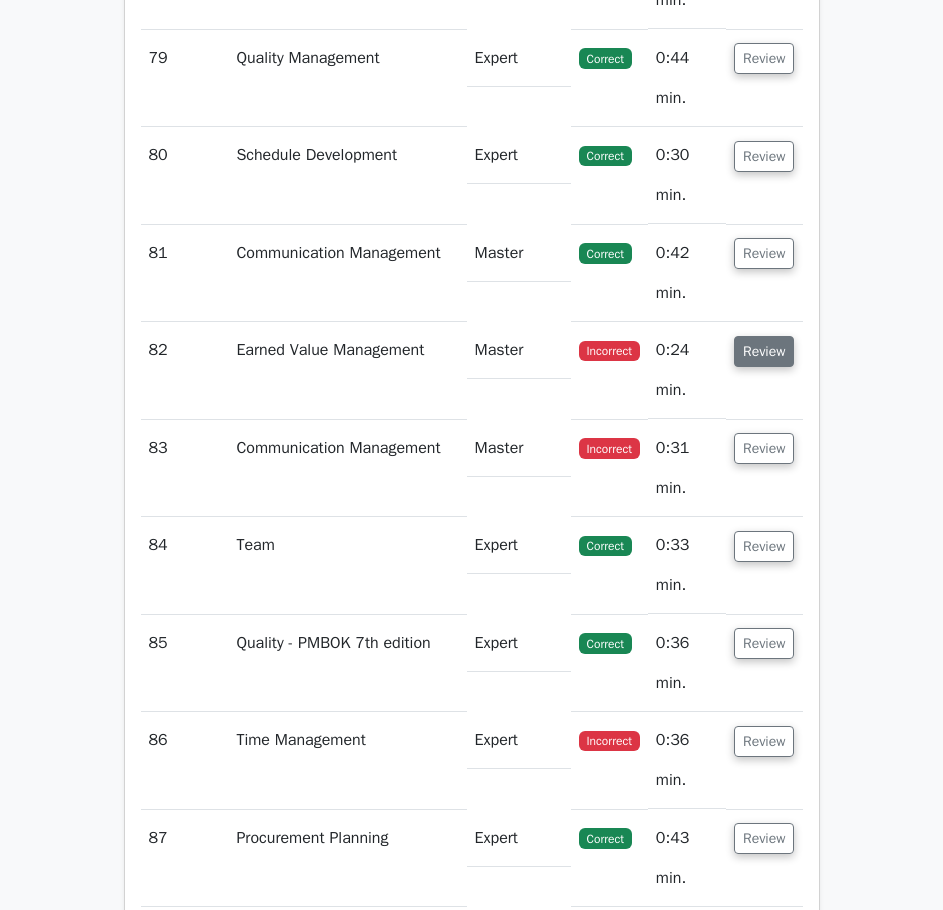 click on "Review" at bounding box center [764, 351] 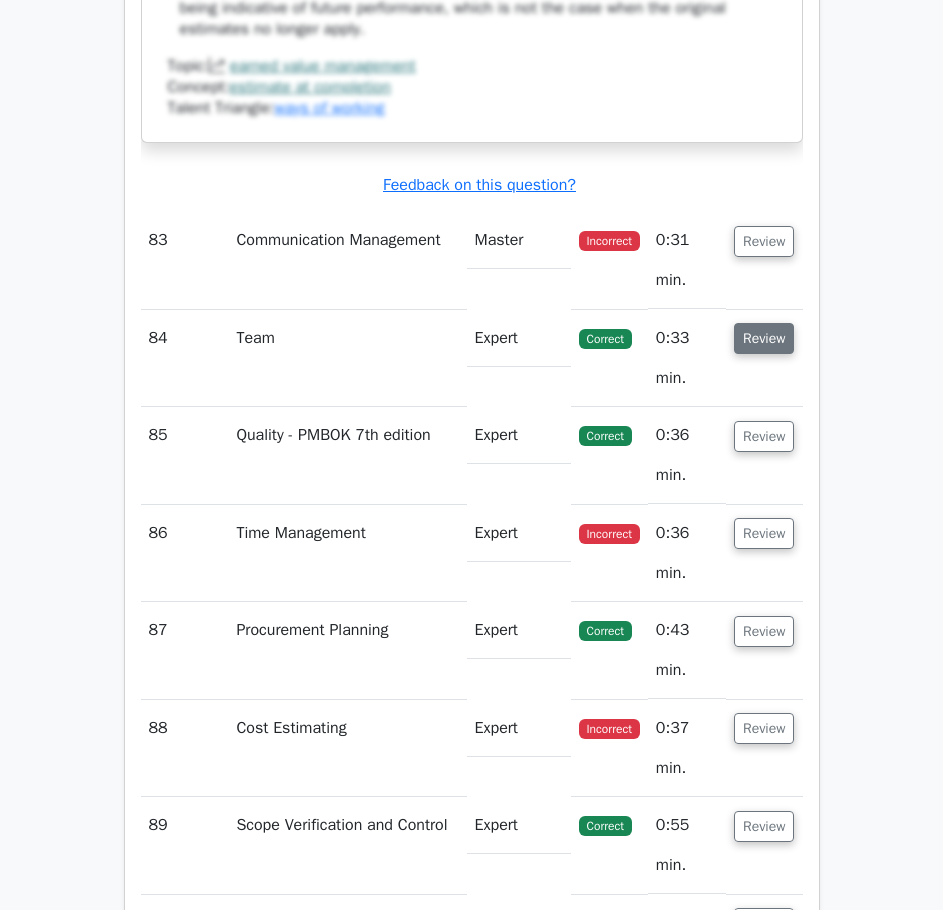scroll, scrollTop: 64200, scrollLeft: 0, axis: vertical 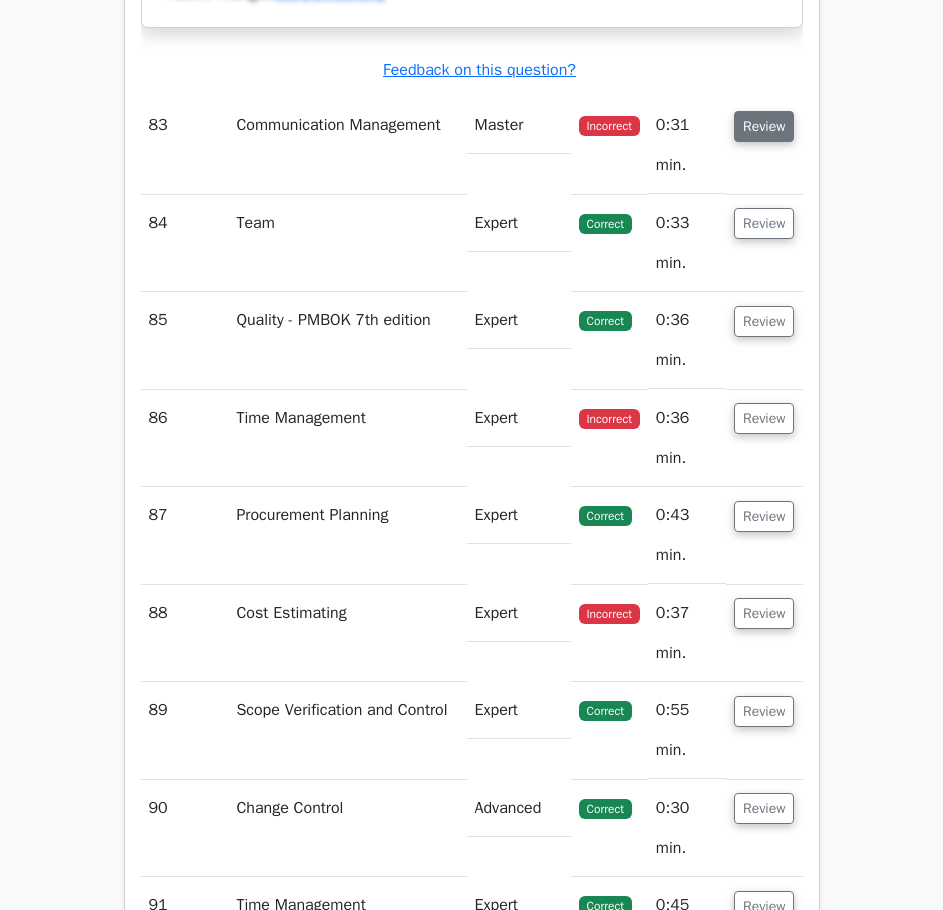 click on "Review" at bounding box center (764, 126) 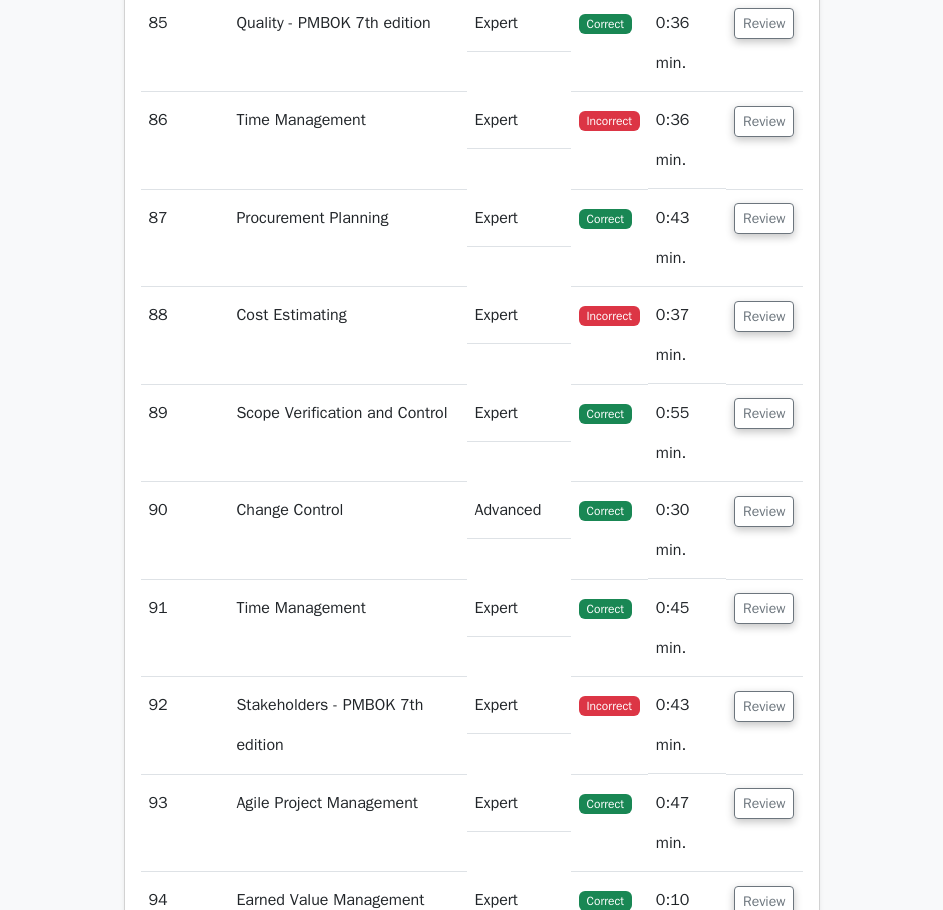 scroll, scrollTop: 65300, scrollLeft: 0, axis: vertical 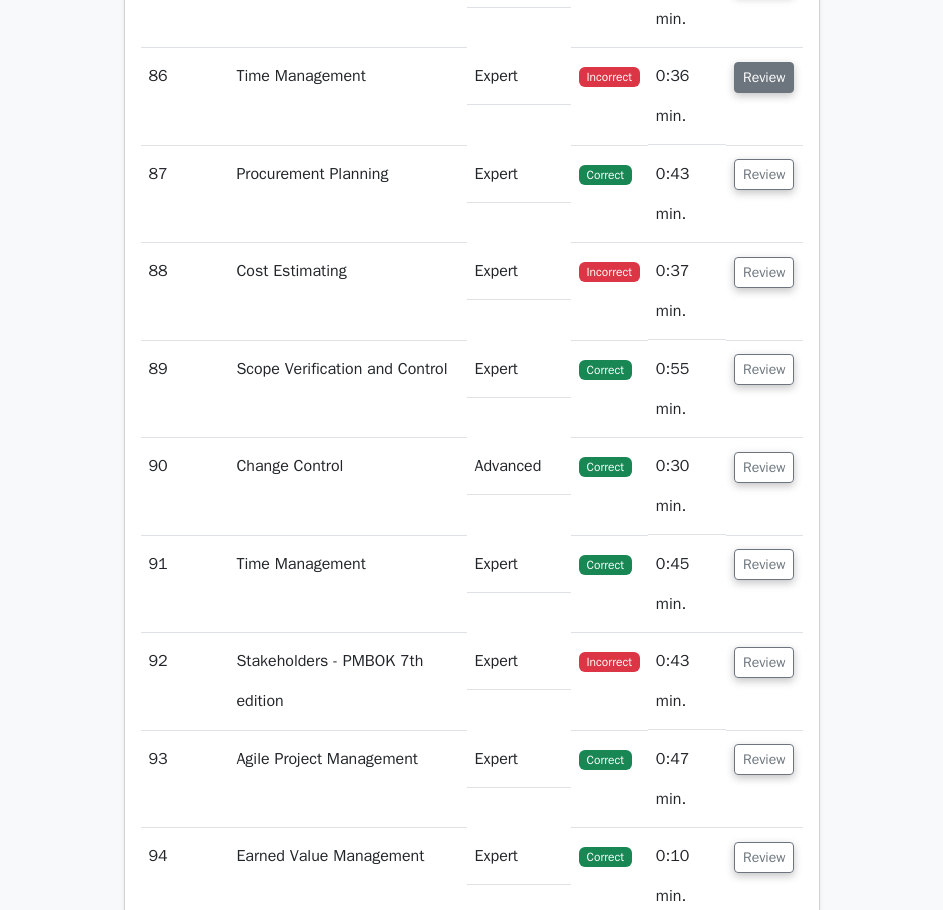 click on "Review" at bounding box center (764, 77) 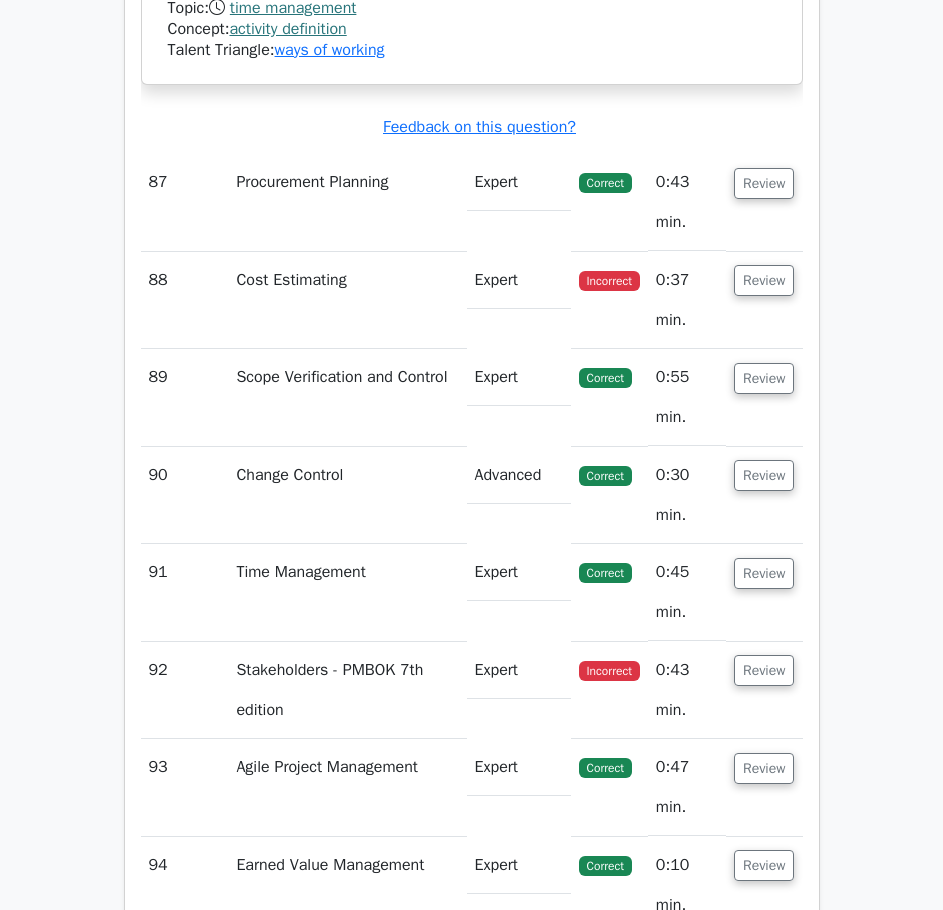 scroll, scrollTop: 66400, scrollLeft: 0, axis: vertical 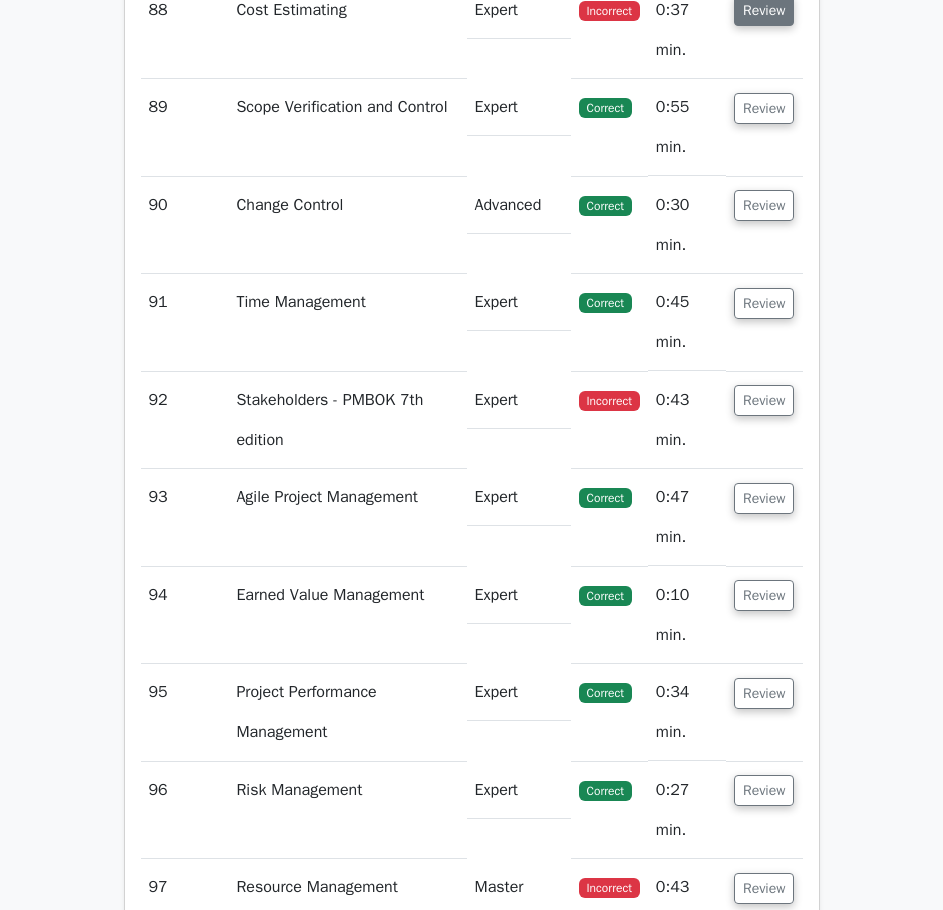 click on "Review" at bounding box center (764, 10) 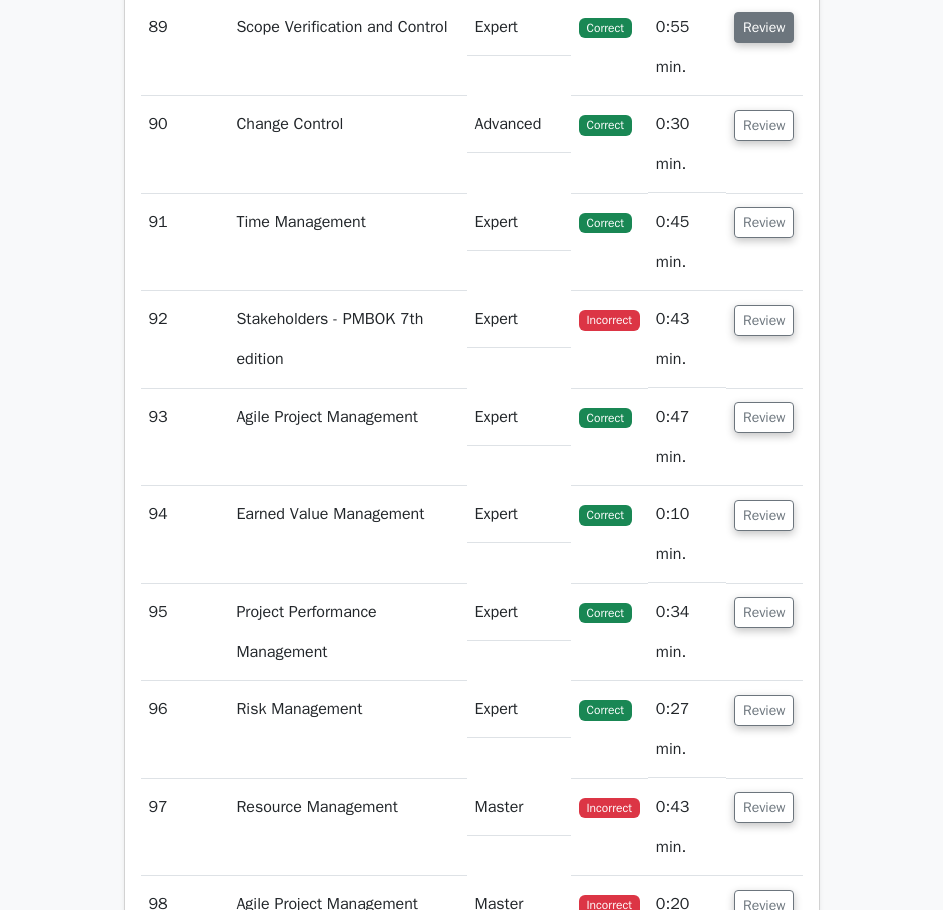 scroll, scrollTop: 67800, scrollLeft: 0, axis: vertical 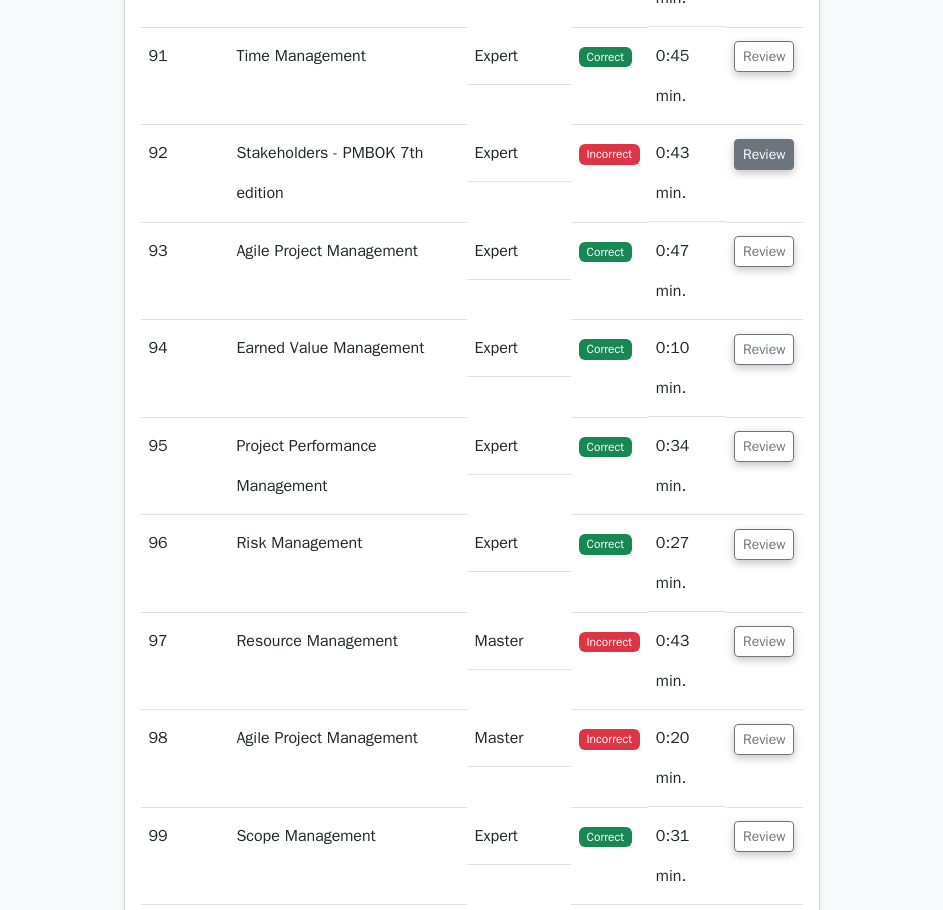 click on "Review" at bounding box center (764, 154) 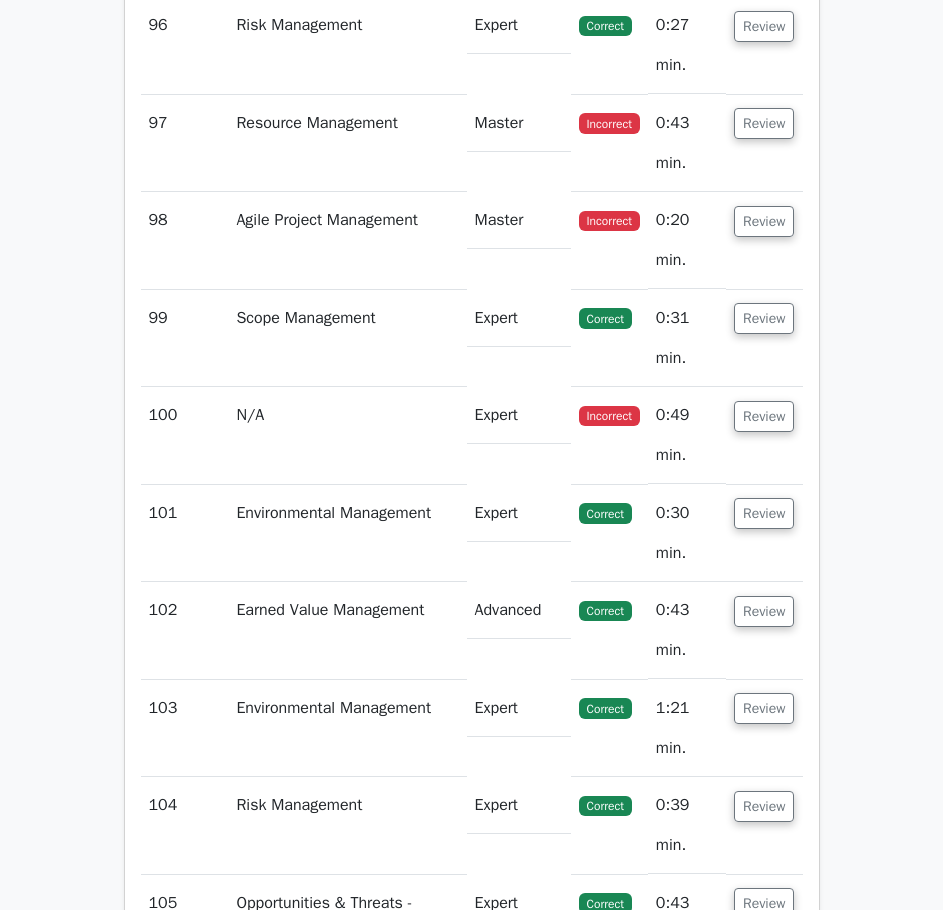 scroll, scrollTop: 69200, scrollLeft: 0, axis: vertical 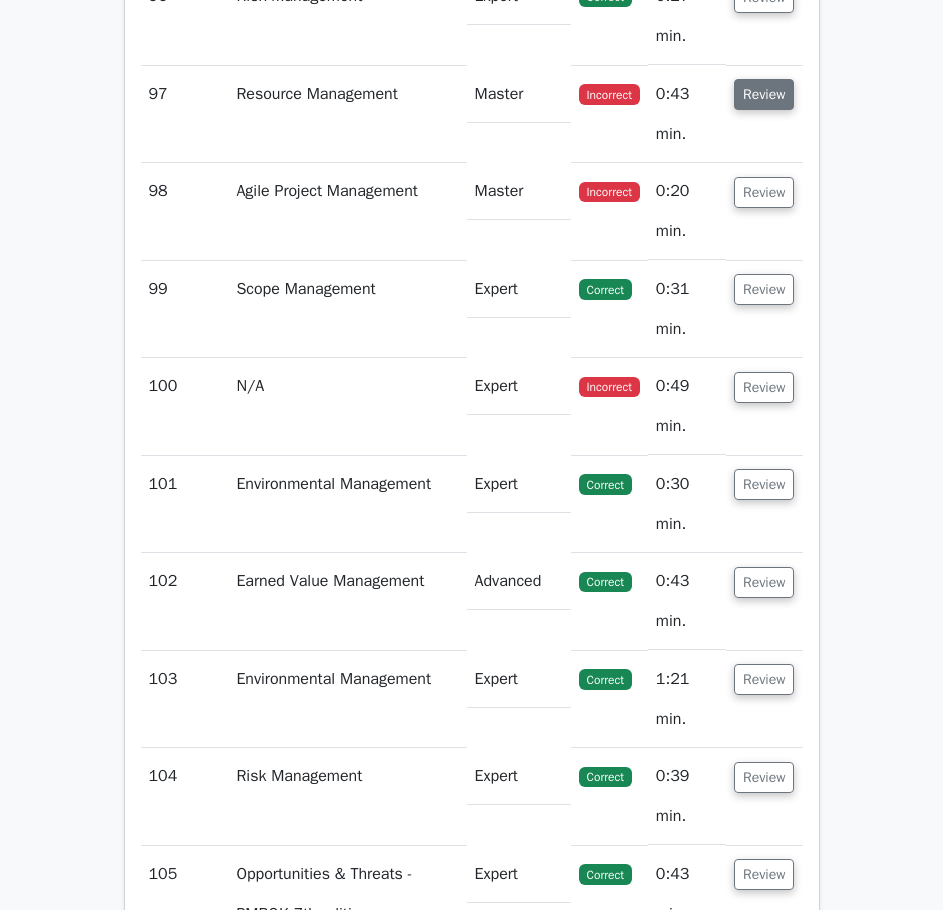 click on "Review" at bounding box center (764, 94) 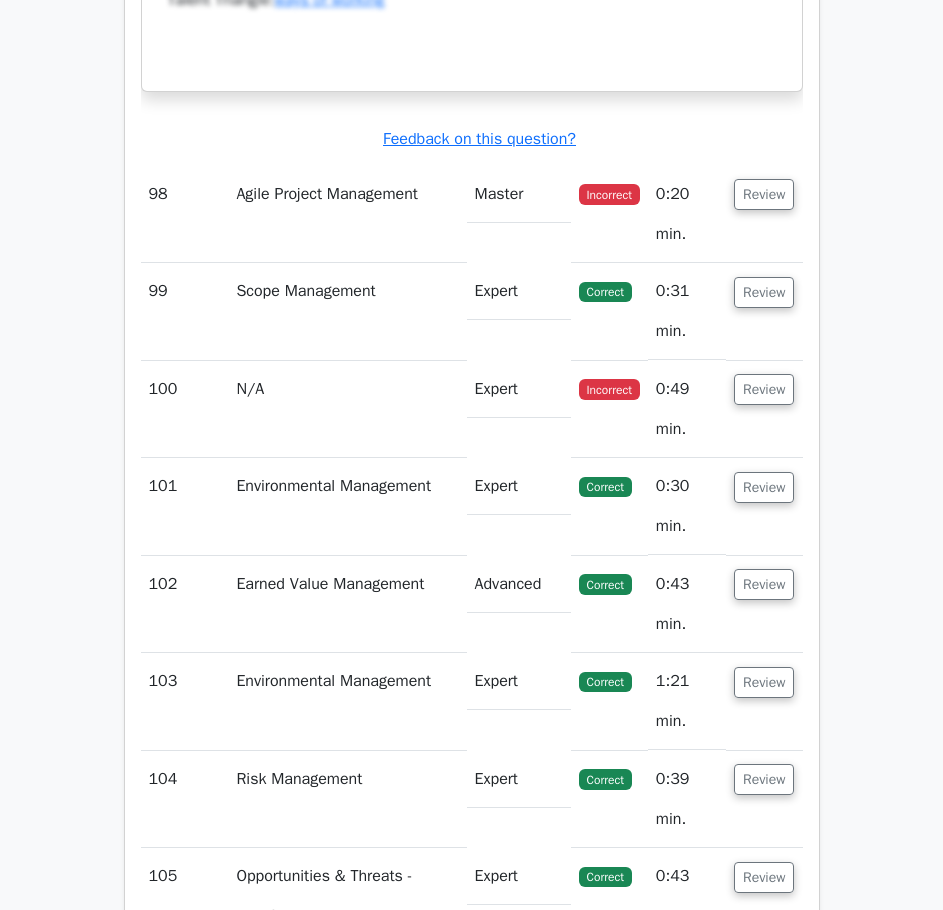scroll, scrollTop: 70200, scrollLeft: 0, axis: vertical 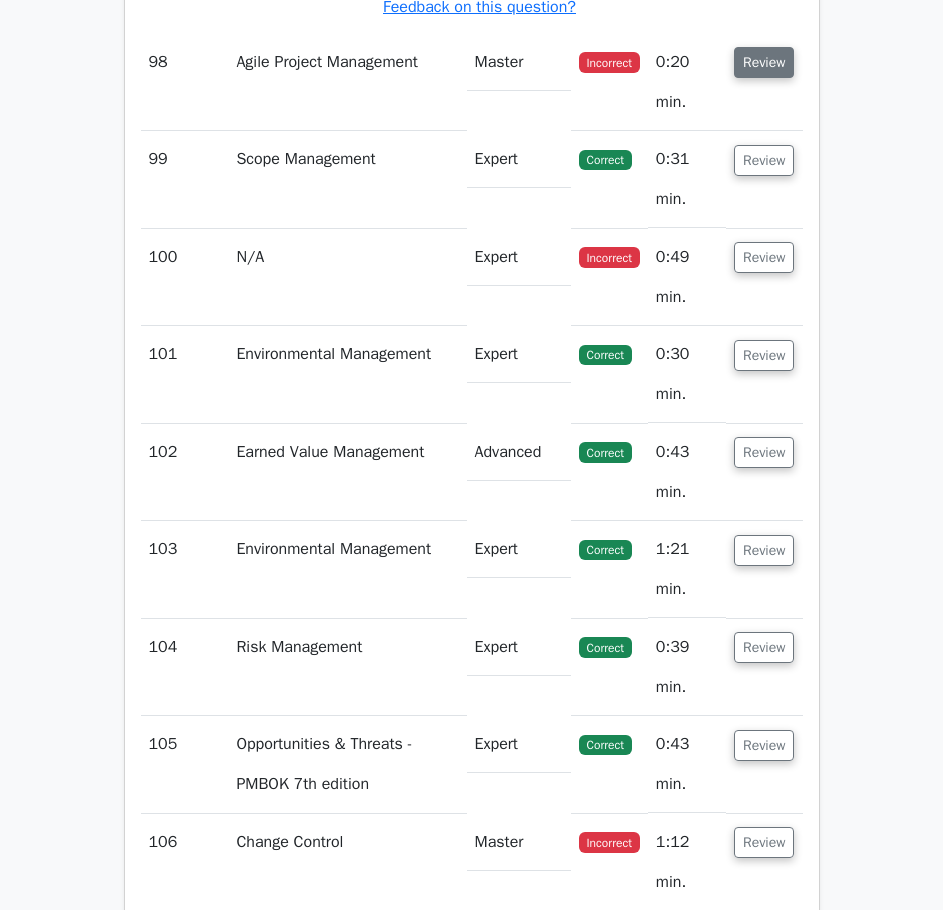 click on "Review" at bounding box center [764, 62] 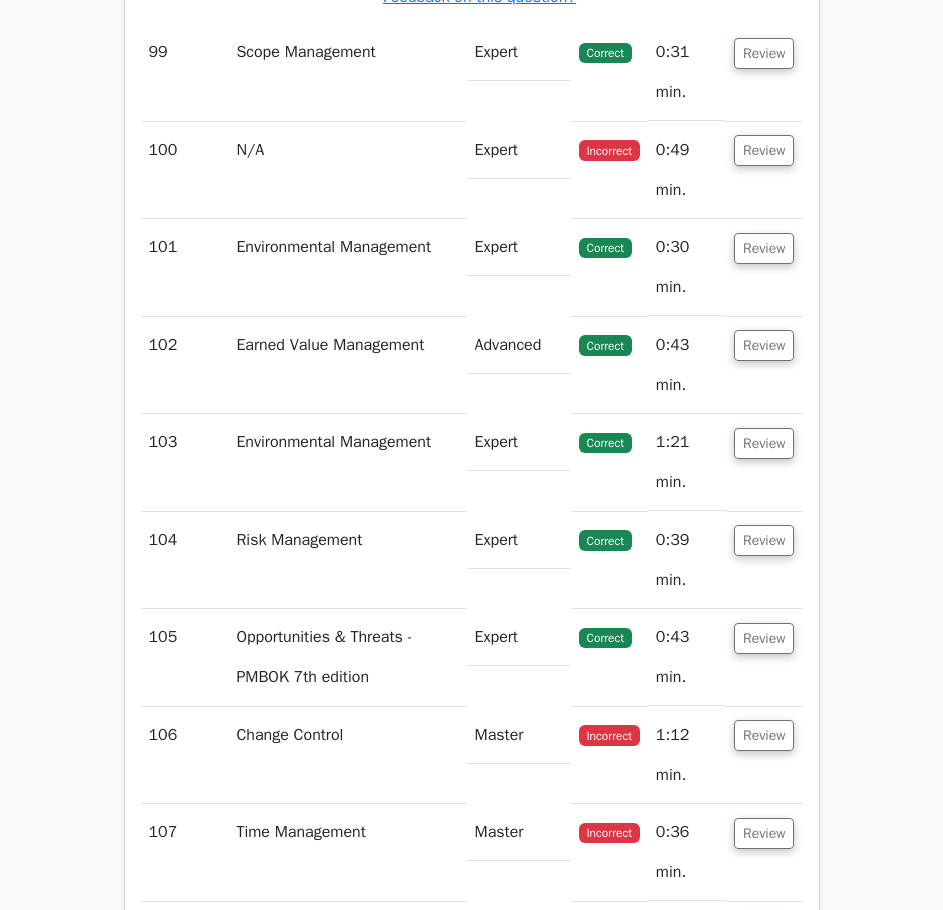 scroll, scrollTop: 71600, scrollLeft: 0, axis: vertical 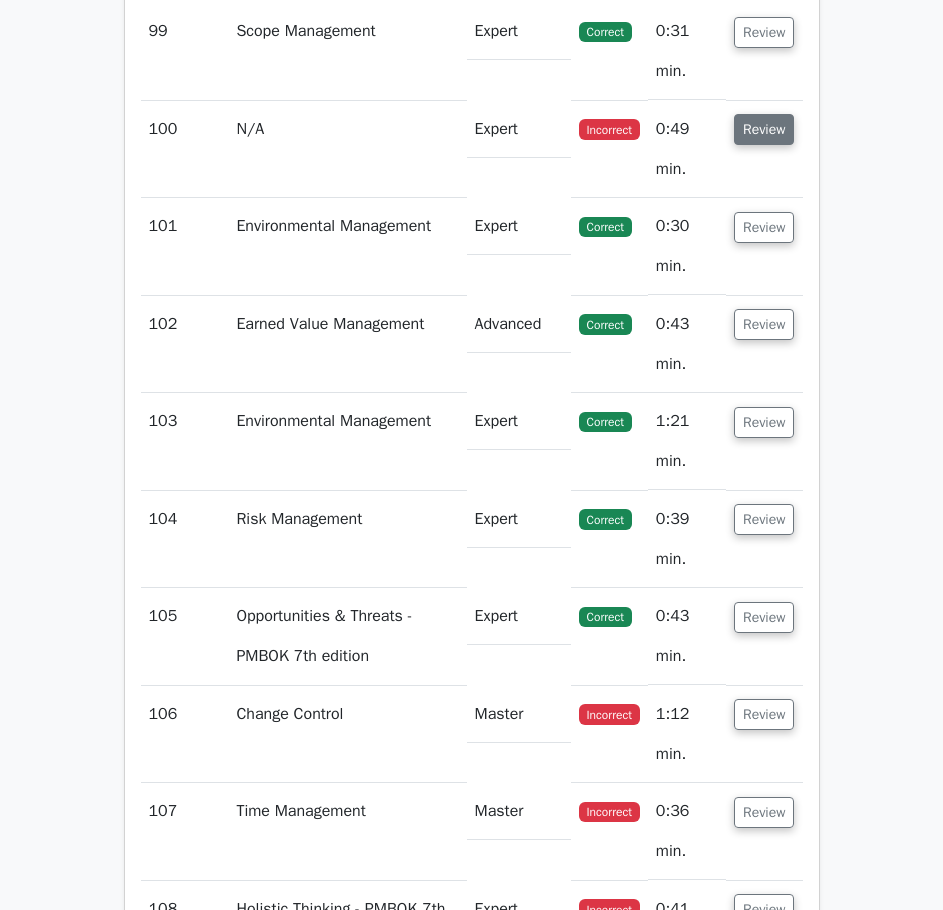 click on "Review" at bounding box center [764, 129] 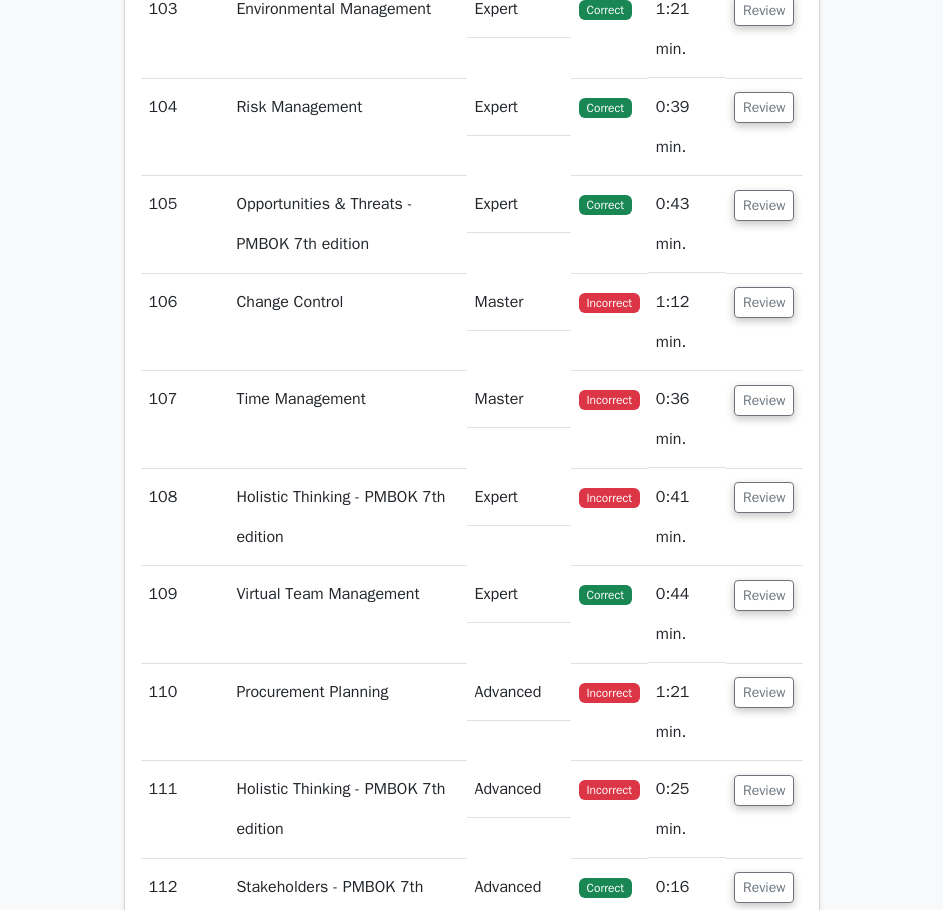 scroll, scrollTop: 73000, scrollLeft: 0, axis: vertical 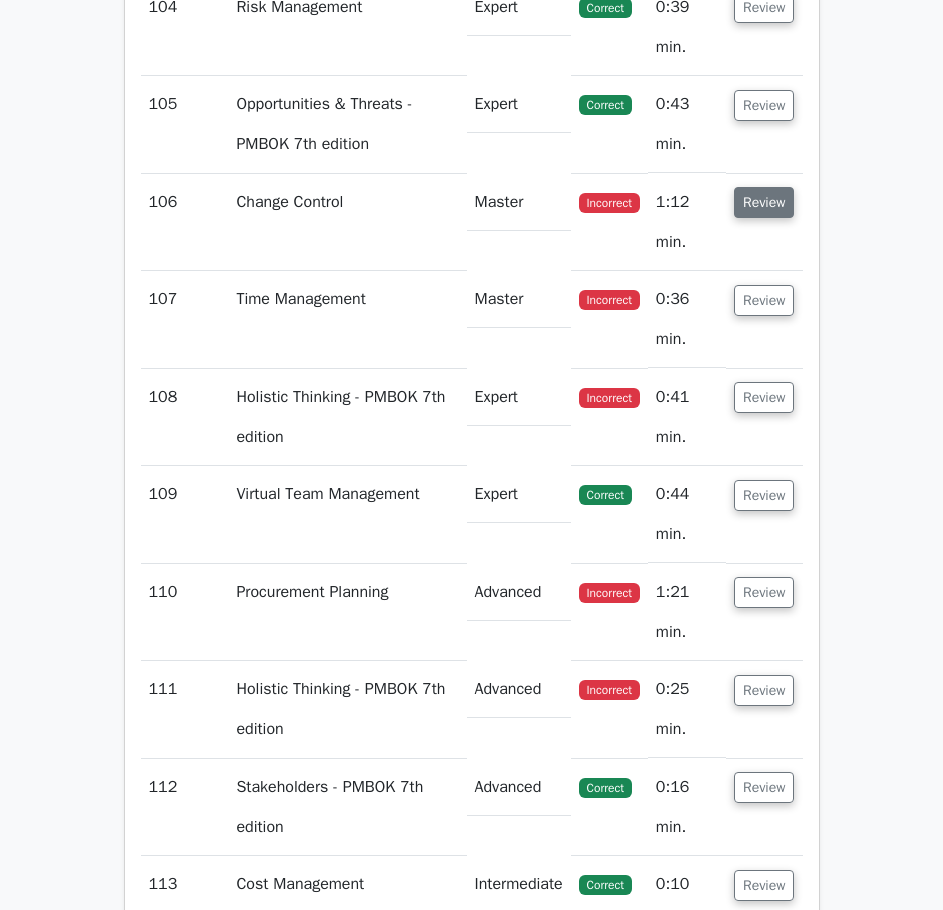 click on "Review" at bounding box center [764, 202] 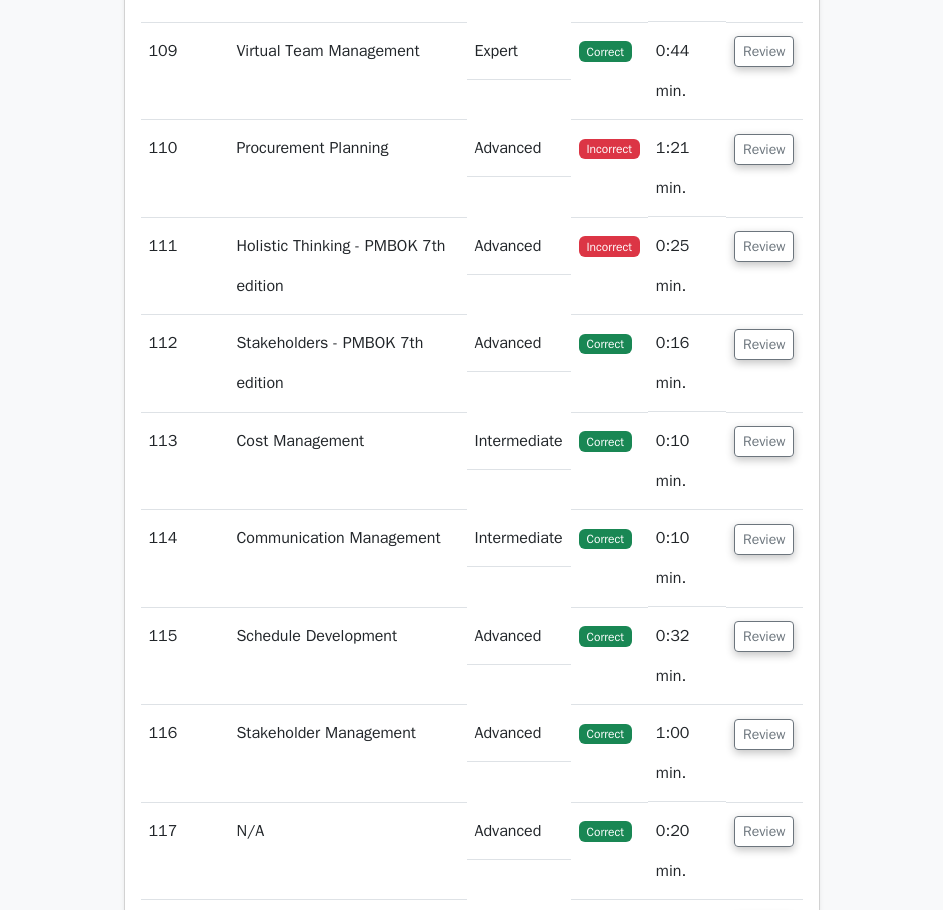 scroll, scrollTop: 74500, scrollLeft: 0, axis: vertical 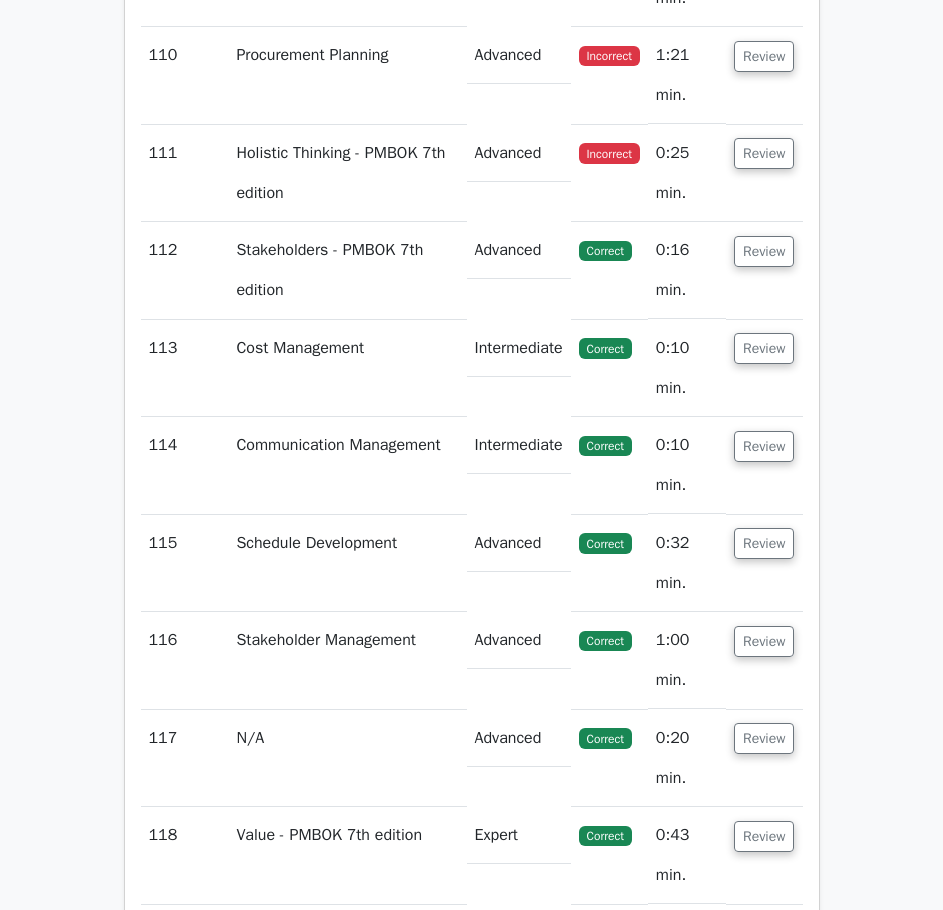 click on "Review" at bounding box center (764, -237) 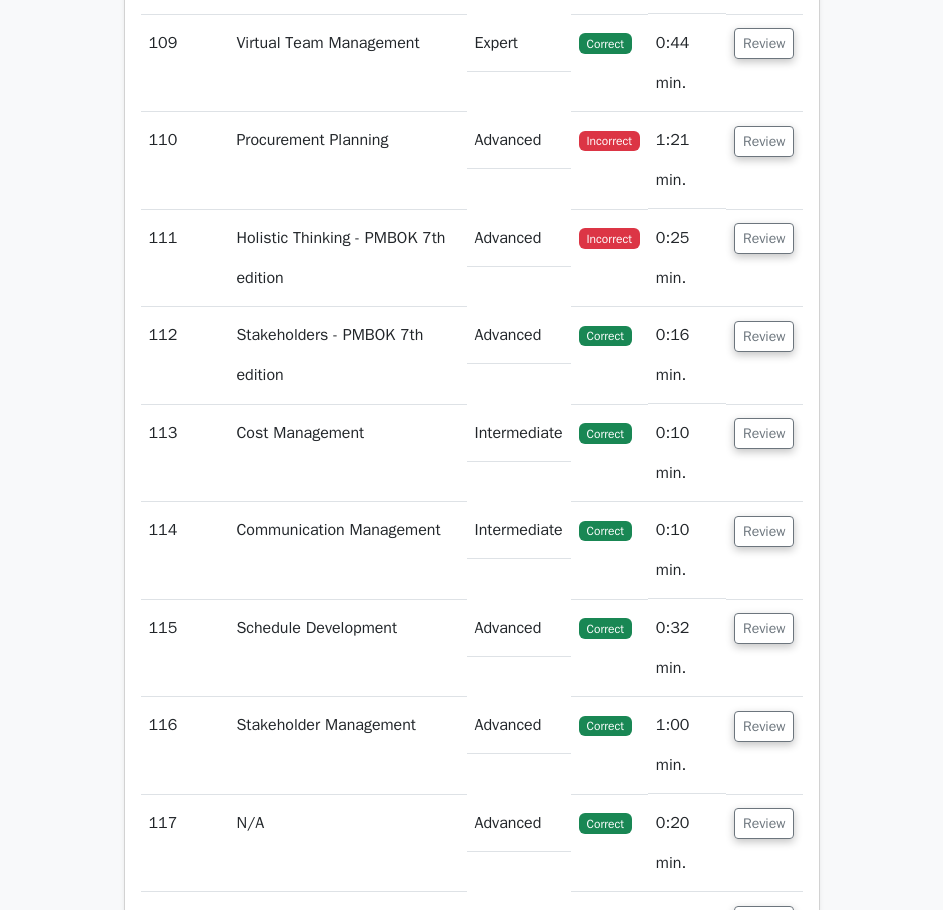 scroll, scrollTop: 75200, scrollLeft: 0, axis: vertical 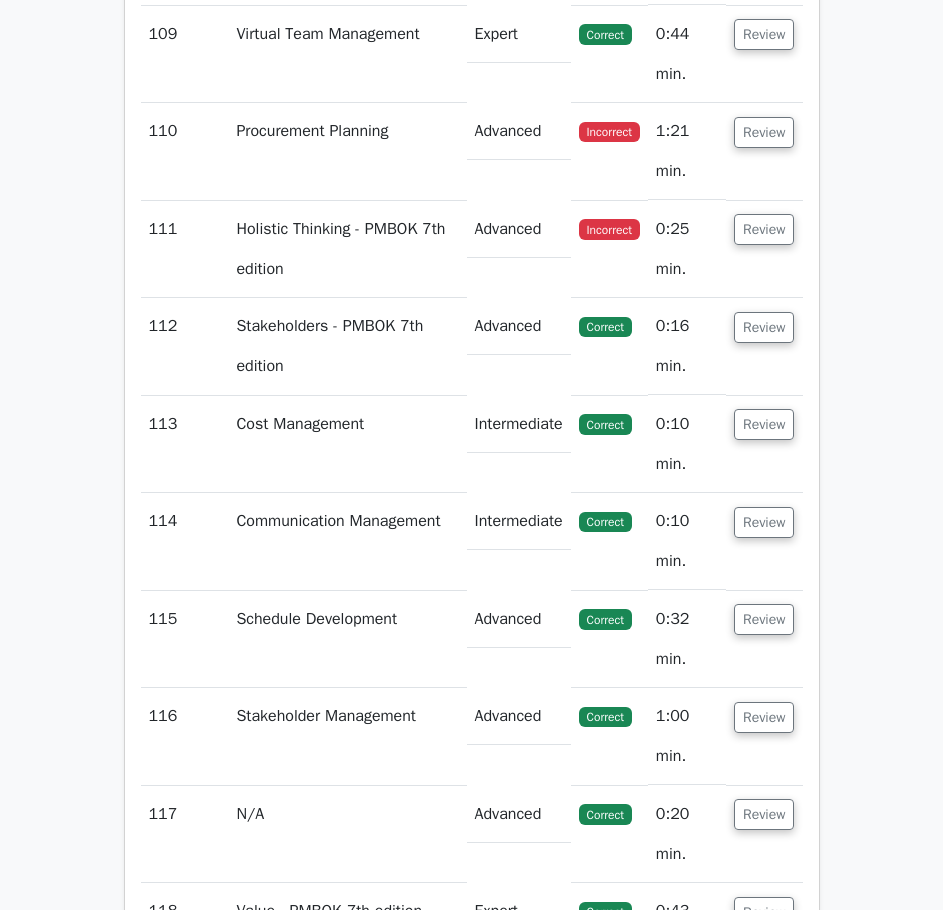 click on "Review" at bounding box center (764, -63) 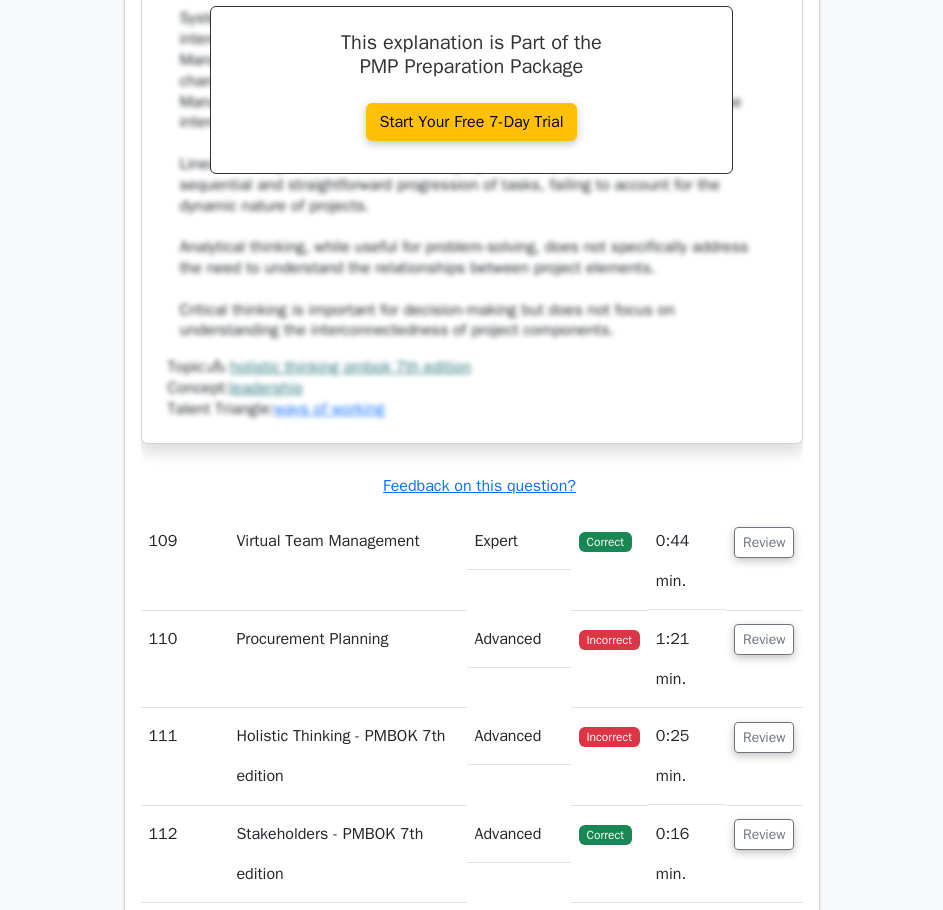 scroll, scrollTop: 76100, scrollLeft: 0, axis: vertical 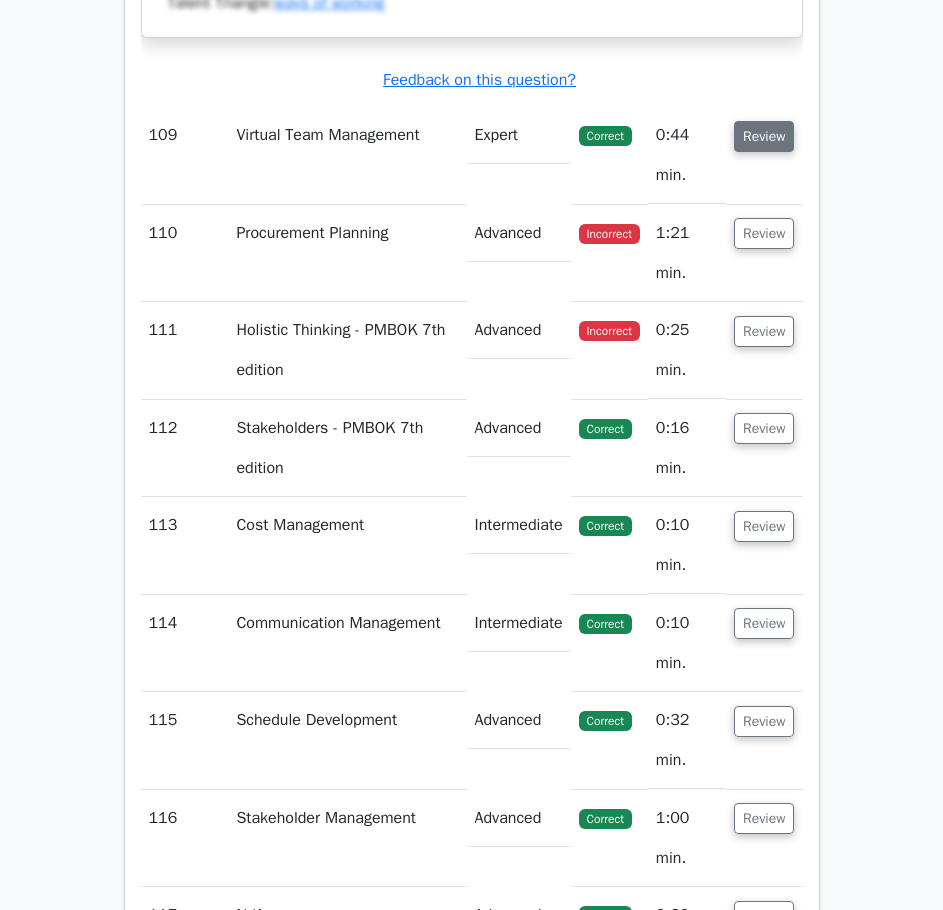 click on "Review" at bounding box center (764, 136) 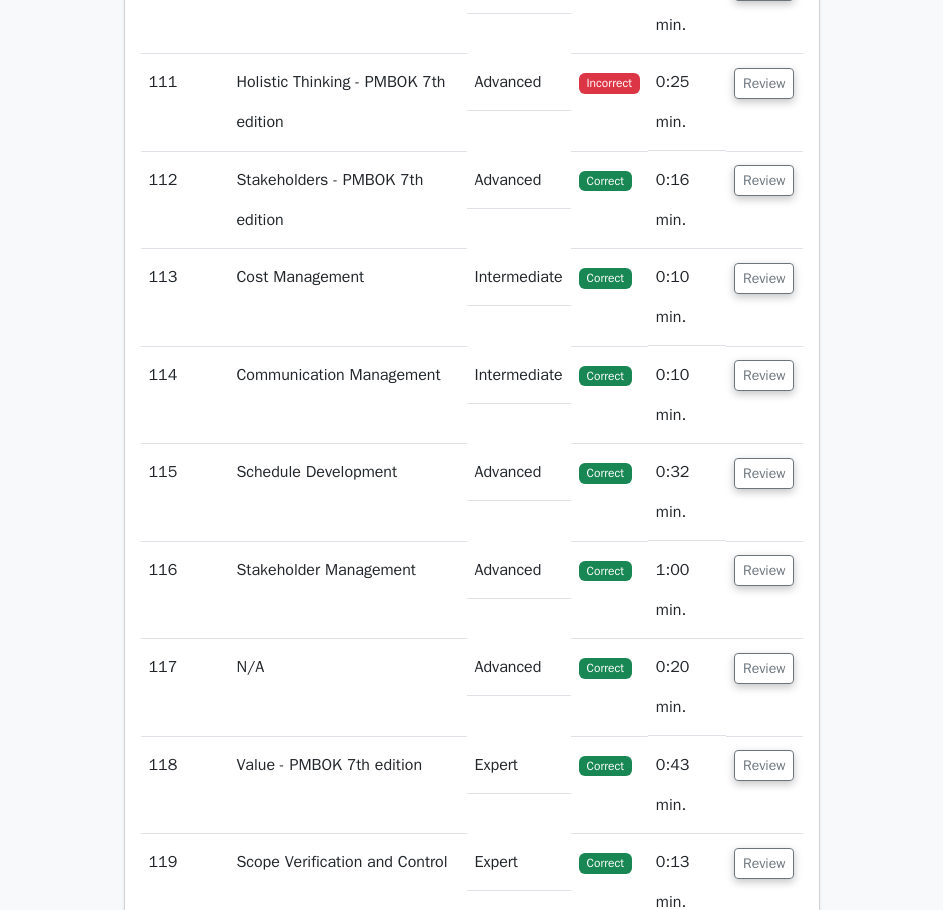 scroll, scrollTop: 77300, scrollLeft: 0, axis: vertical 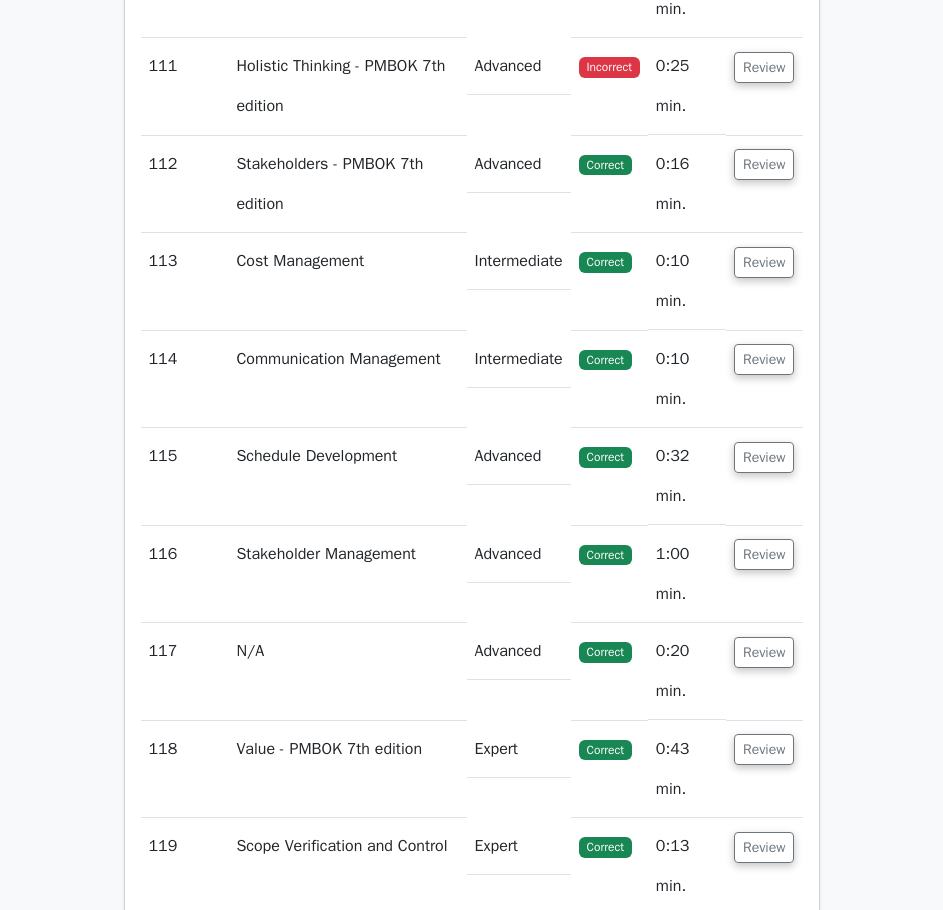 click on "Review" at bounding box center [764, -11] 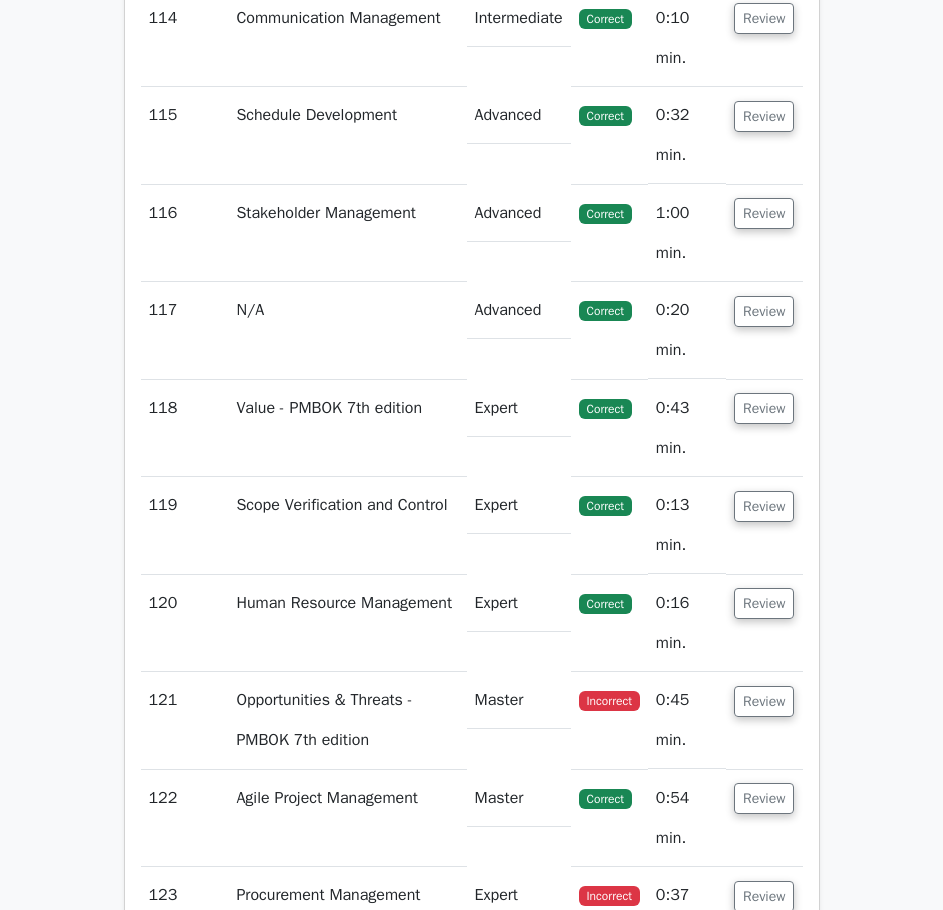 scroll, scrollTop: 78800, scrollLeft: 0, axis: vertical 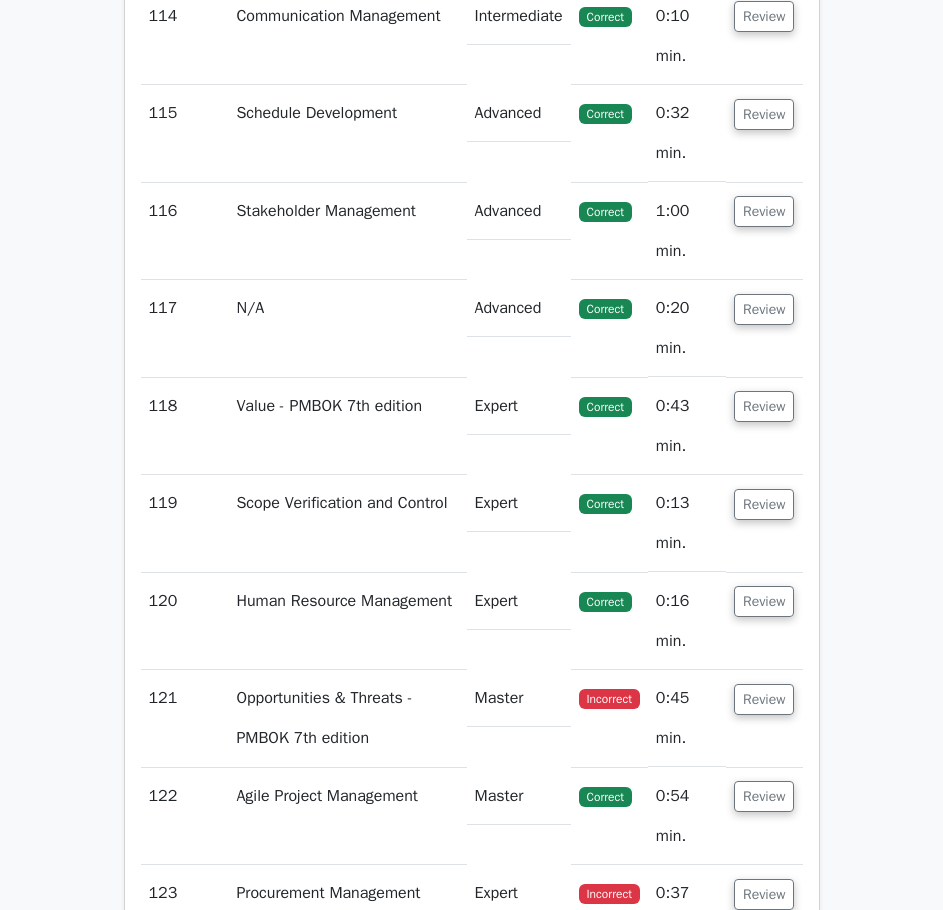 click on "Review" at bounding box center (764, -276) 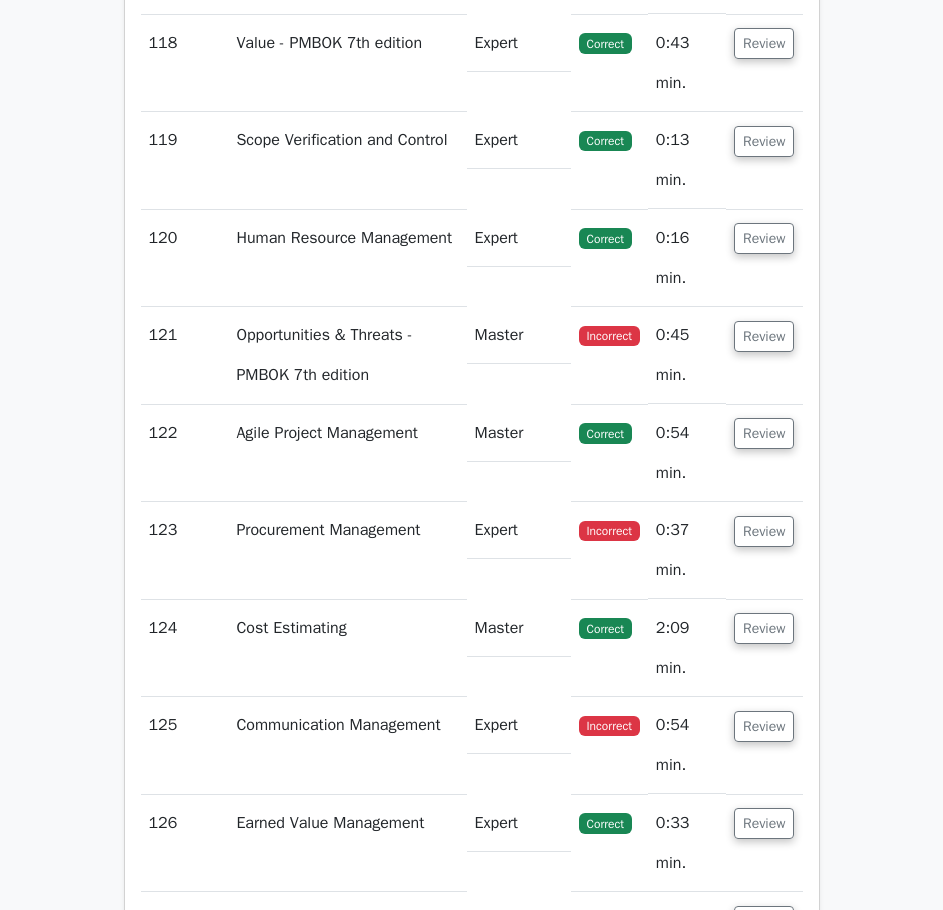 scroll, scrollTop: 80100, scrollLeft: 0, axis: vertical 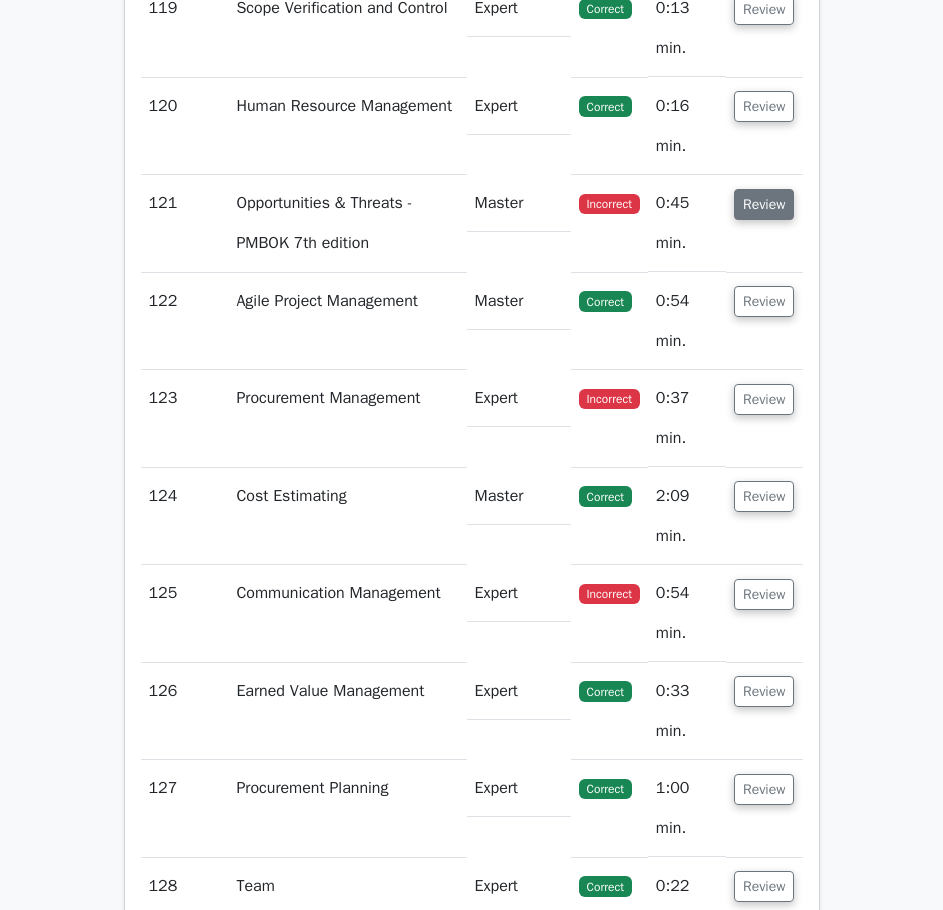 click on "Review" at bounding box center (764, 204) 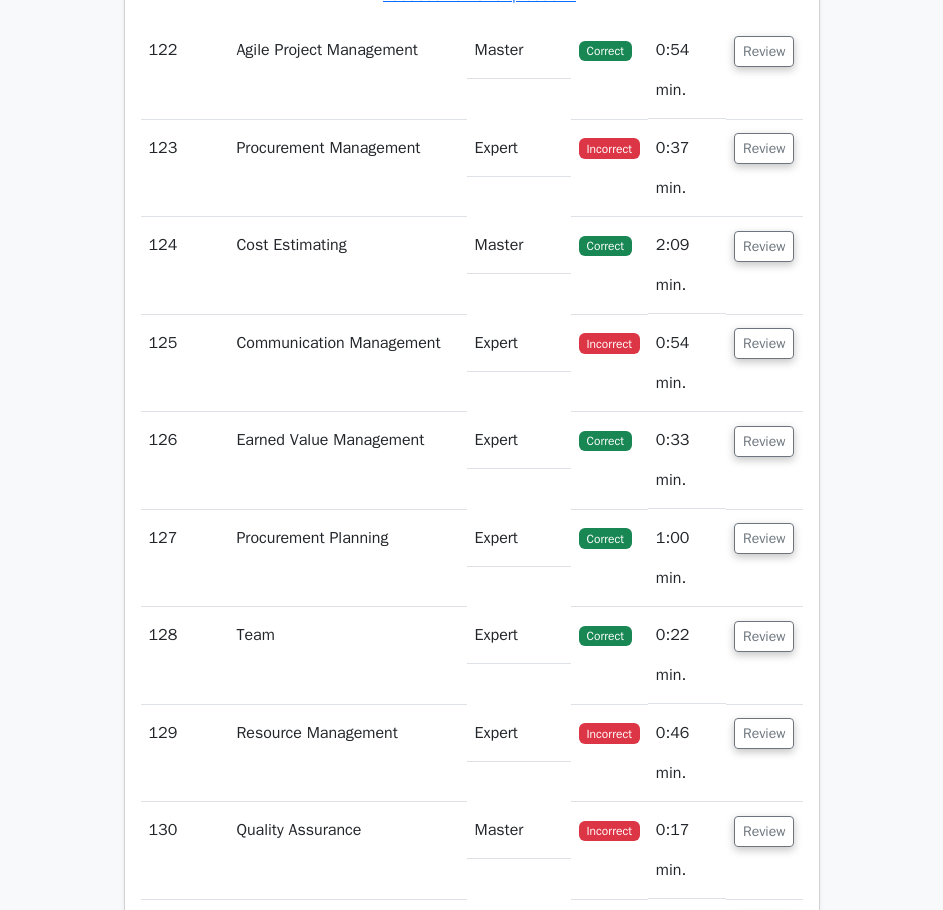 scroll, scrollTop: 81400, scrollLeft: 0, axis: vertical 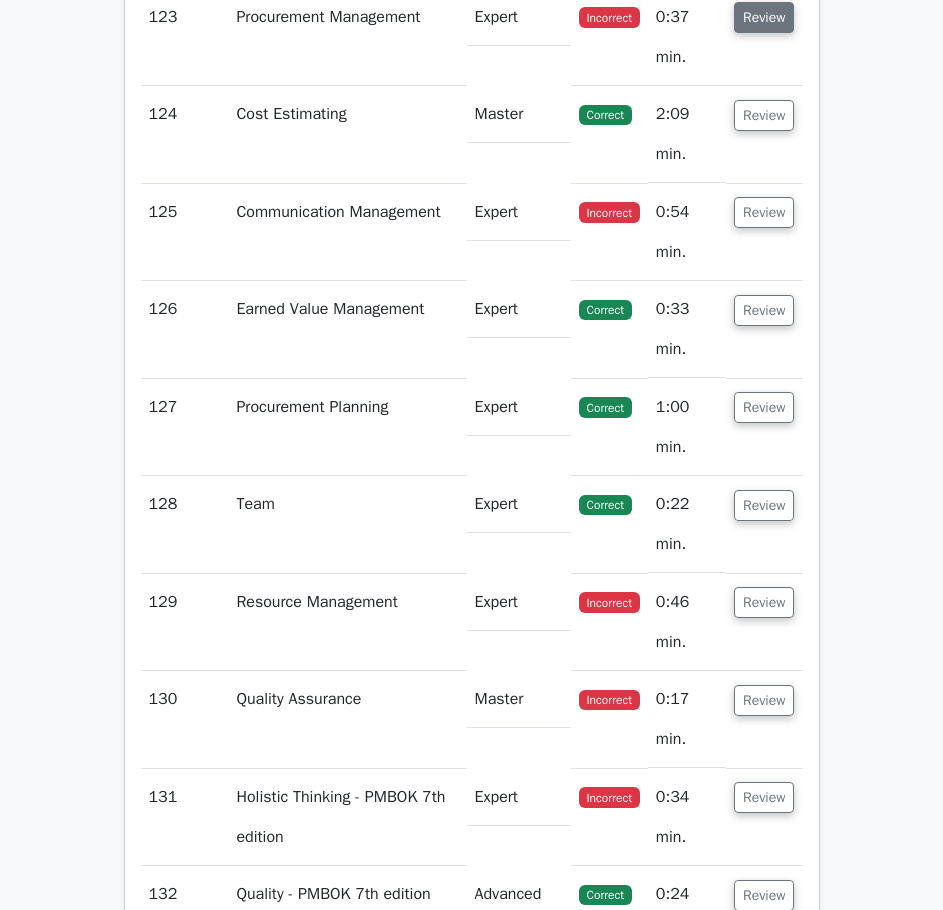 click on "Review" at bounding box center [764, 17] 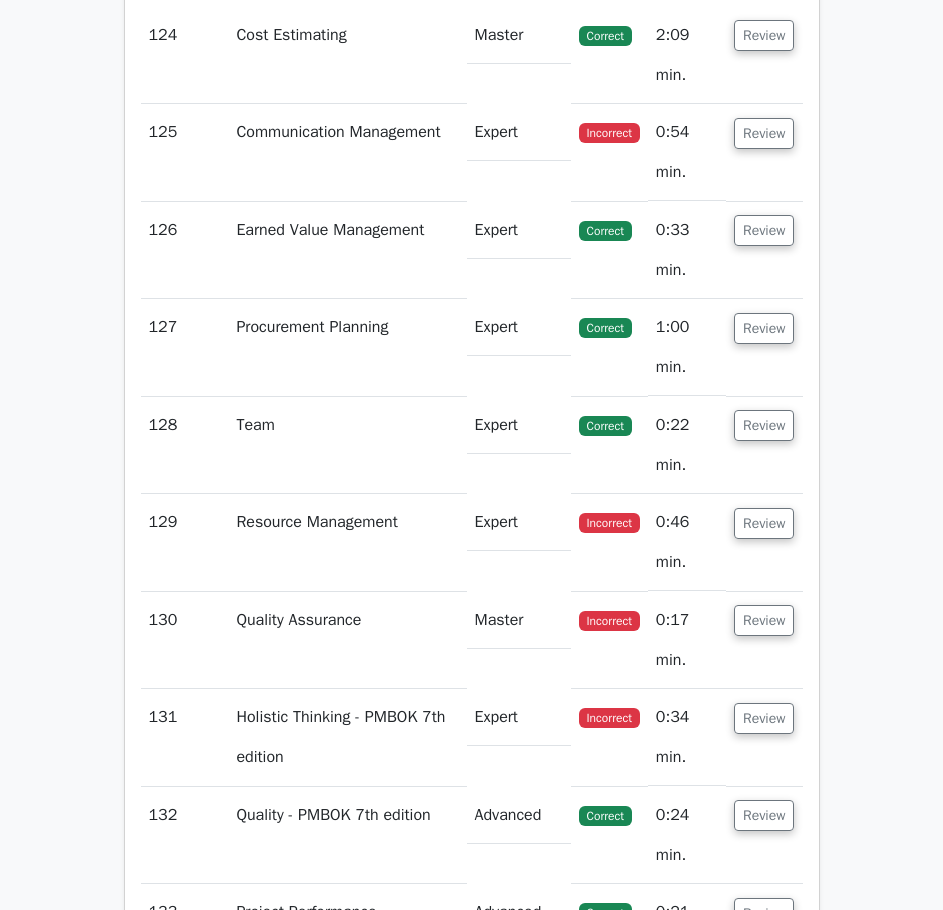 scroll, scrollTop: 82900, scrollLeft: 0, axis: vertical 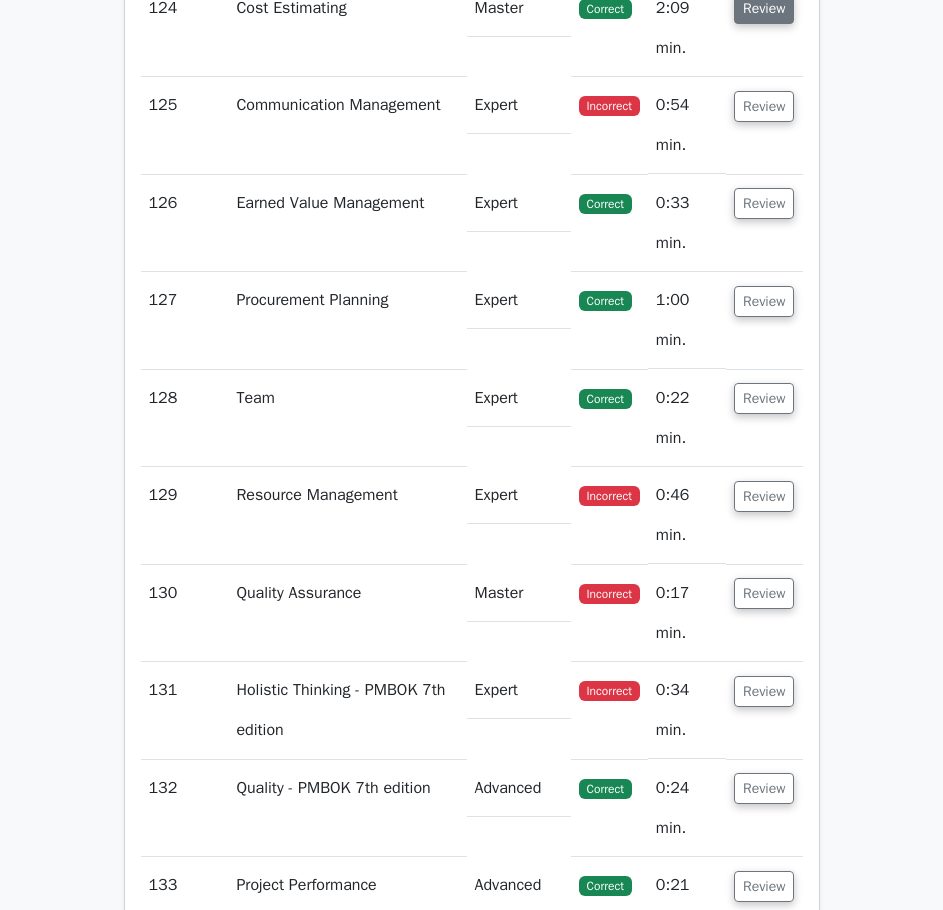 click on "Review" at bounding box center (764, 8) 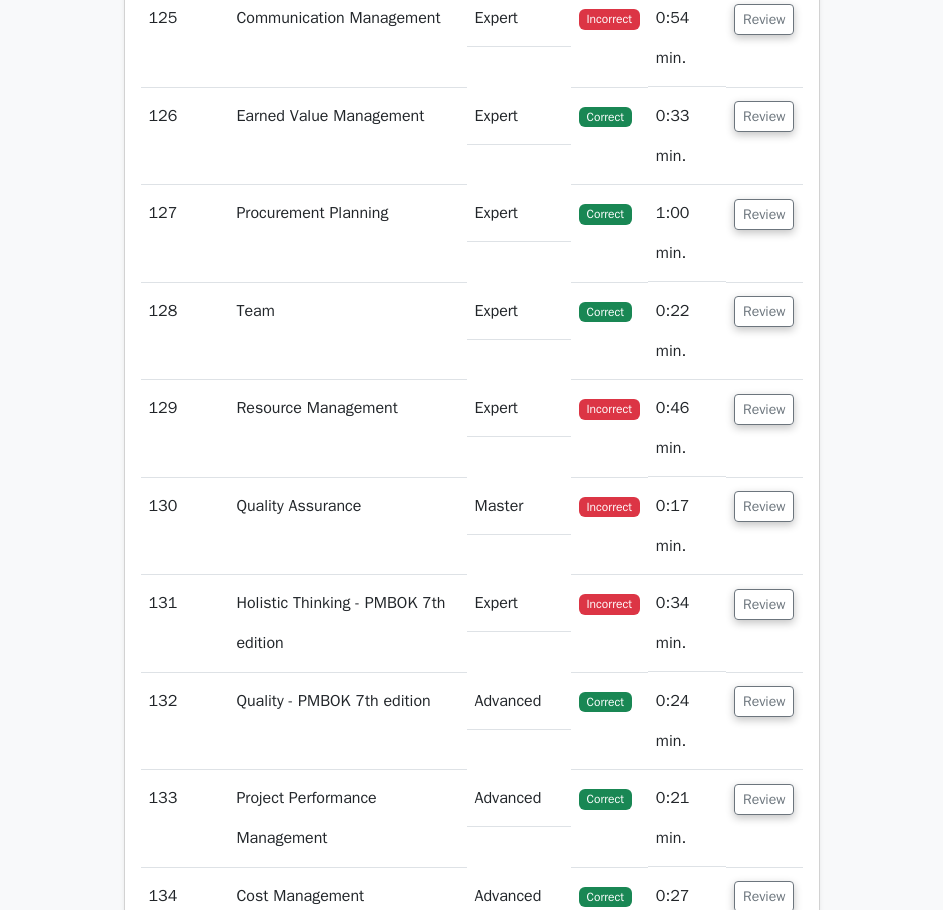 scroll, scrollTop: 84400, scrollLeft: 0, axis: vertical 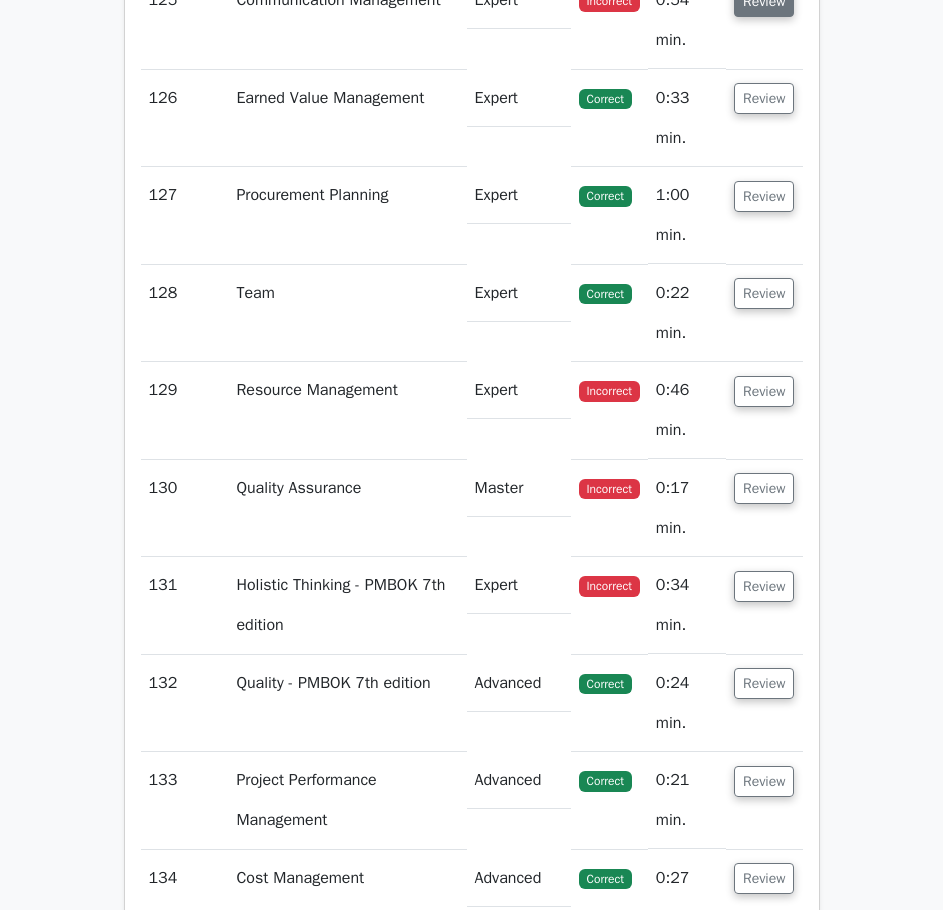 click on "Review" at bounding box center [764, 1] 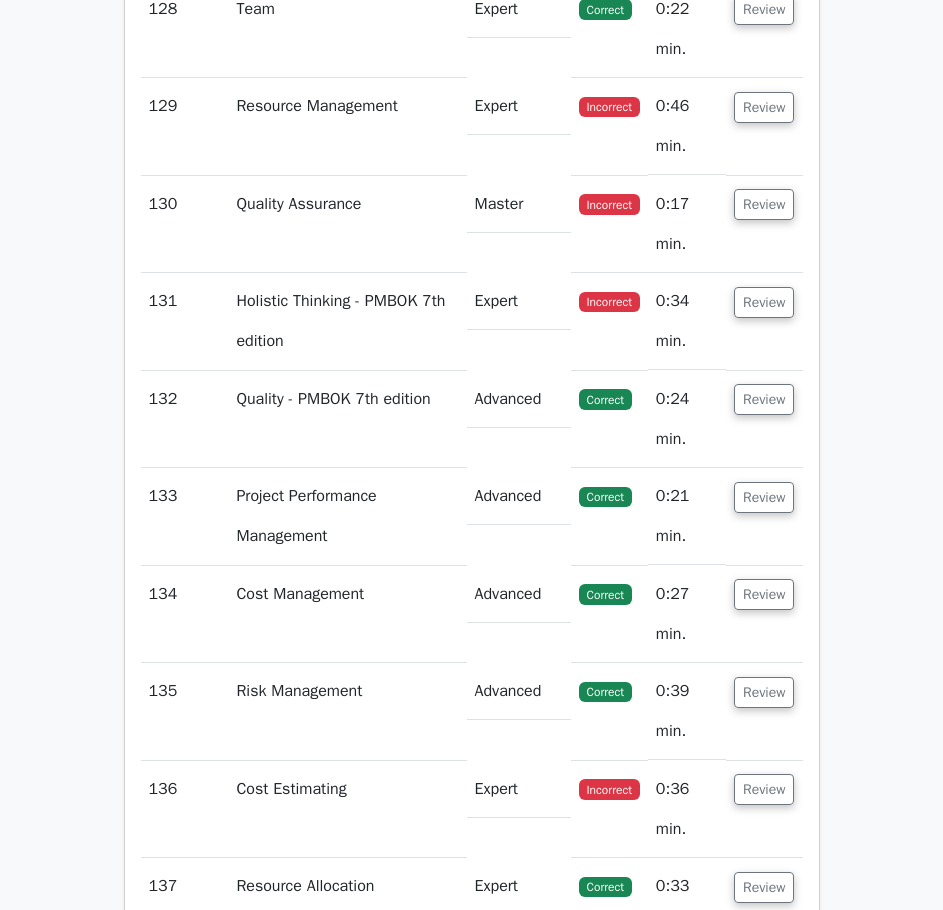 scroll, scrollTop: 85400, scrollLeft: 0, axis: vertical 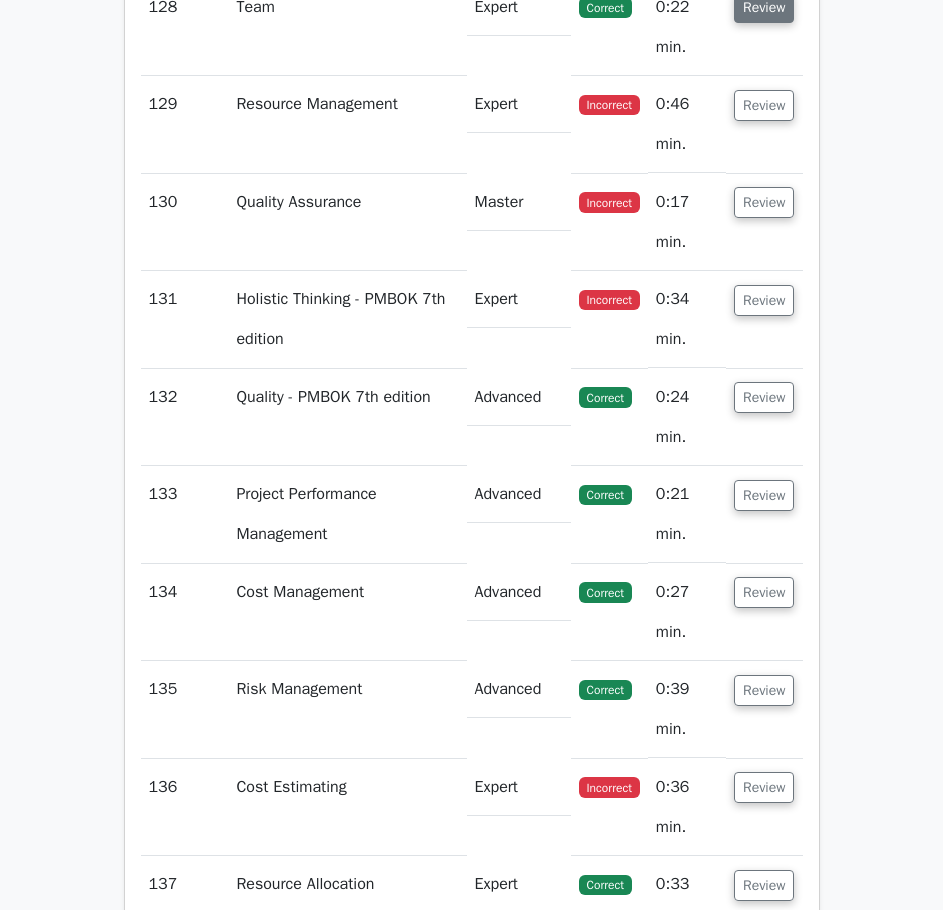 click on "Review" at bounding box center [764, 7] 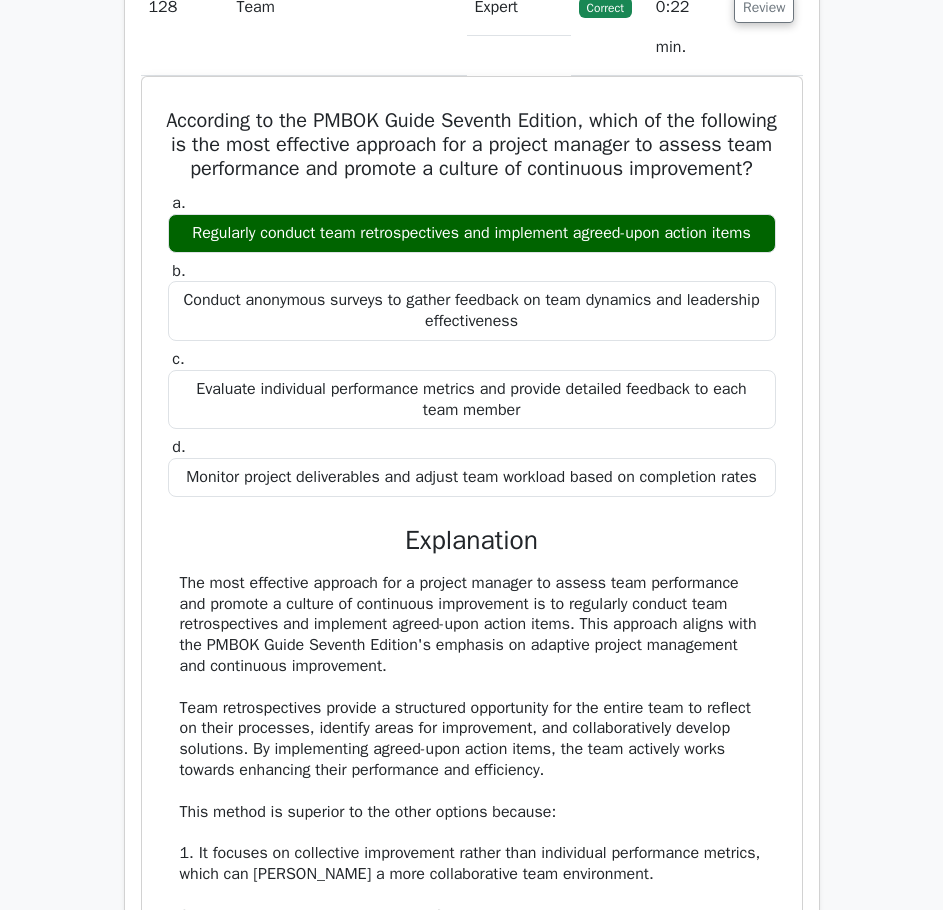 click on "Review" at bounding box center [764, -90] 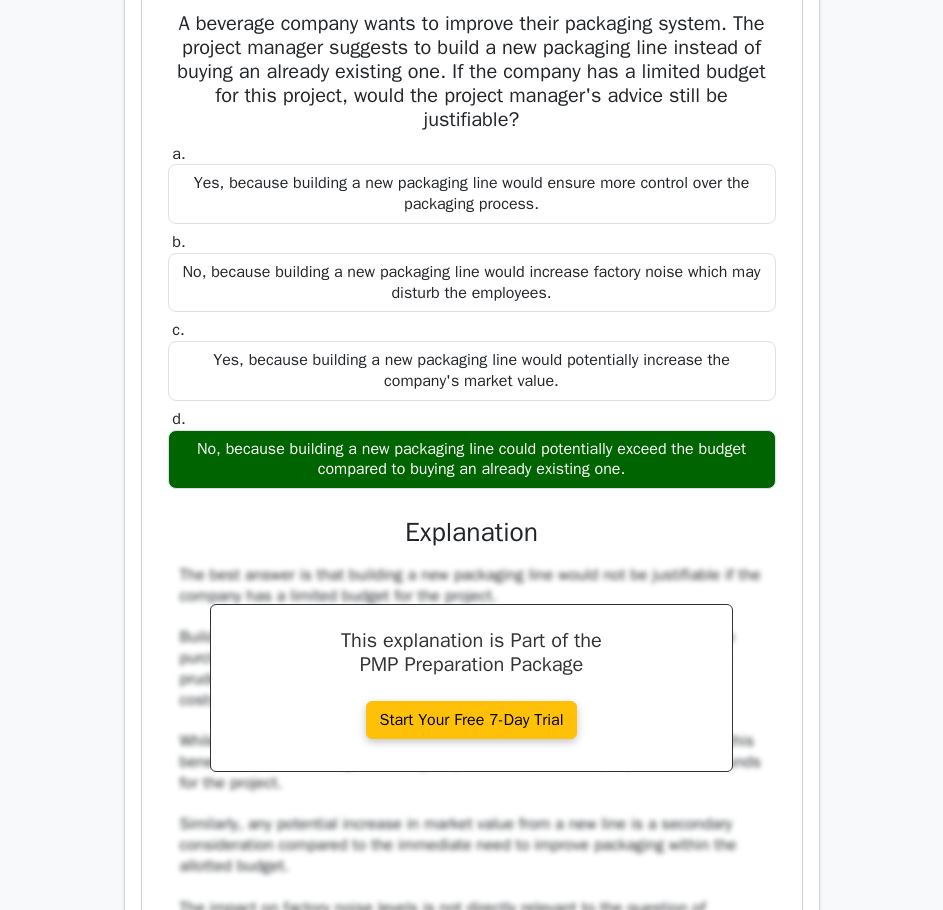 click on "Review" at bounding box center (764, -188) 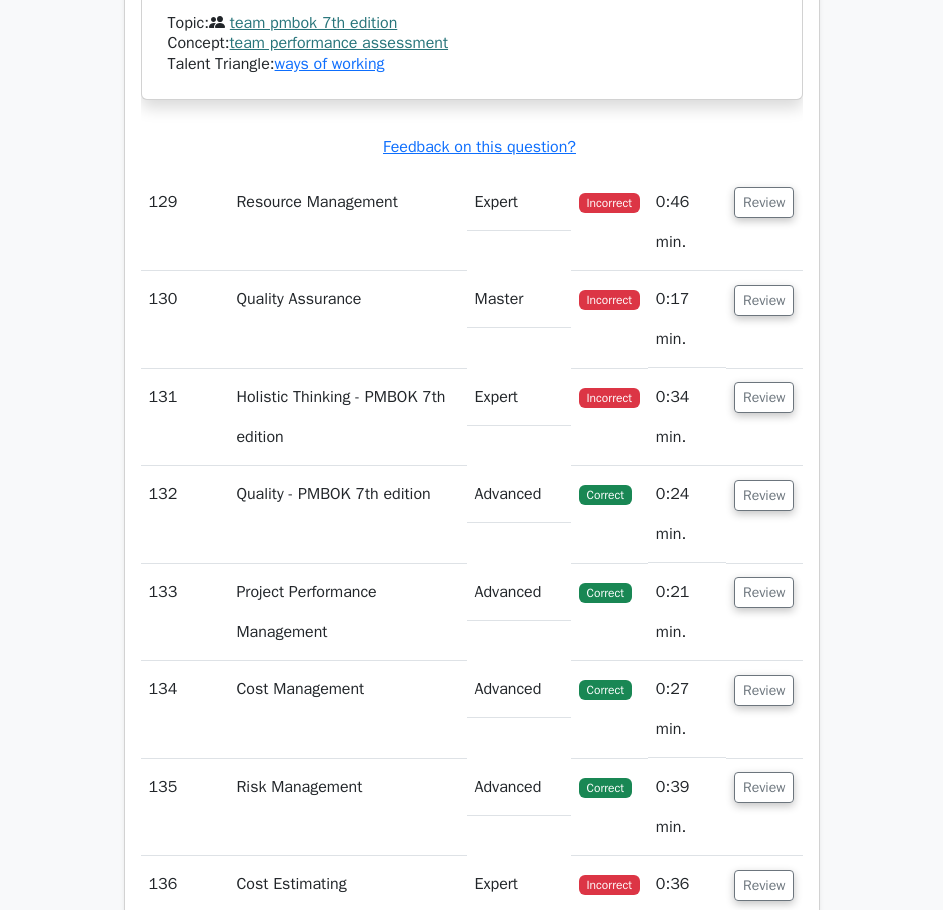 scroll, scrollTop: 89100, scrollLeft: 0, axis: vertical 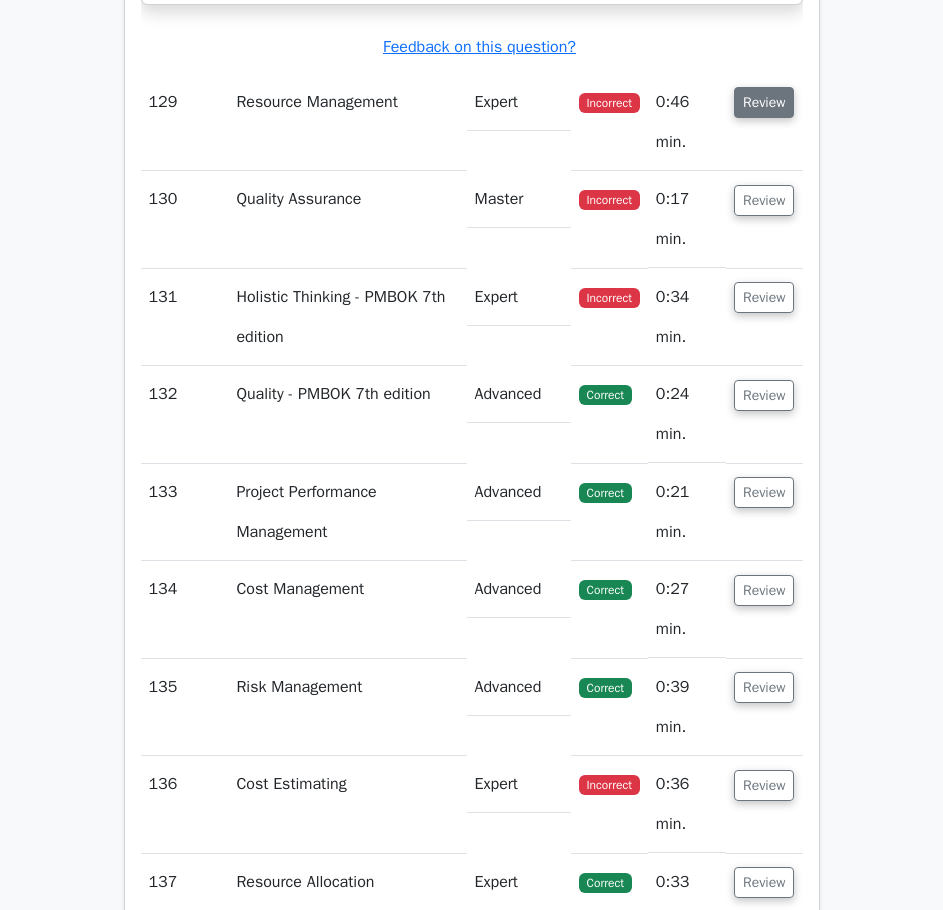 click on "Review" at bounding box center (764, 102) 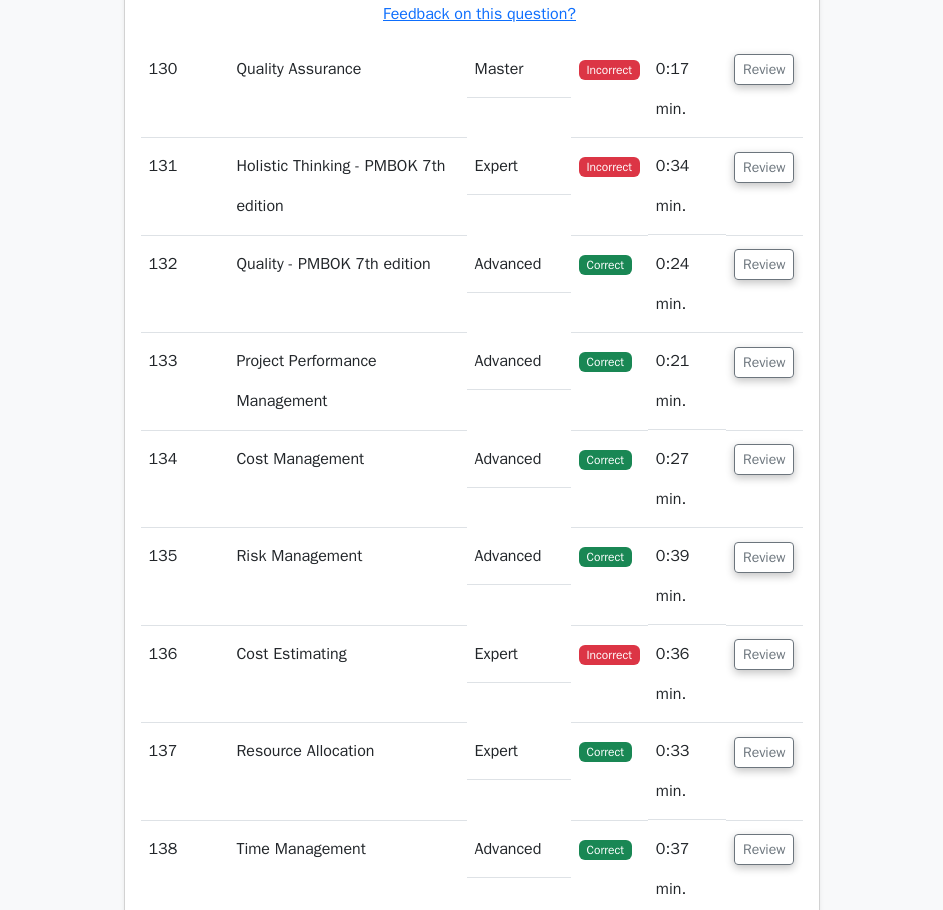 scroll, scrollTop: 90800, scrollLeft: 0, axis: vertical 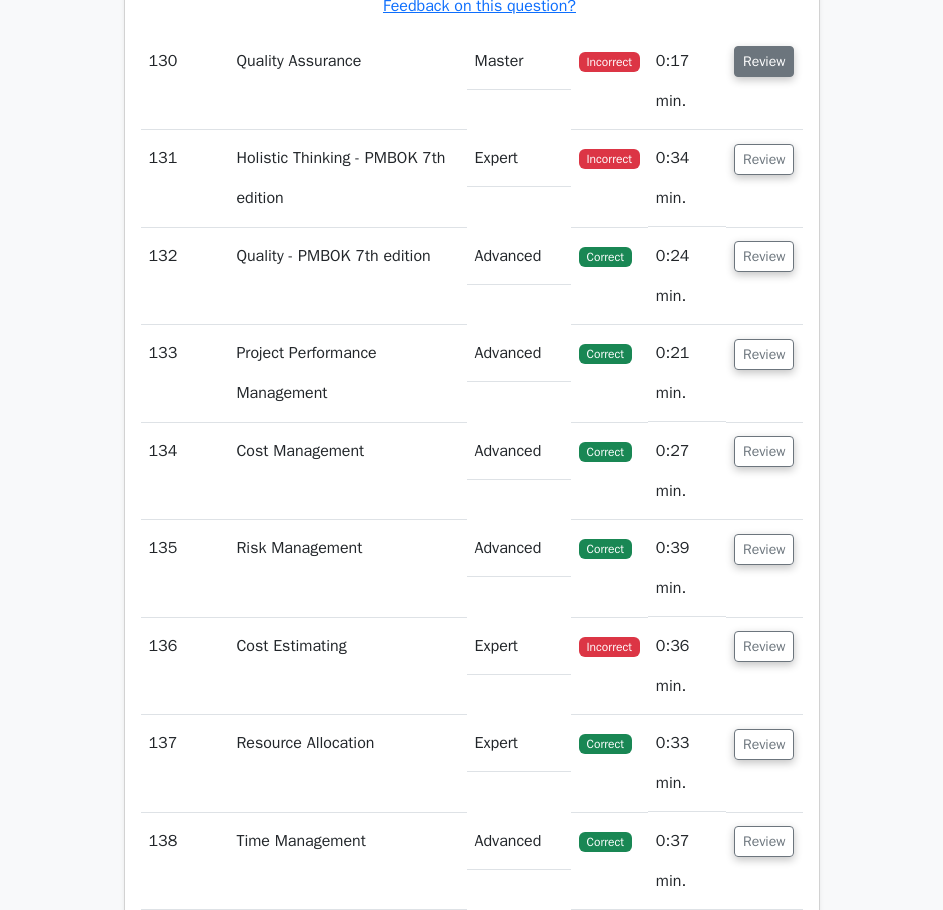 click on "Review" at bounding box center [764, 61] 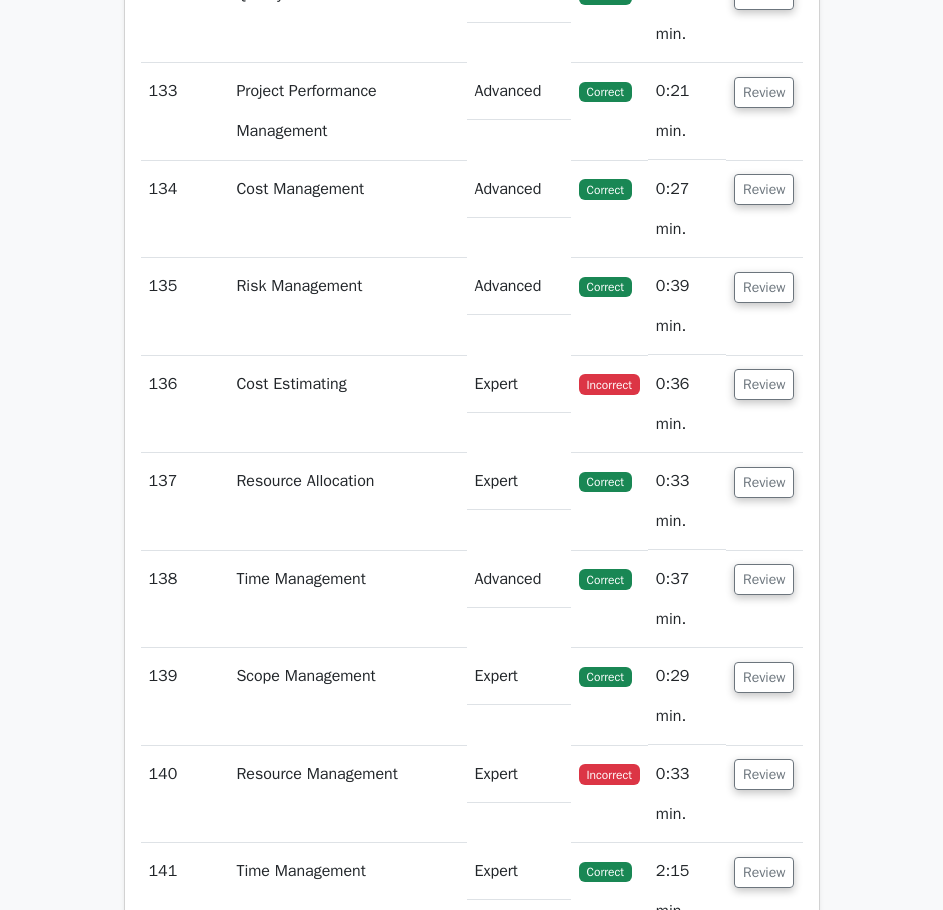 scroll, scrollTop: 92000, scrollLeft: 0, axis: vertical 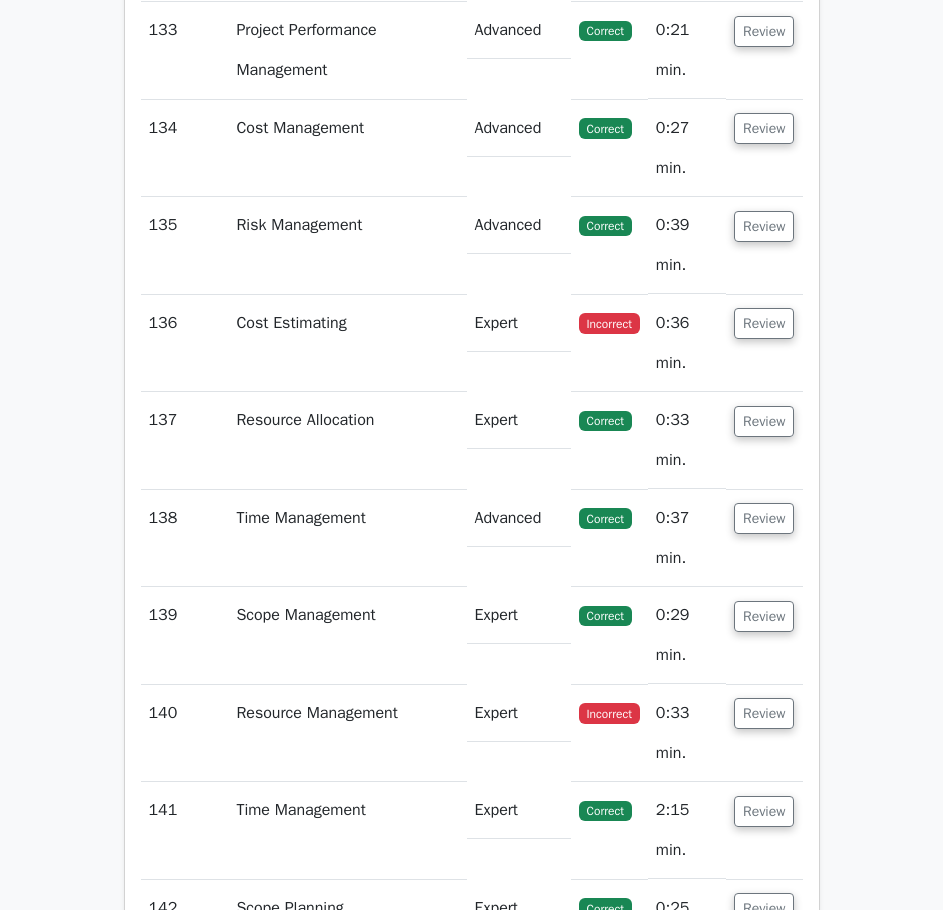 click on "Review" at bounding box center (764, -164) 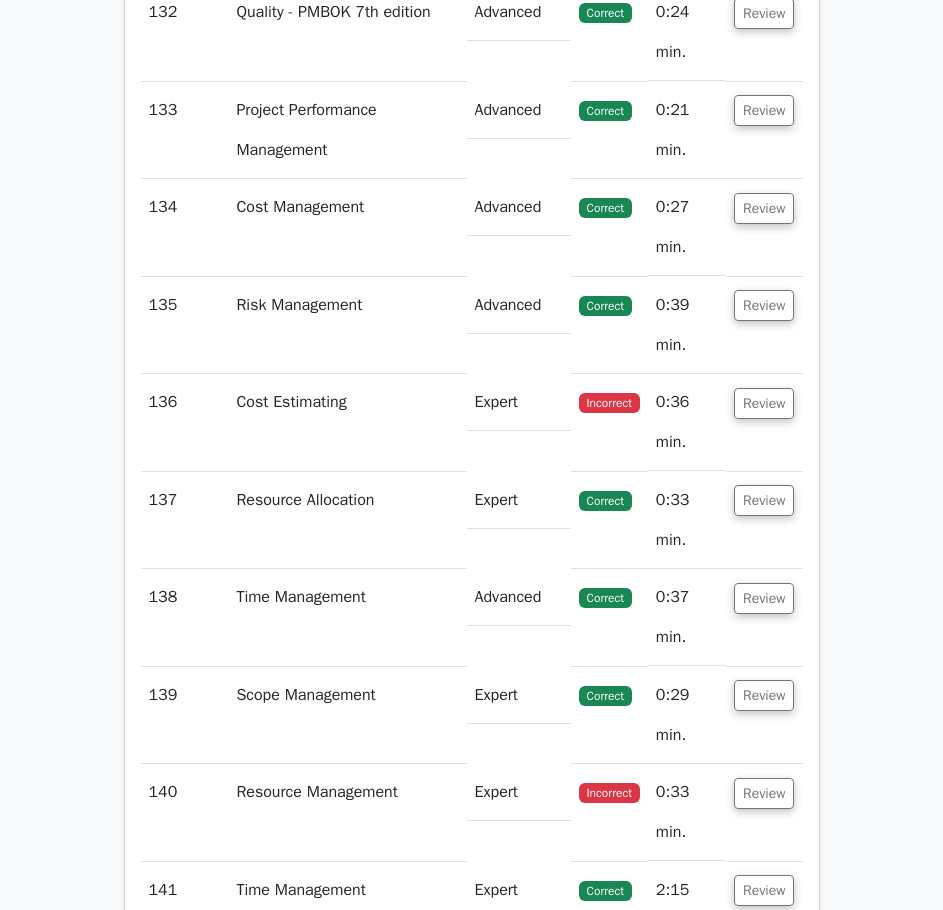 scroll, scrollTop: 92900, scrollLeft: 0, axis: vertical 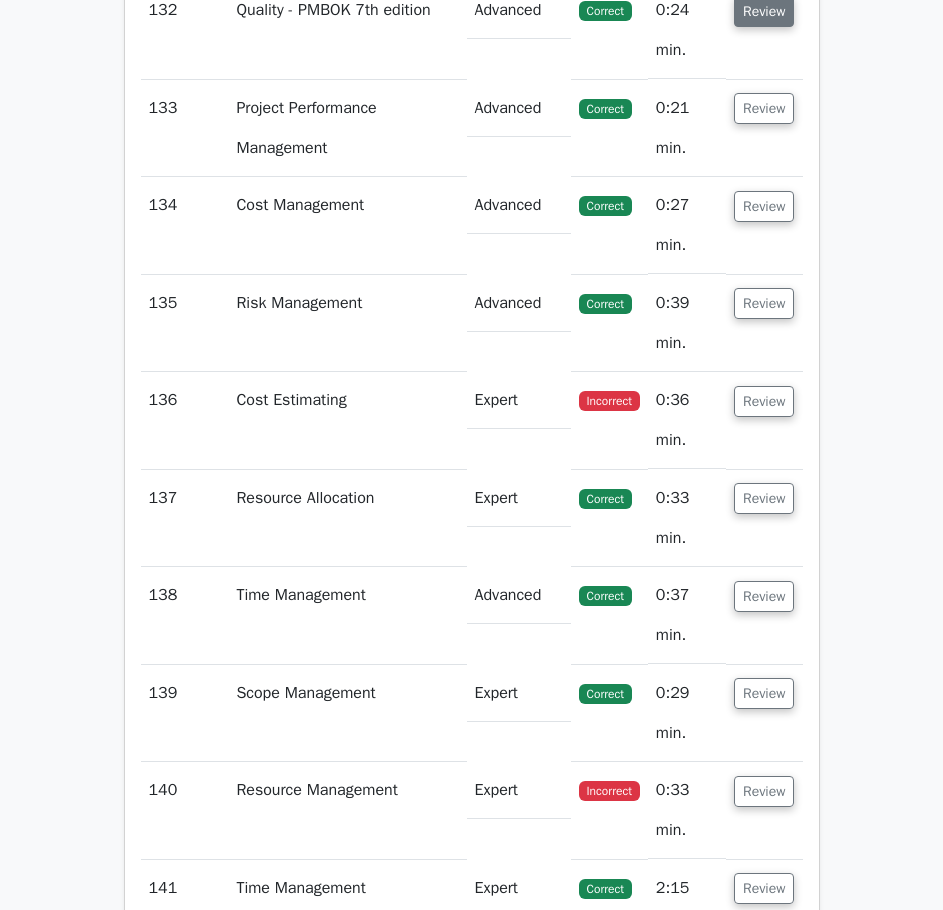 click on "Review" at bounding box center (764, 11) 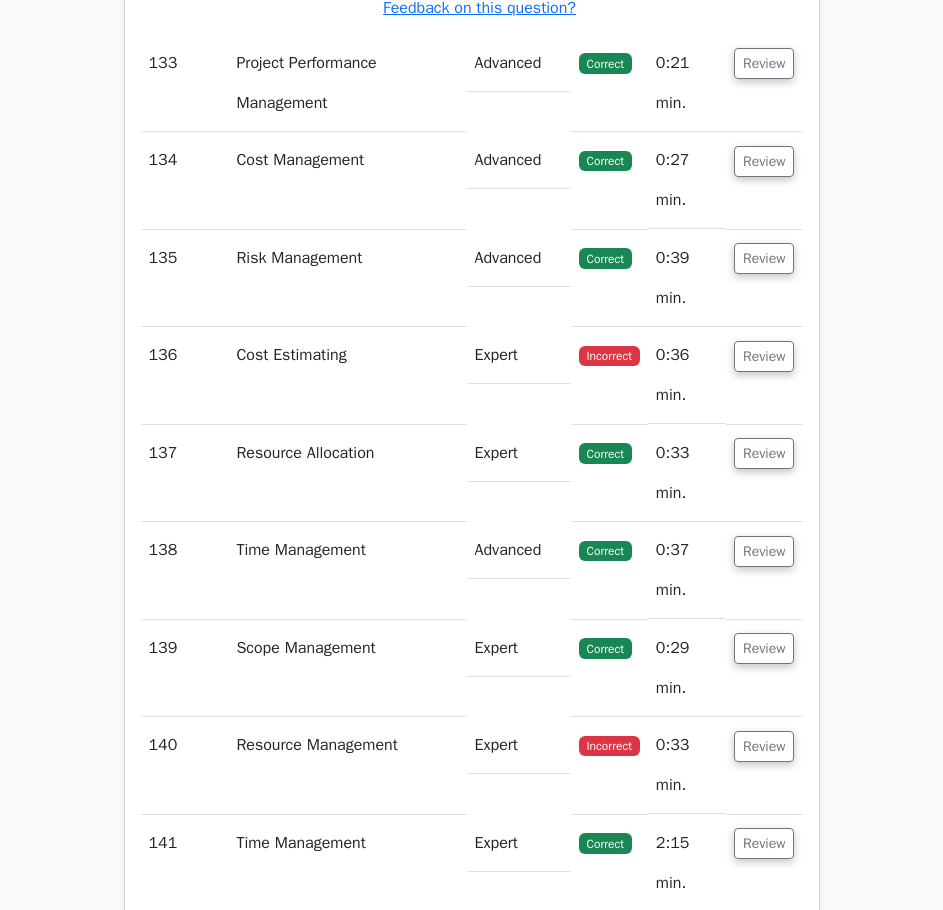 scroll, scrollTop: 94000, scrollLeft: 0, axis: vertical 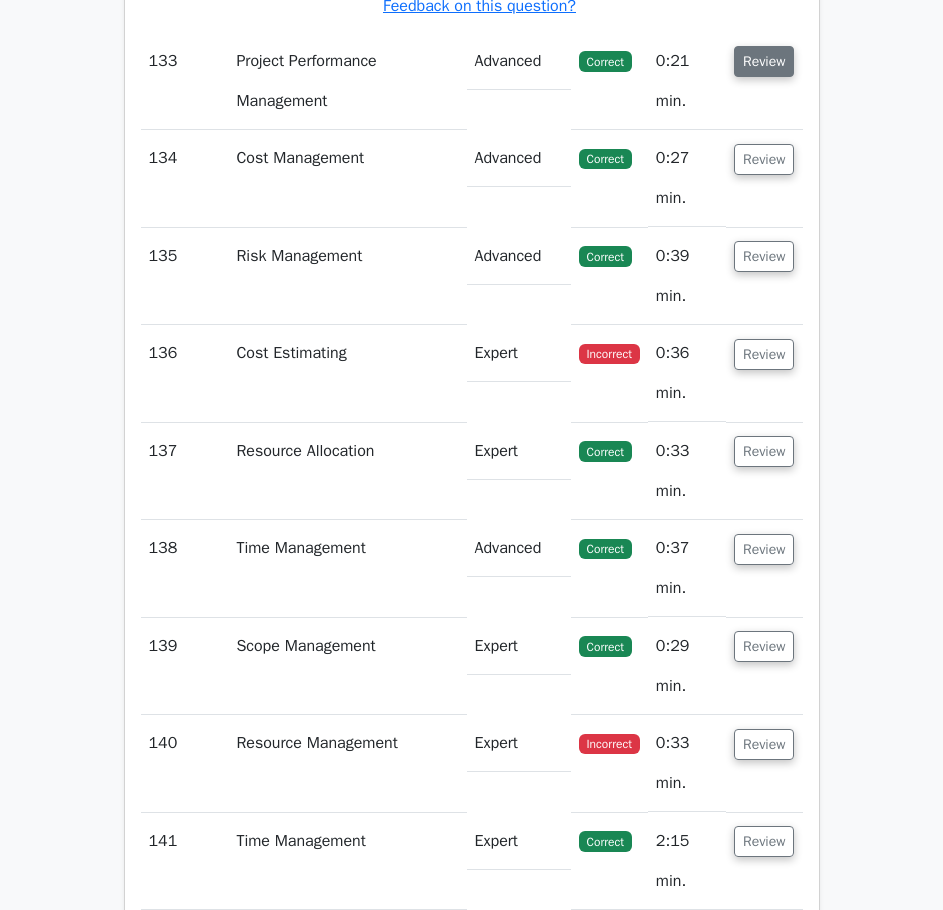 click on "Review" at bounding box center [764, 61] 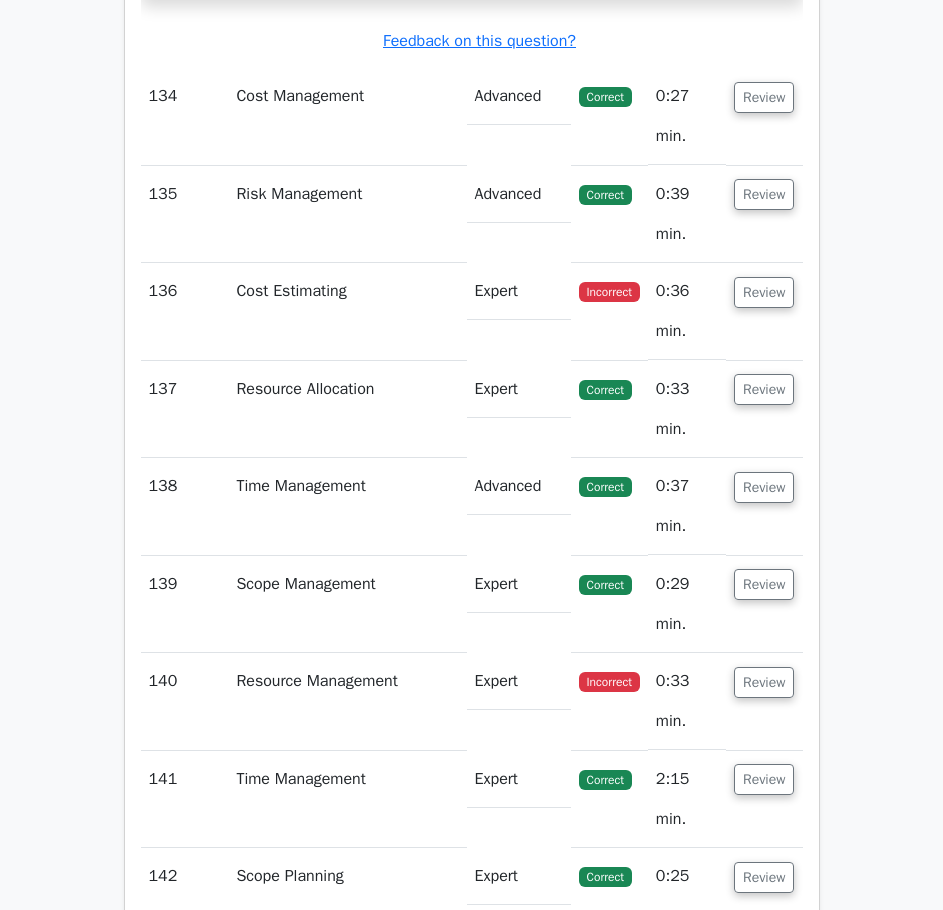 scroll, scrollTop: 95200, scrollLeft: 0, axis: vertical 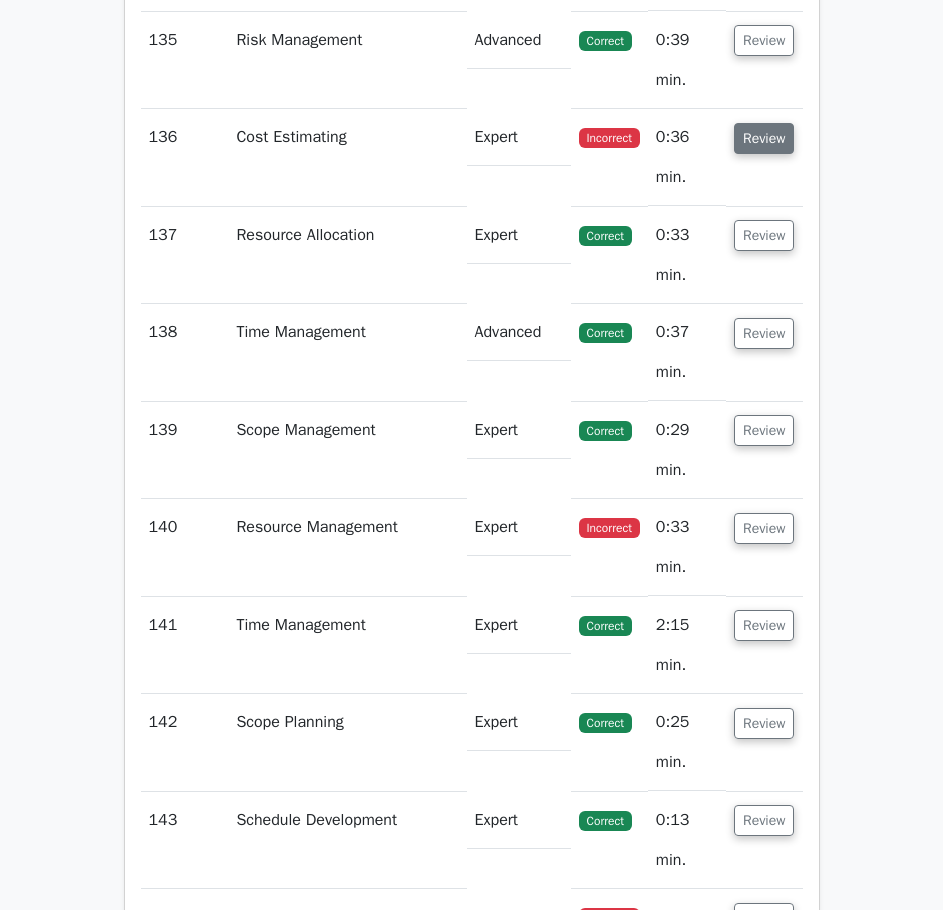 click on "Review" at bounding box center [764, 138] 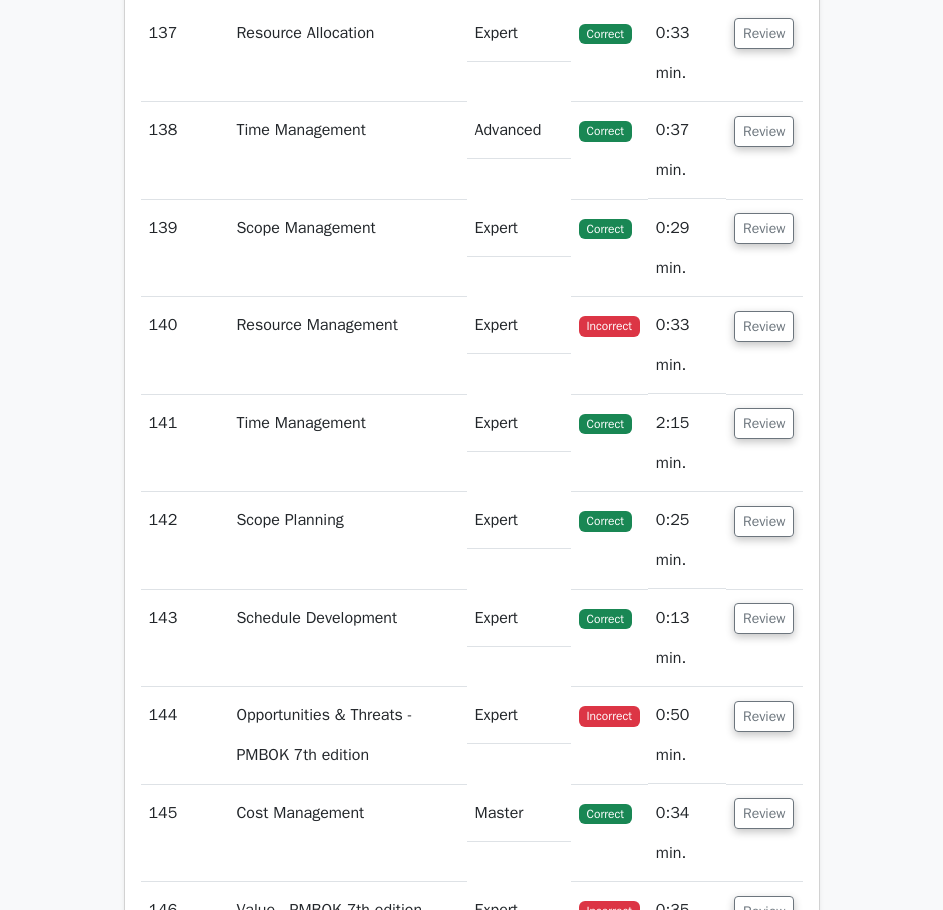 scroll, scrollTop: 96900, scrollLeft: 0, axis: vertical 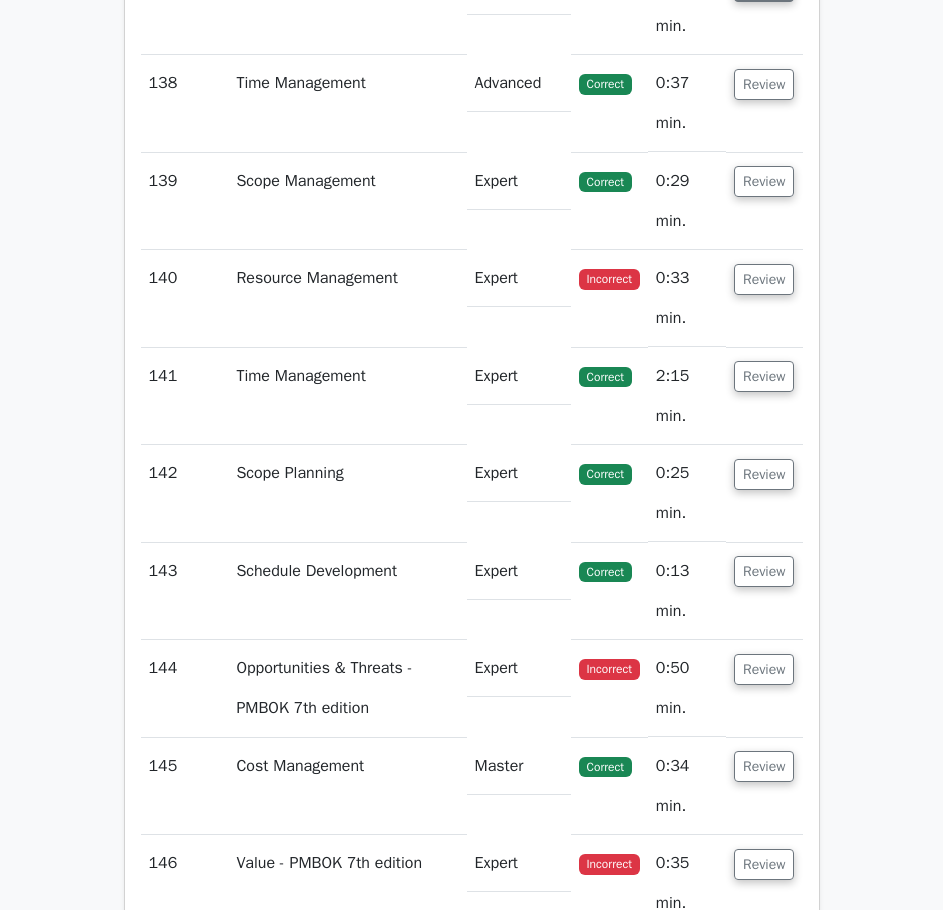 click on "Review" at bounding box center (764, -14) 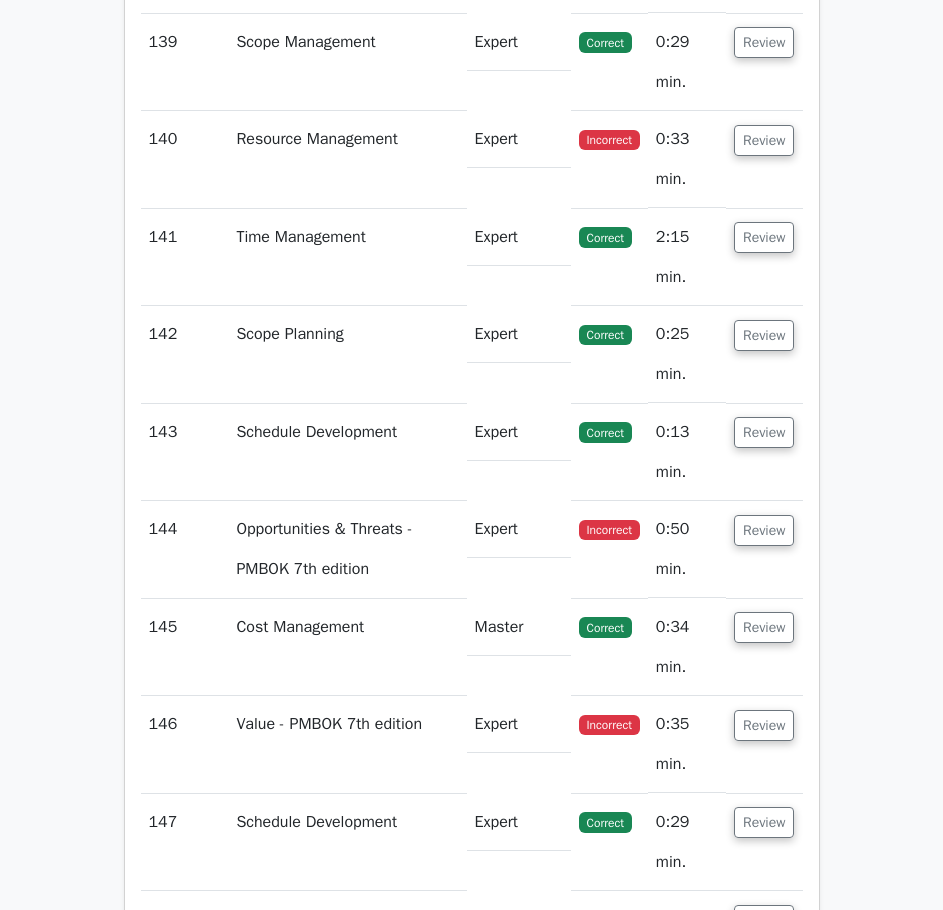 scroll, scrollTop: 98100, scrollLeft: 0, axis: vertical 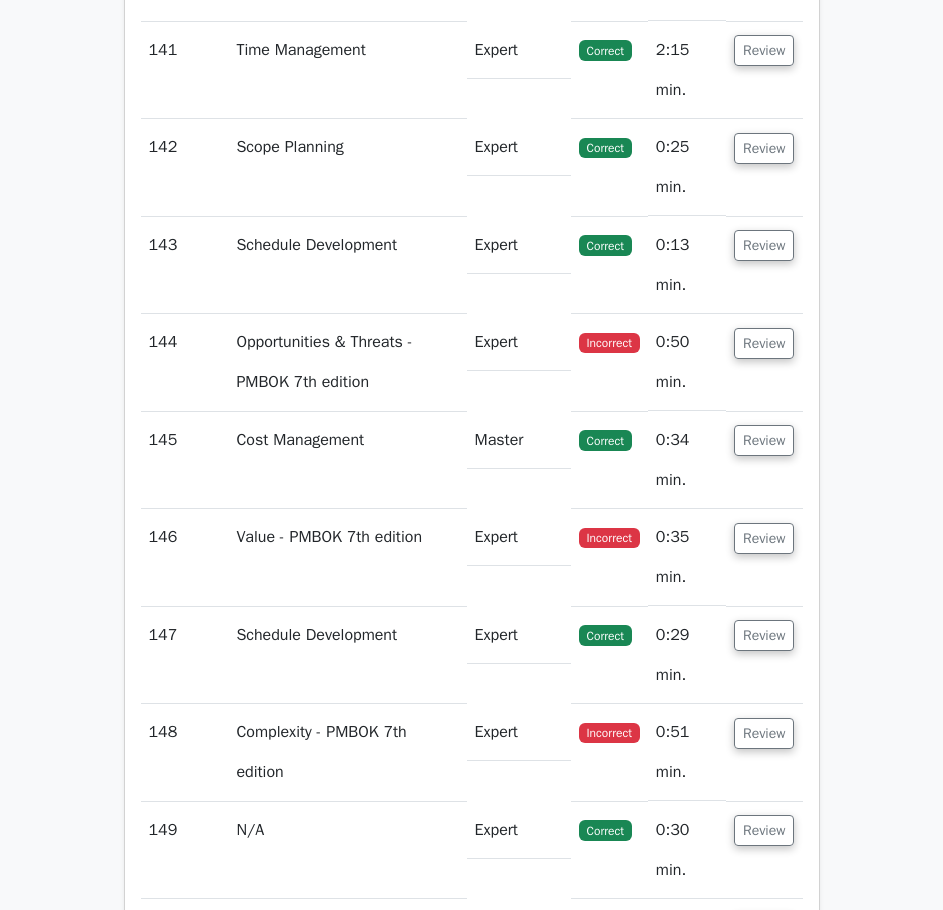 click on "Review" at bounding box center [764, -47] 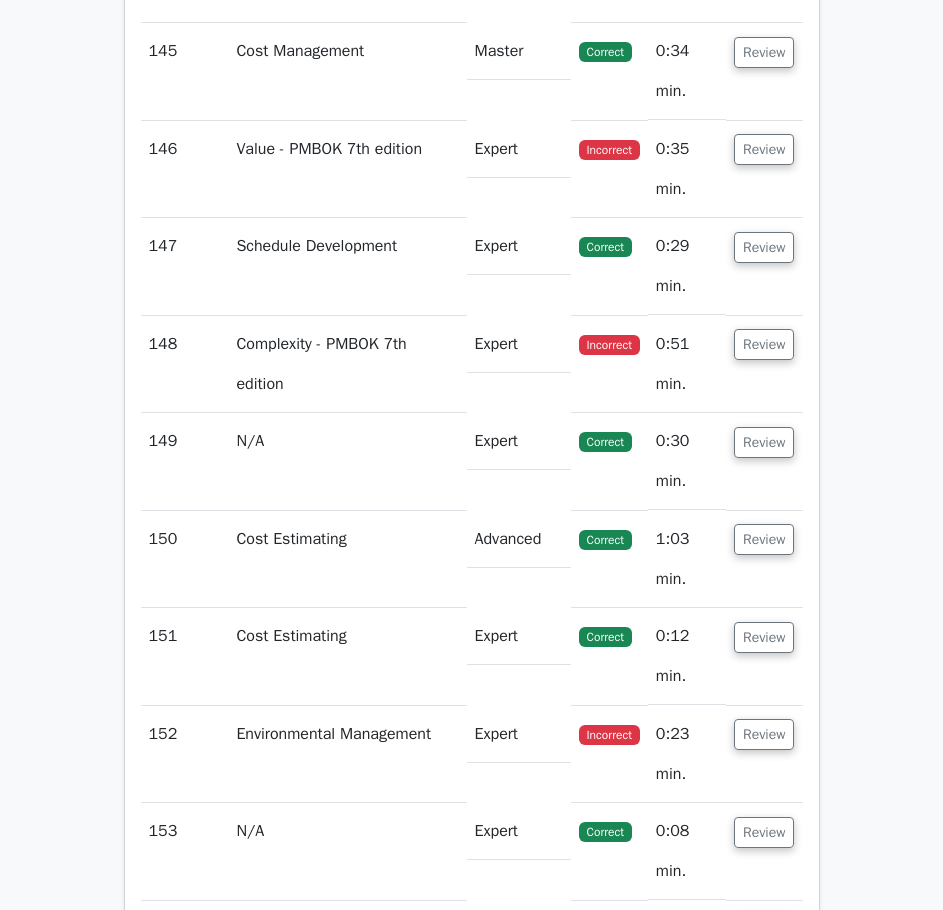 scroll, scrollTop: 99400, scrollLeft: 0, axis: vertical 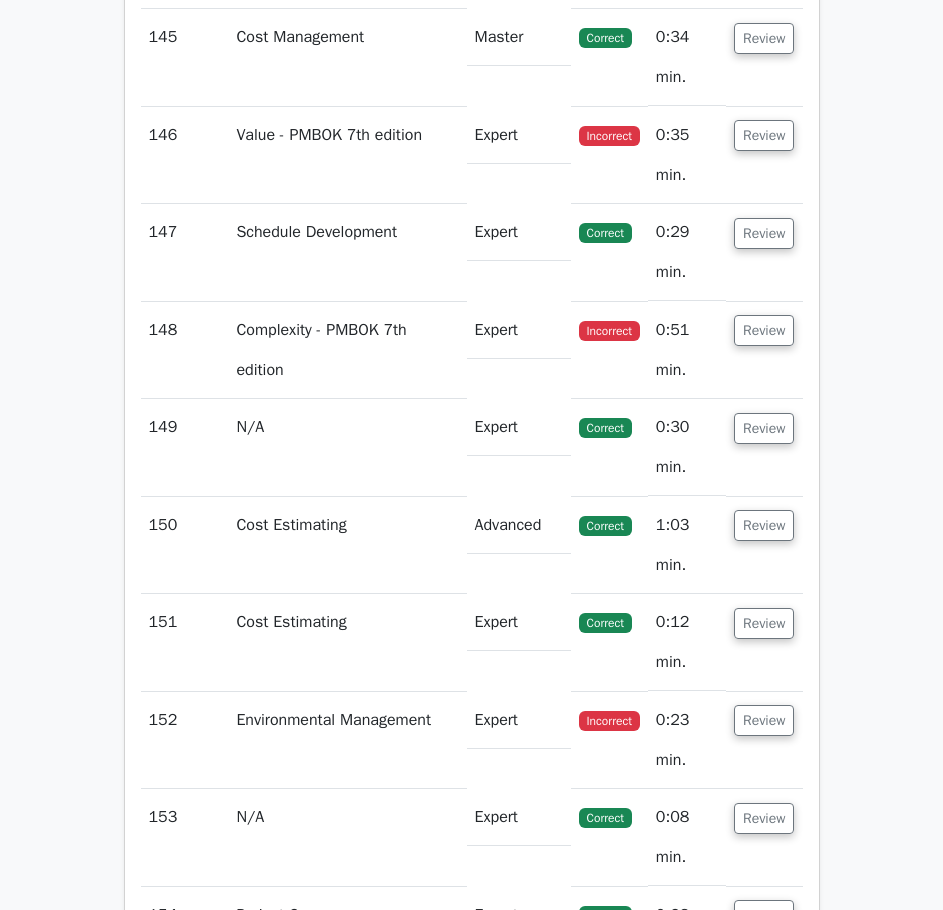 click on "Review" at bounding box center (764, -60) 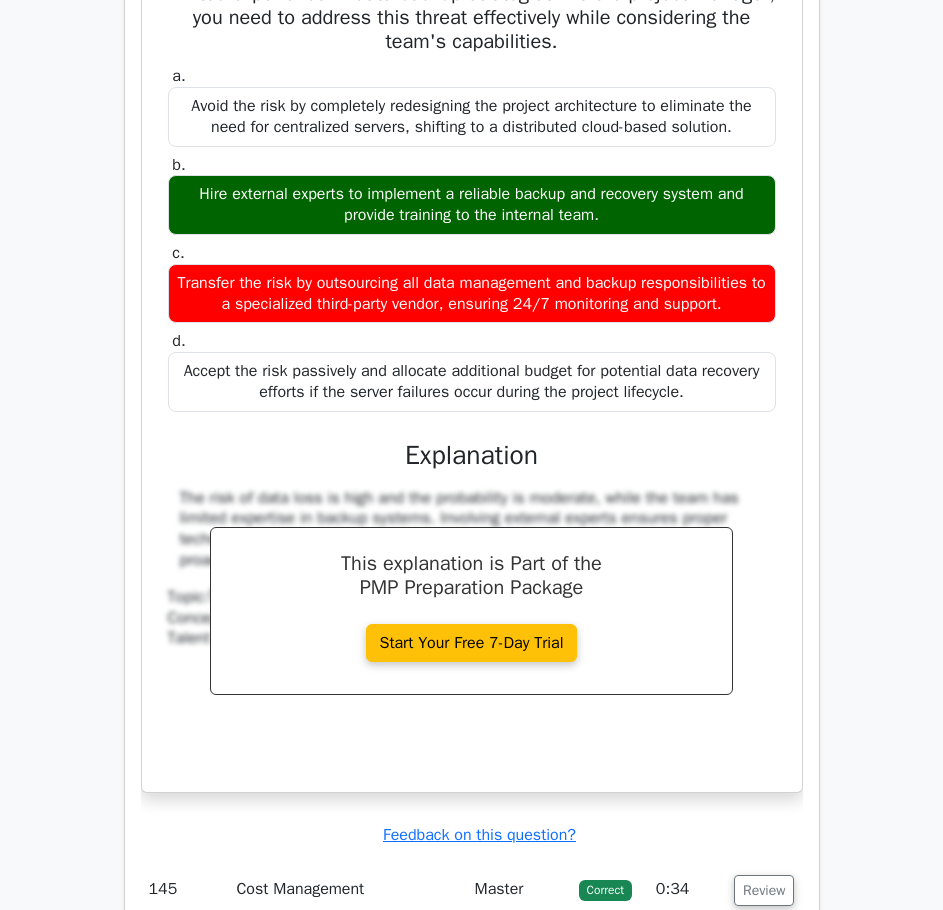 scroll, scrollTop: 99500, scrollLeft: 0, axis: vertical 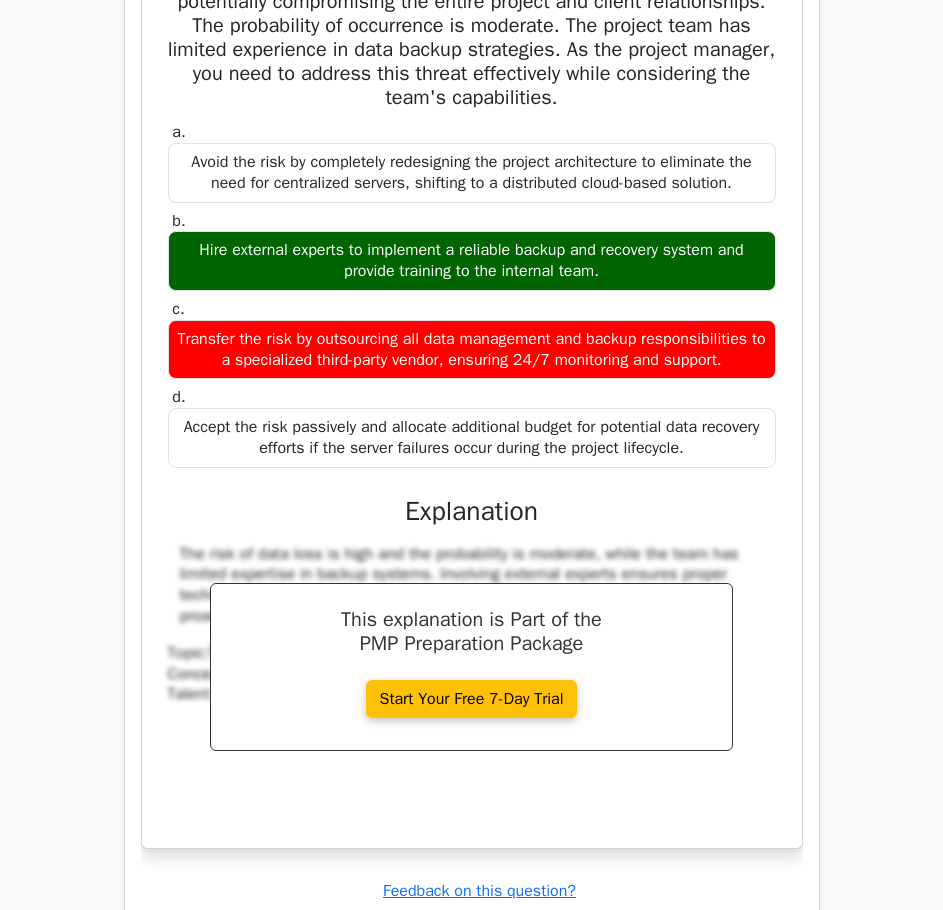 click on "Review" at bounding box center (764, -238) 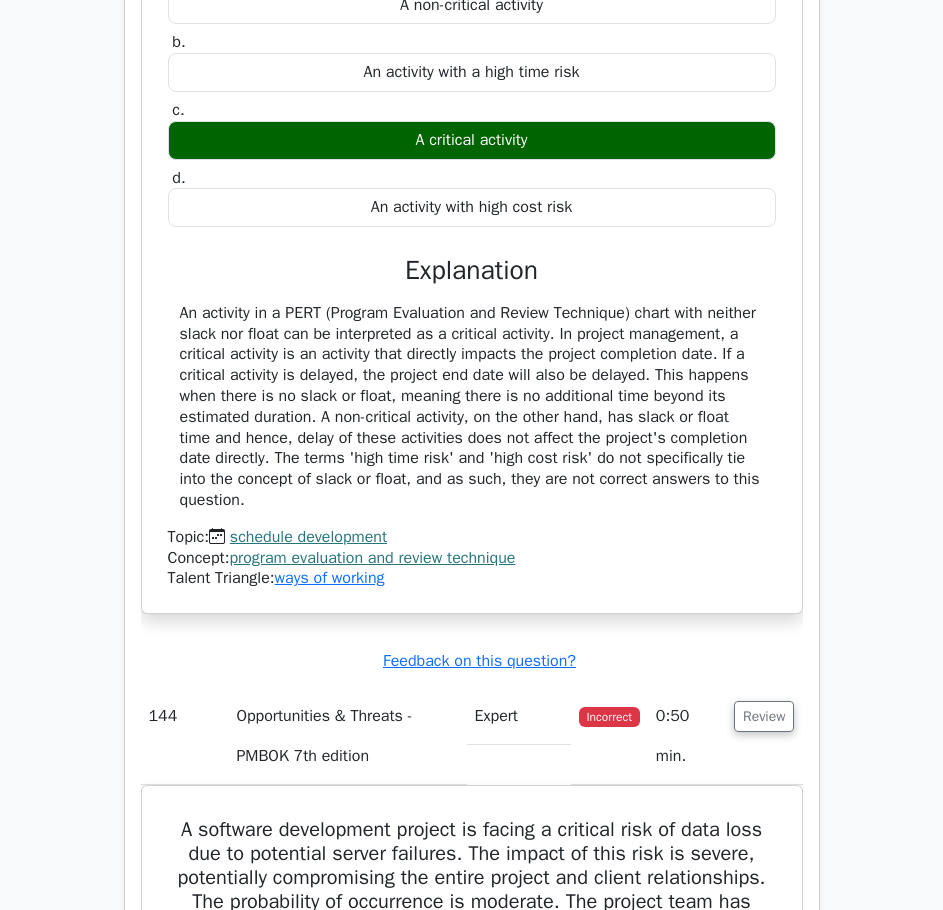 scroll, scrollTop: 99400, scrollLeft: 0, axis: vertical 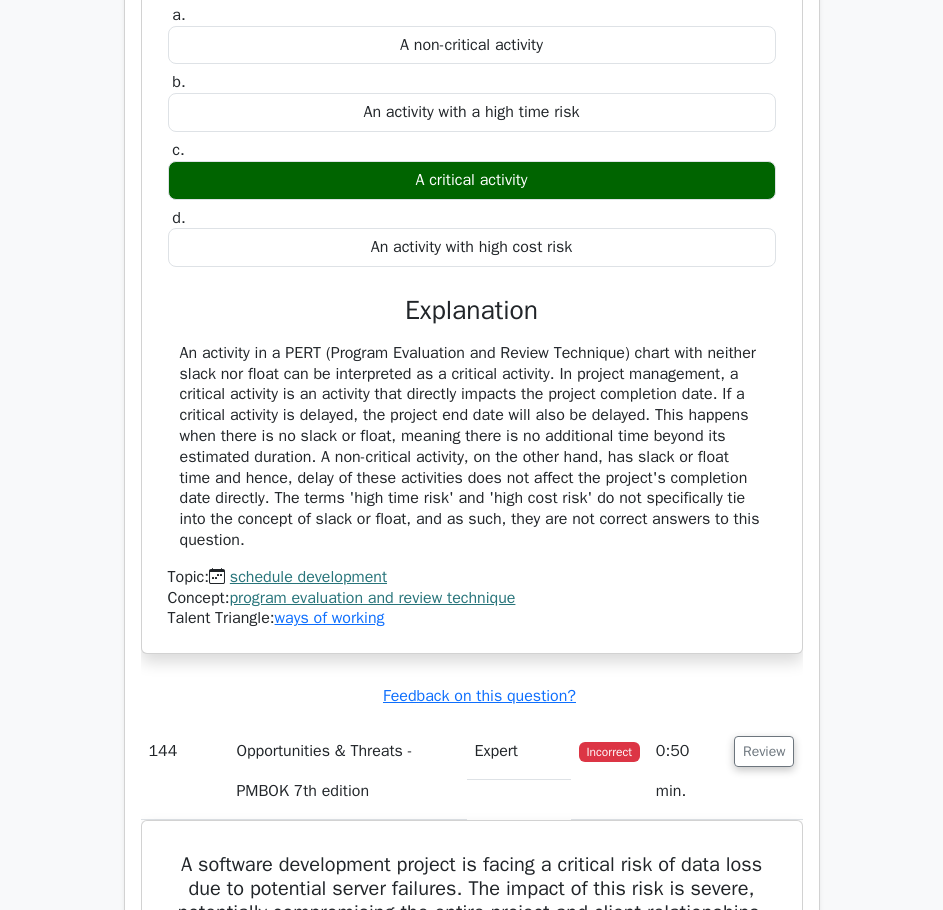 click on "Review" at bounding box center [764, -255] 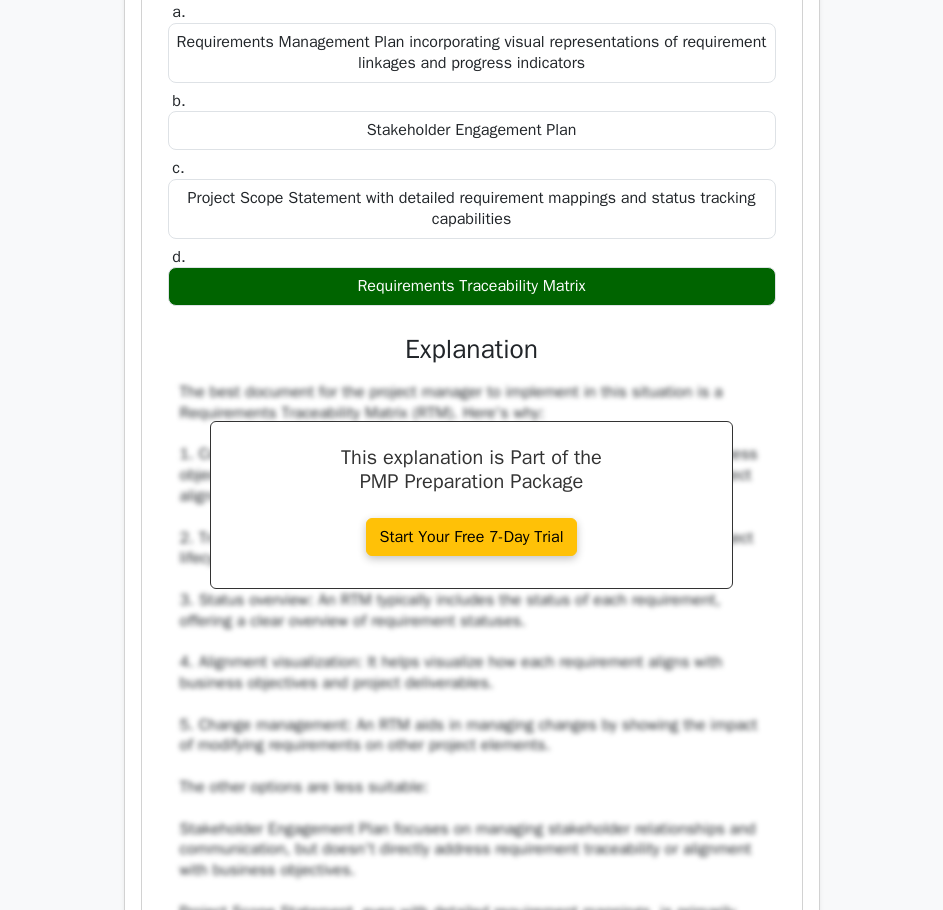 scroll, scrollTop: 99400, scrollLeft: 0, axis: vertical 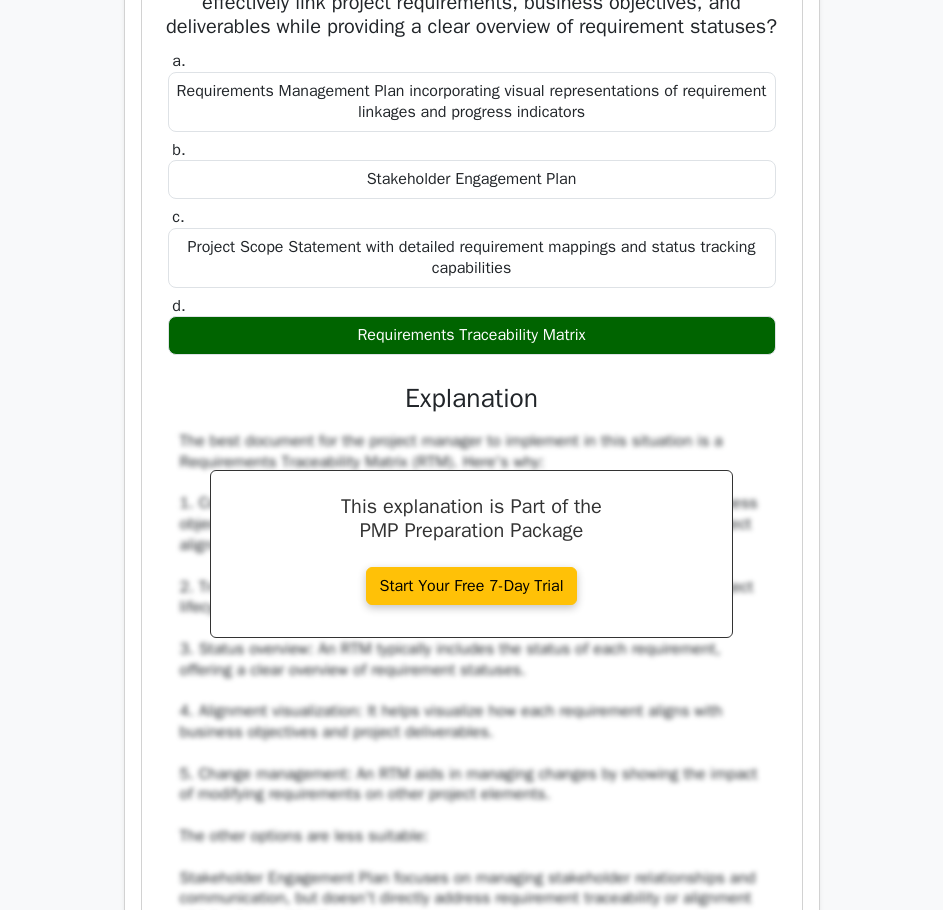 click on "Review" at bounding box center [764, -352] 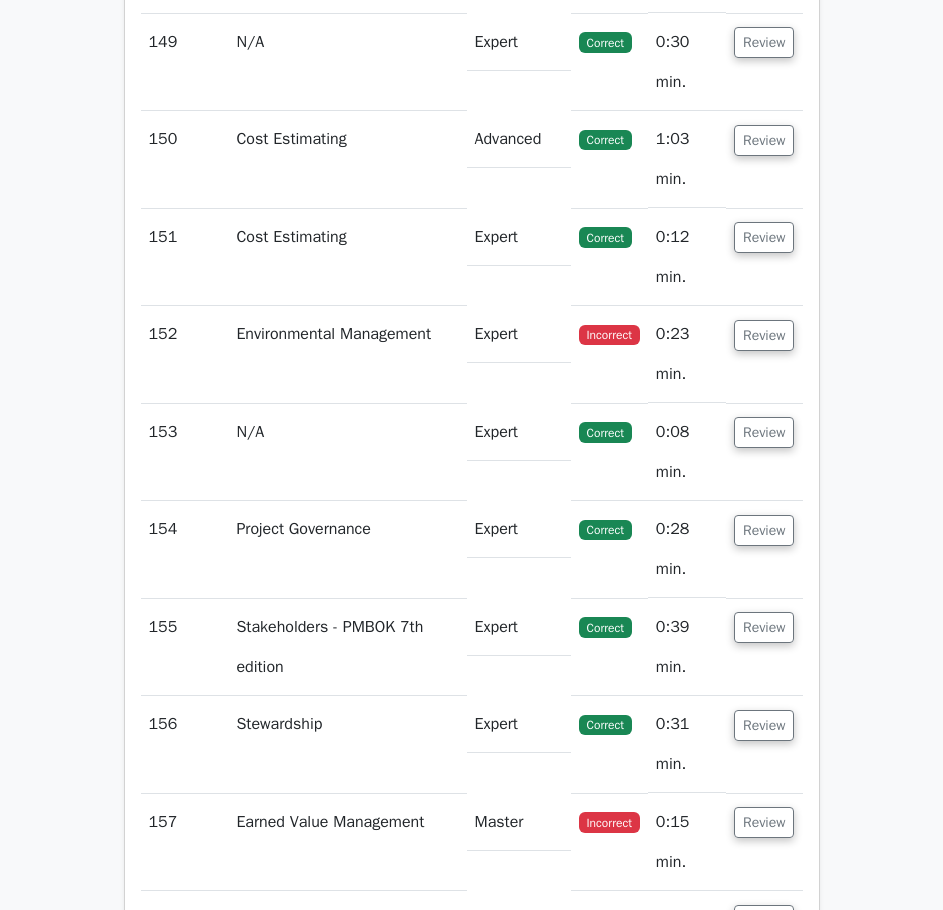 scroll, scrollTop: 104500, scrollLeft: 0, axis: vertical 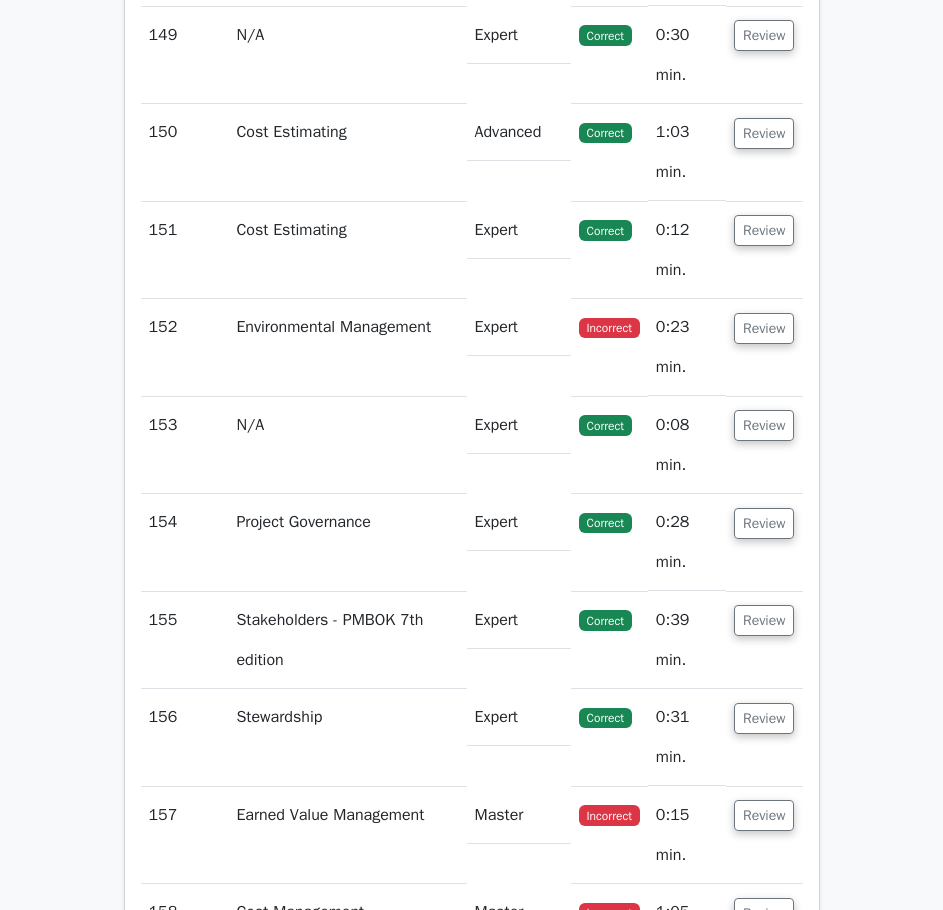 click on "Review" at bounding box center (764, -257) 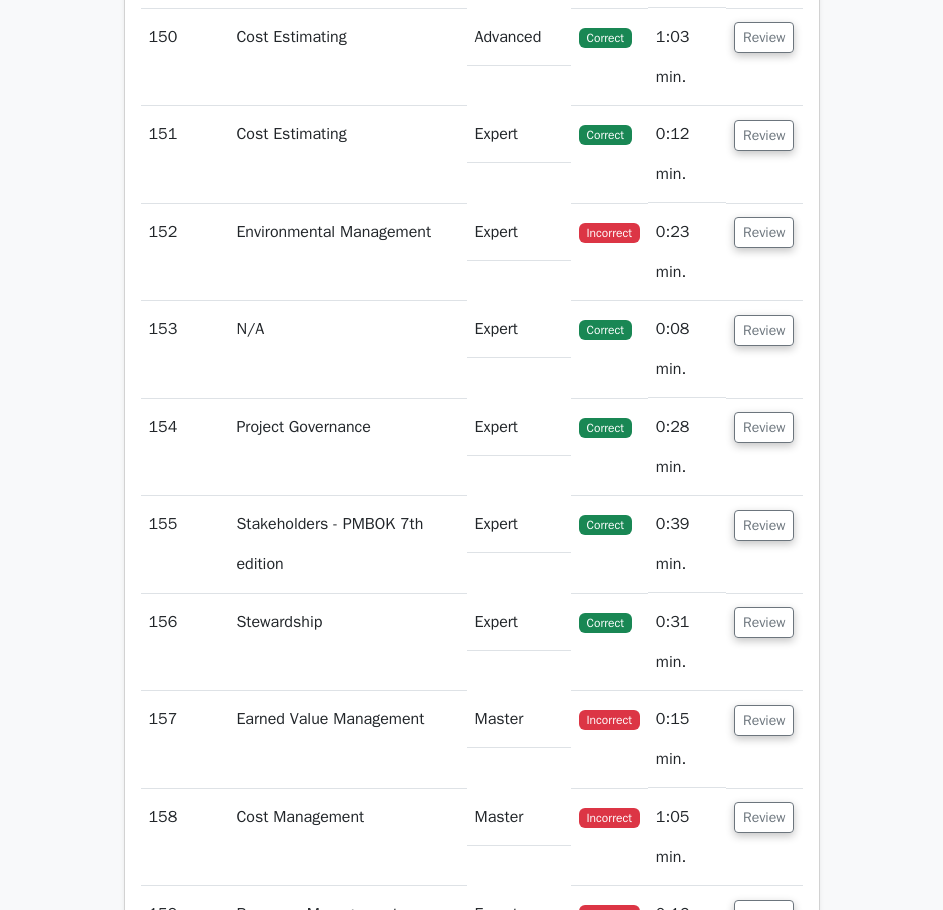 scroll, scrollTop: 105700, scrollLeft: 0, axis: vertical 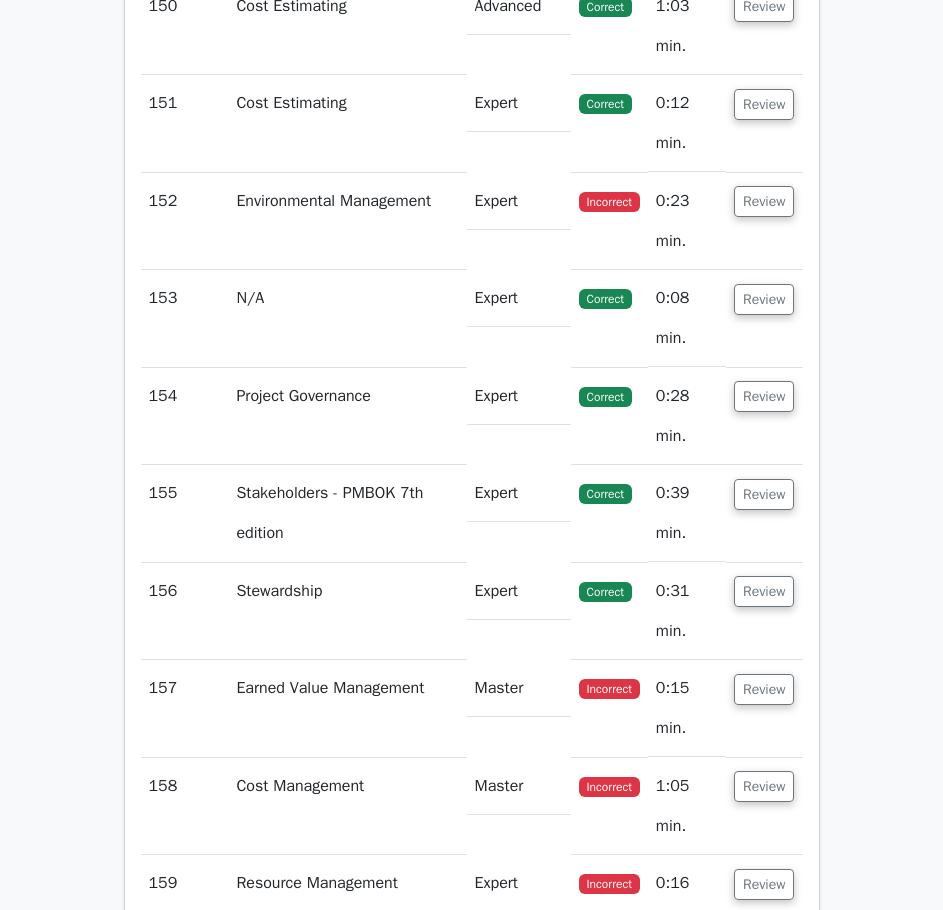 click on "Review" at bounding box center [764, -189] 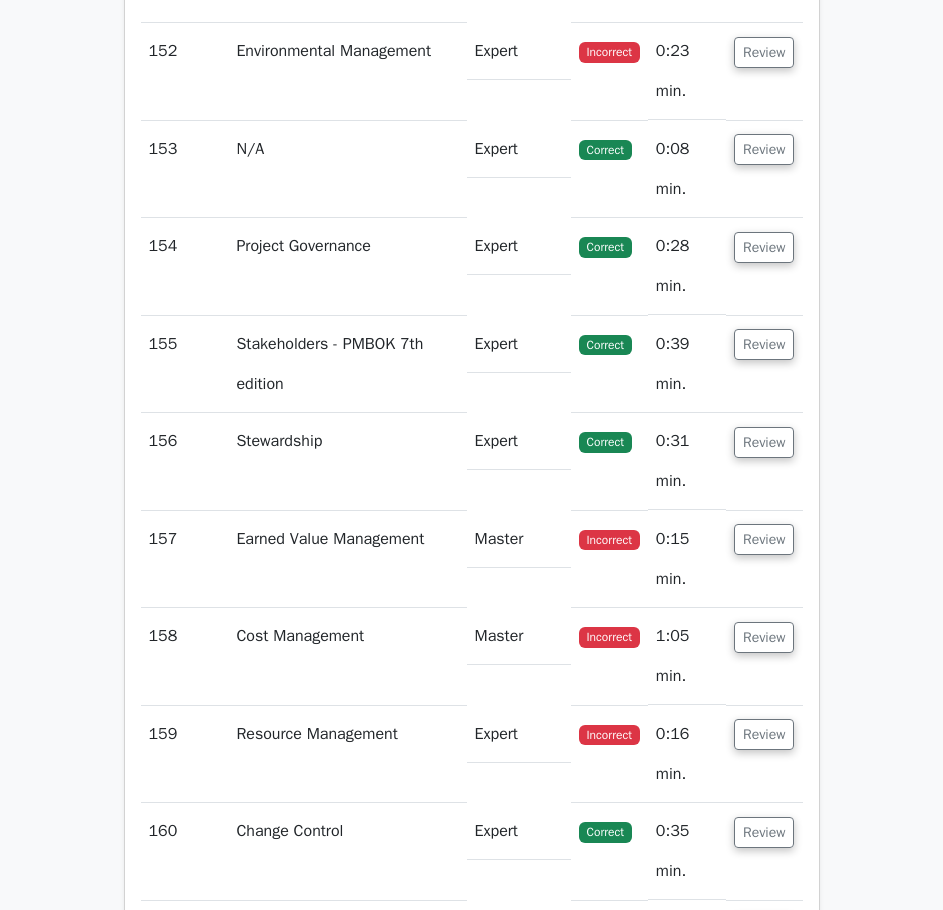 scroll, scrollTop: 107300, scrollLeft: 0, axis: vertical 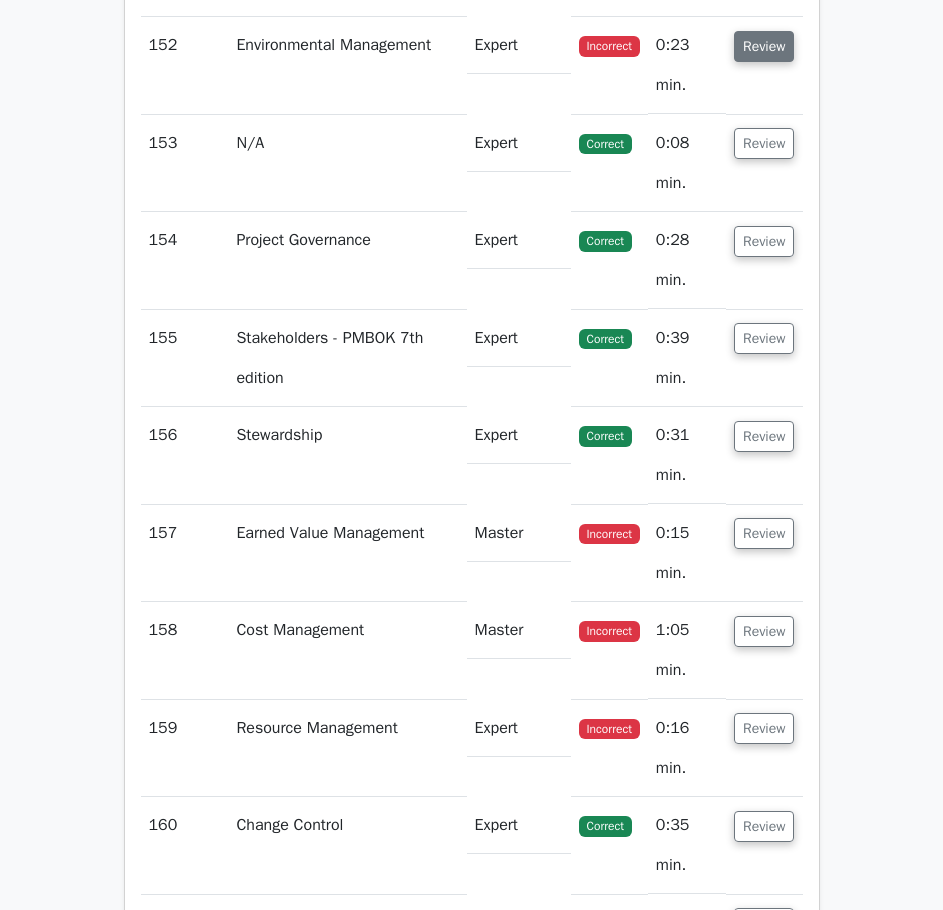 click on "Review" at bounding box center [764, 46] 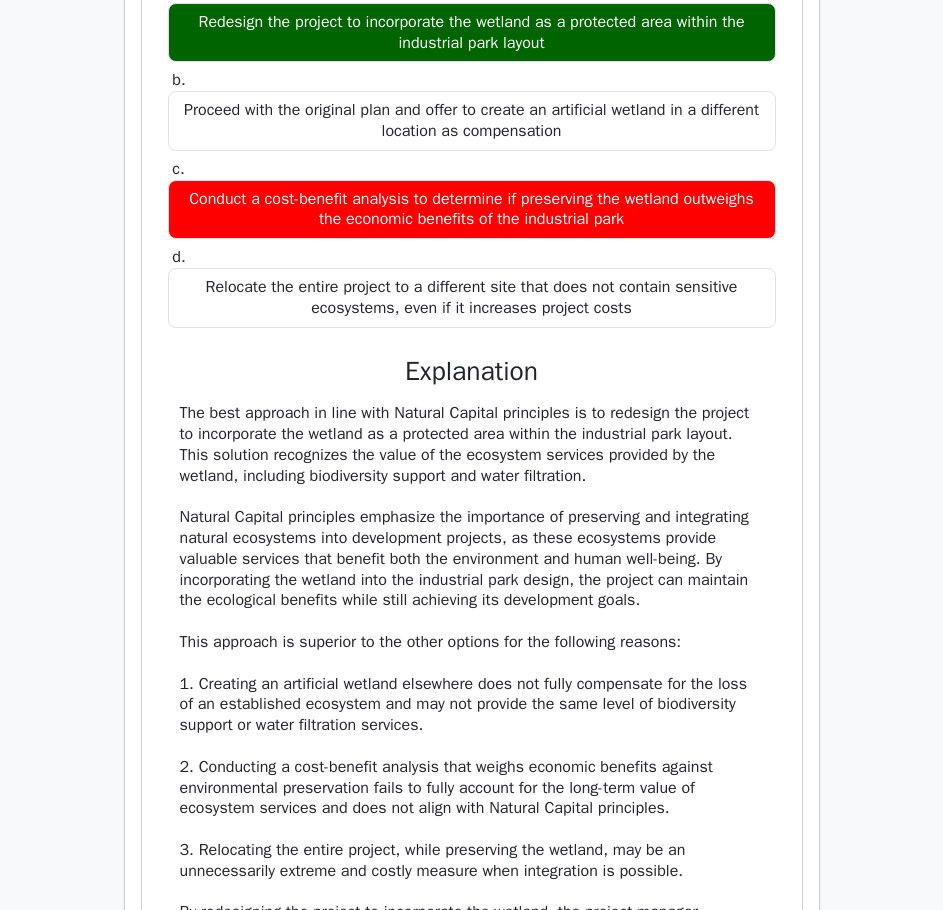 scroll, scrollTop: 107600, scrollLeft: 0, axis: vertical 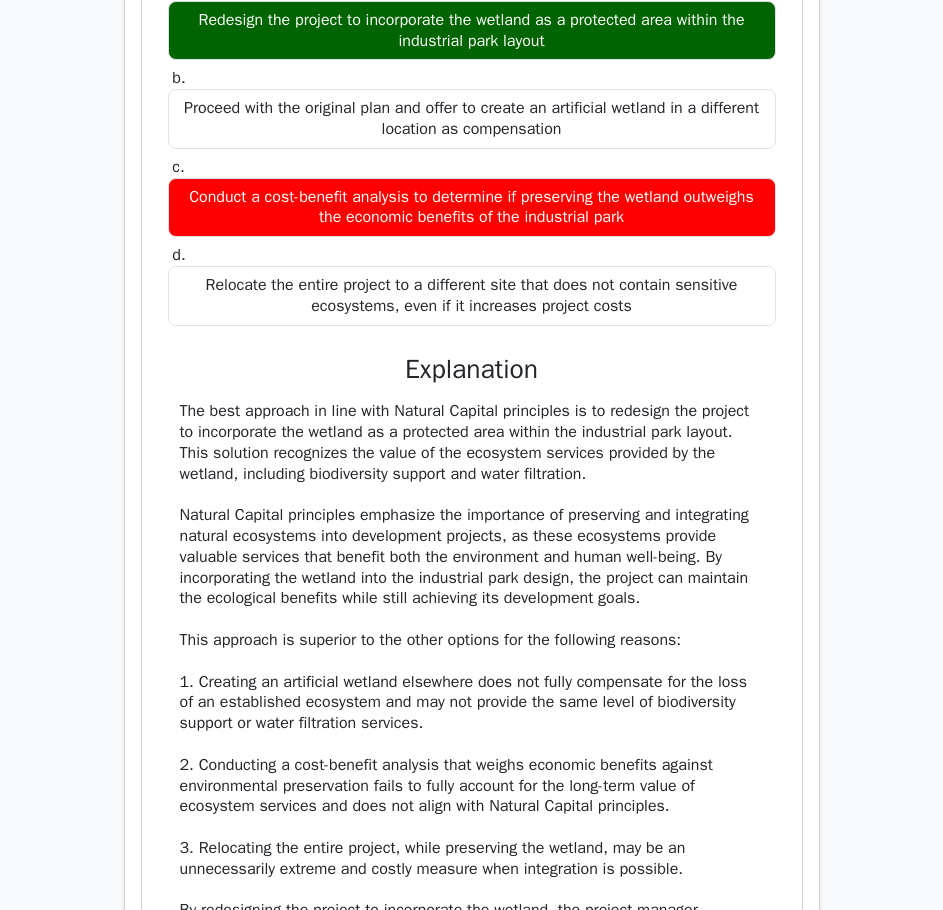 click on "Review" at bounding box center [764, -352] 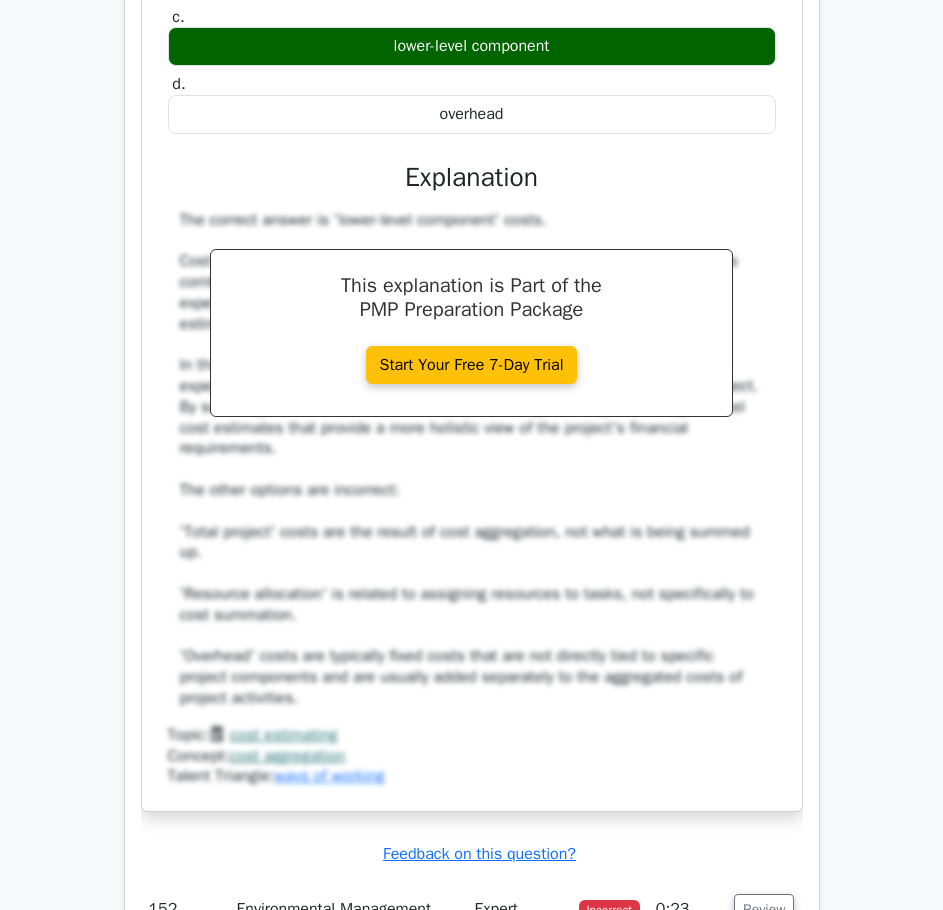 scroll, scrollTop: 107400, scrollLeft: 0, axis: vertical 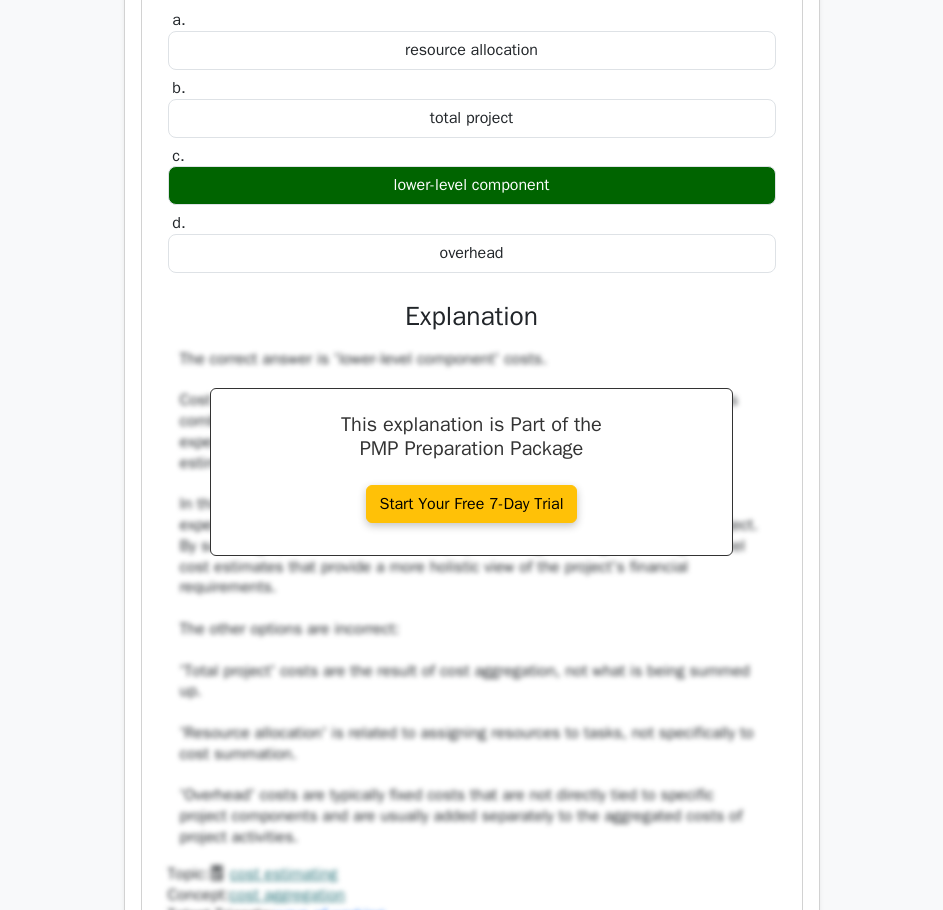 click on "Review" at bounding box center [764, -249] 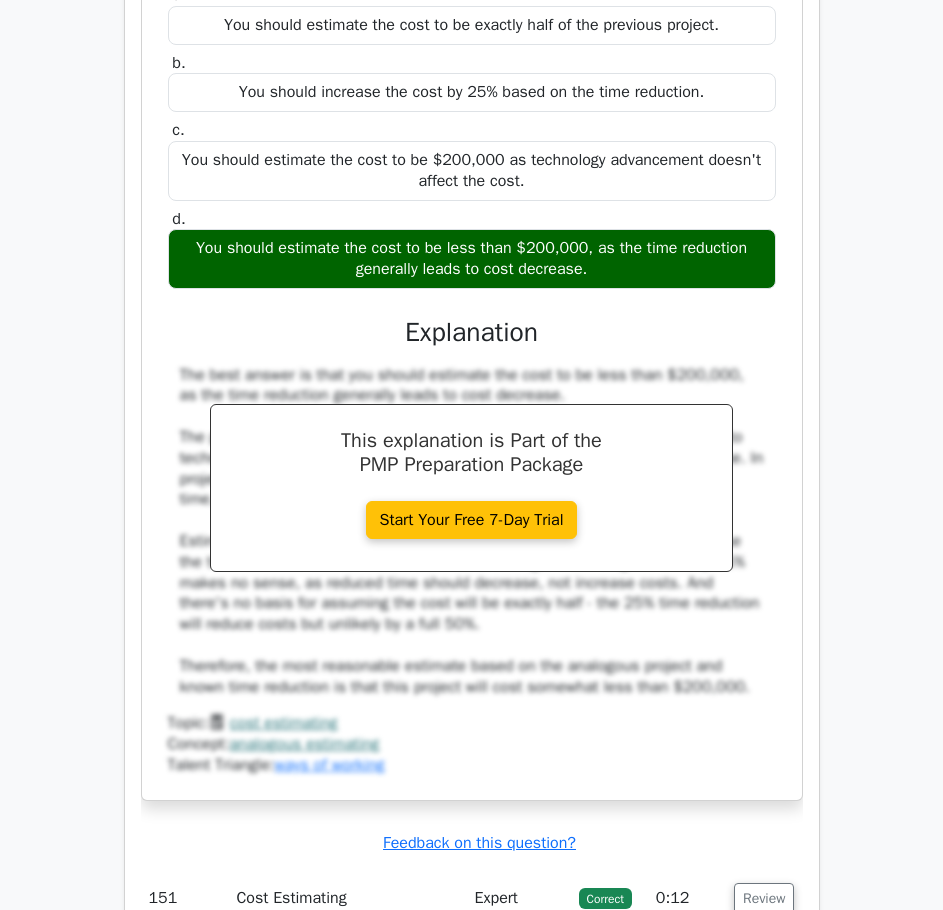 click on "Review" at bounding box center (764, -347) 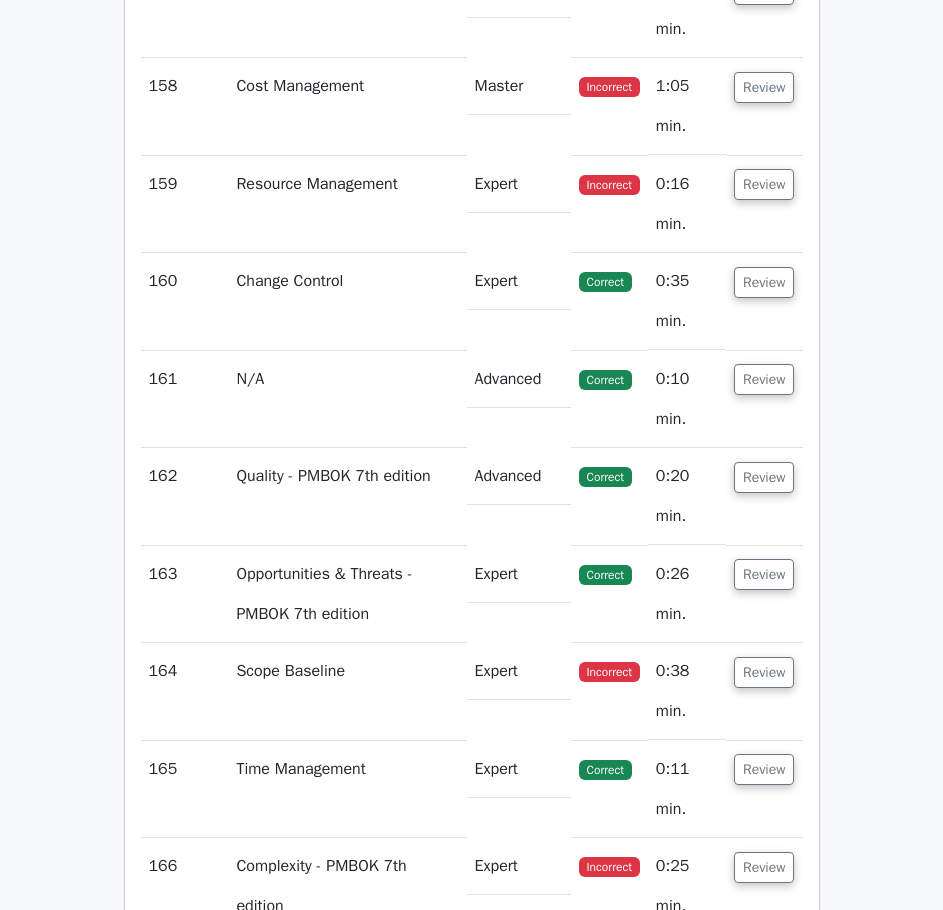 scroll, scrollTop: 112100, scrollLeft: 0, axis: vertical 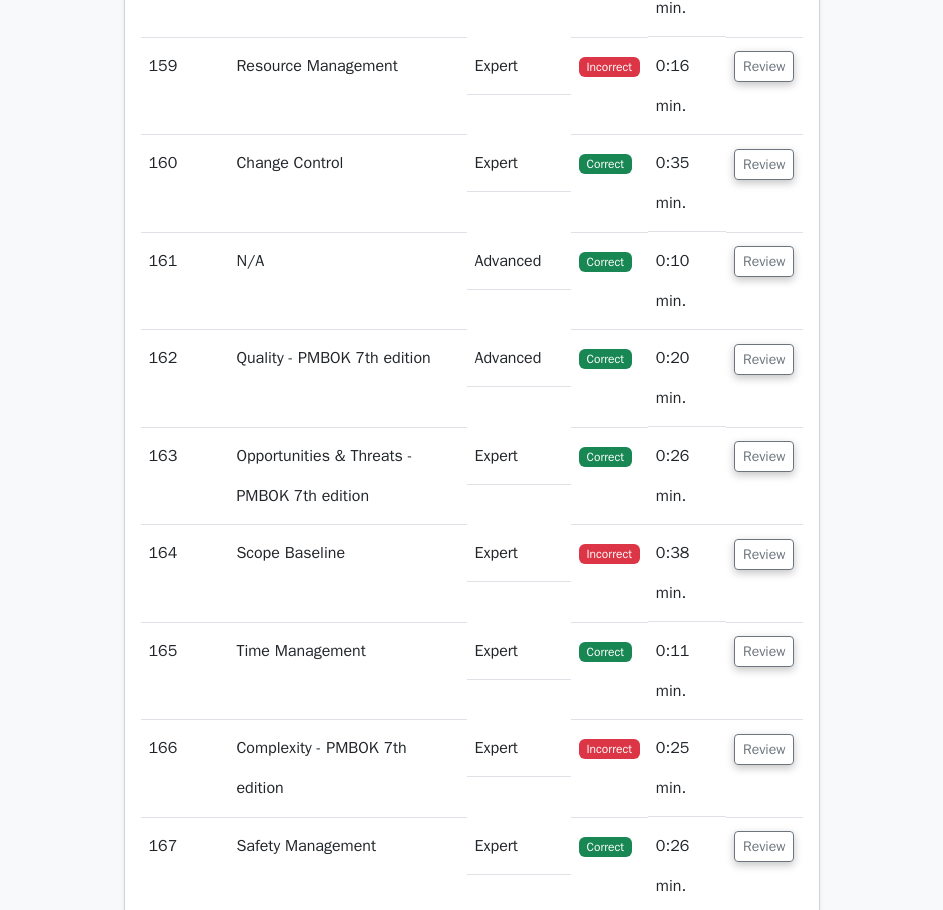 click on "Review" at bounding box center (764, -129) 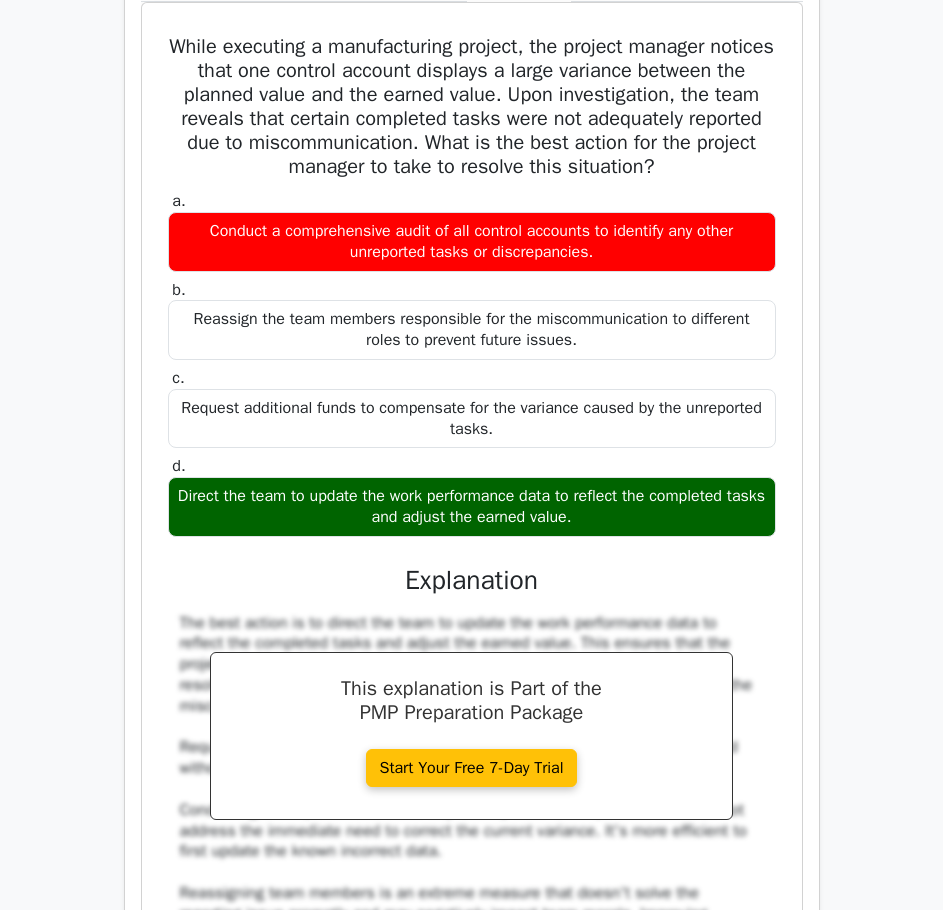 scroll, scrollTop: 112000, scrollLeft: 0, axis: vertical 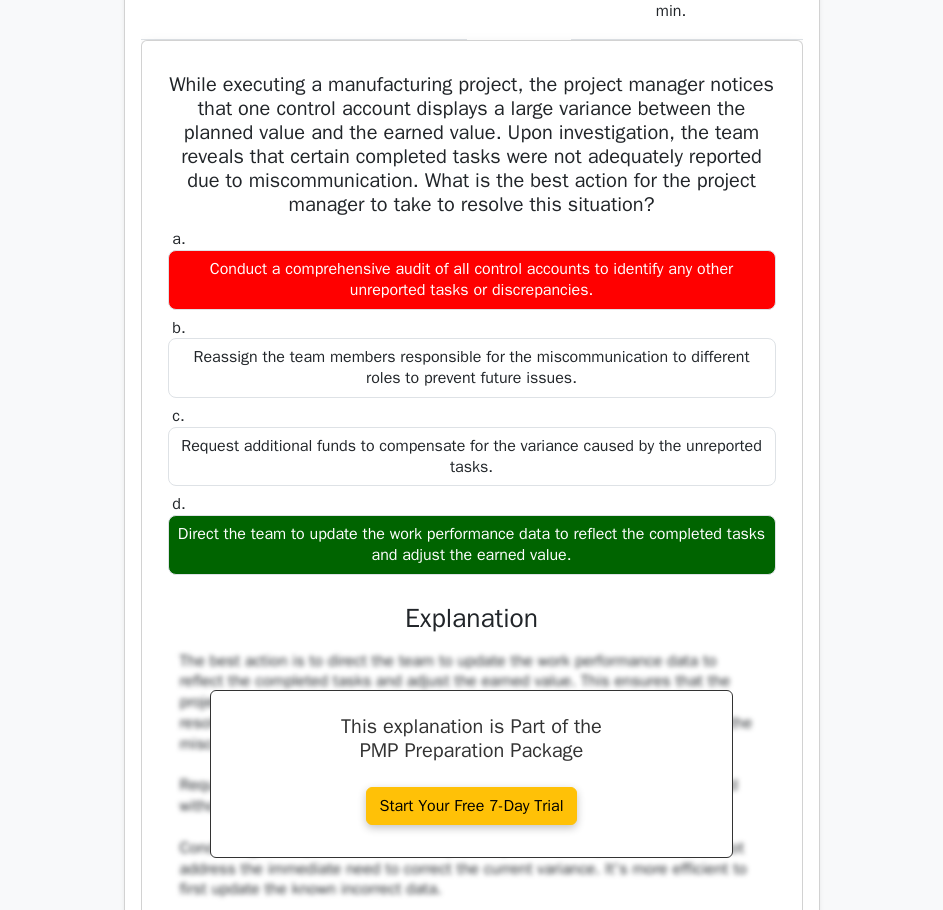click on "Review" at bounding box center [764, -29] 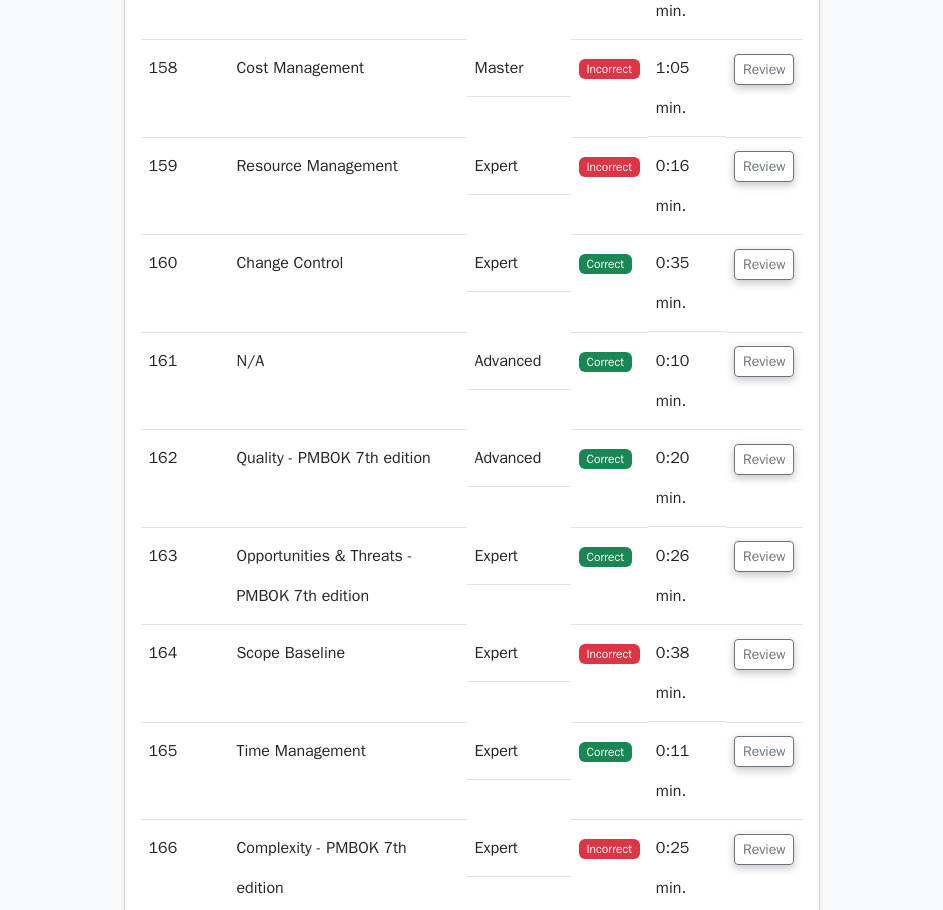 click on "Review" at bounding box center [764, -107] 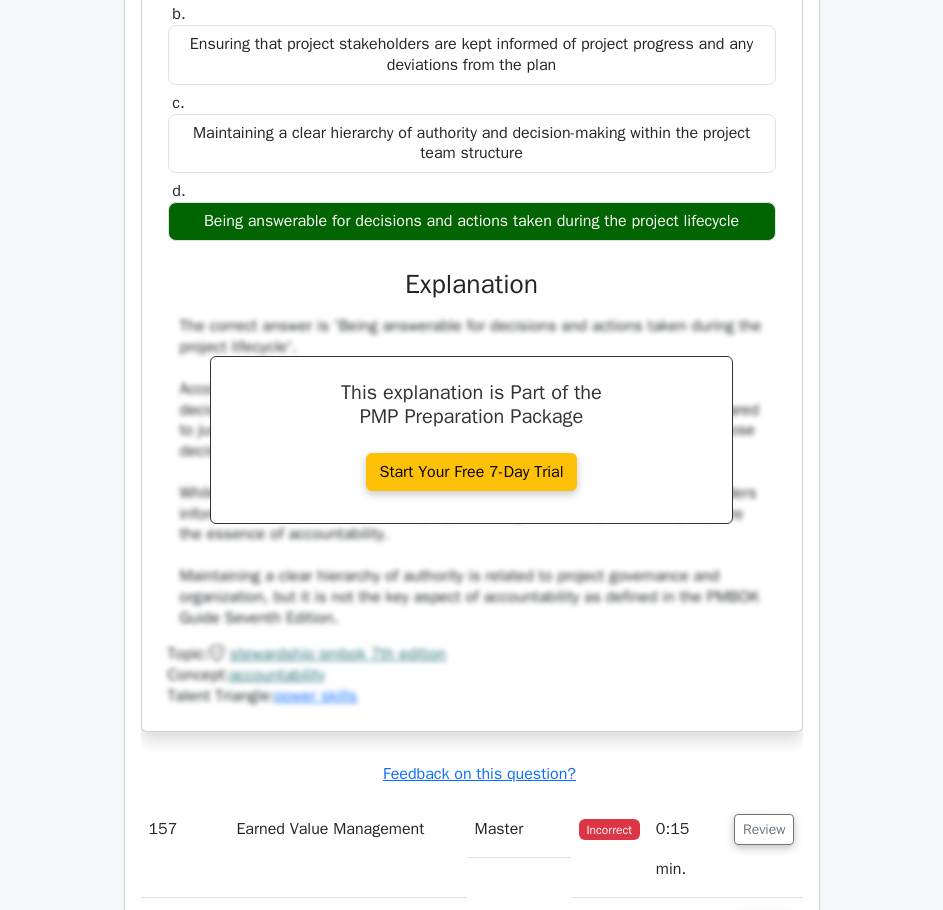 scroll, scrollTop: 112100, scrollLeft: 0, axis: vertical 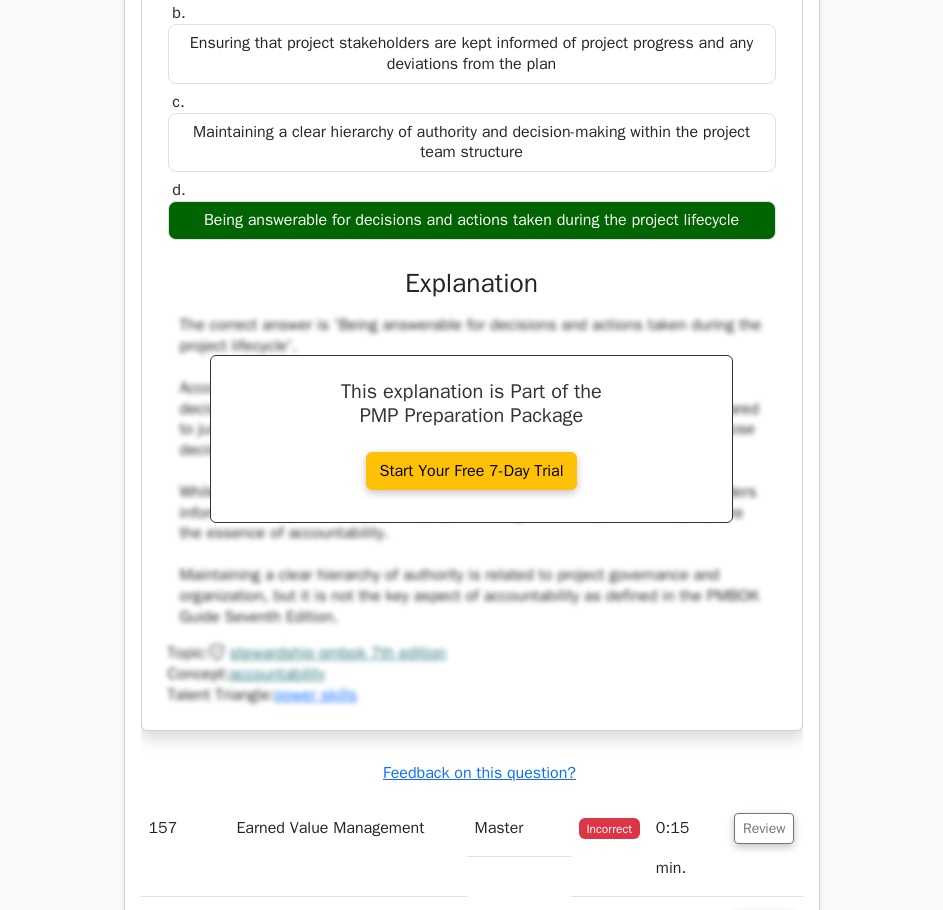 click on "Review" at bounding box center (764, -324) 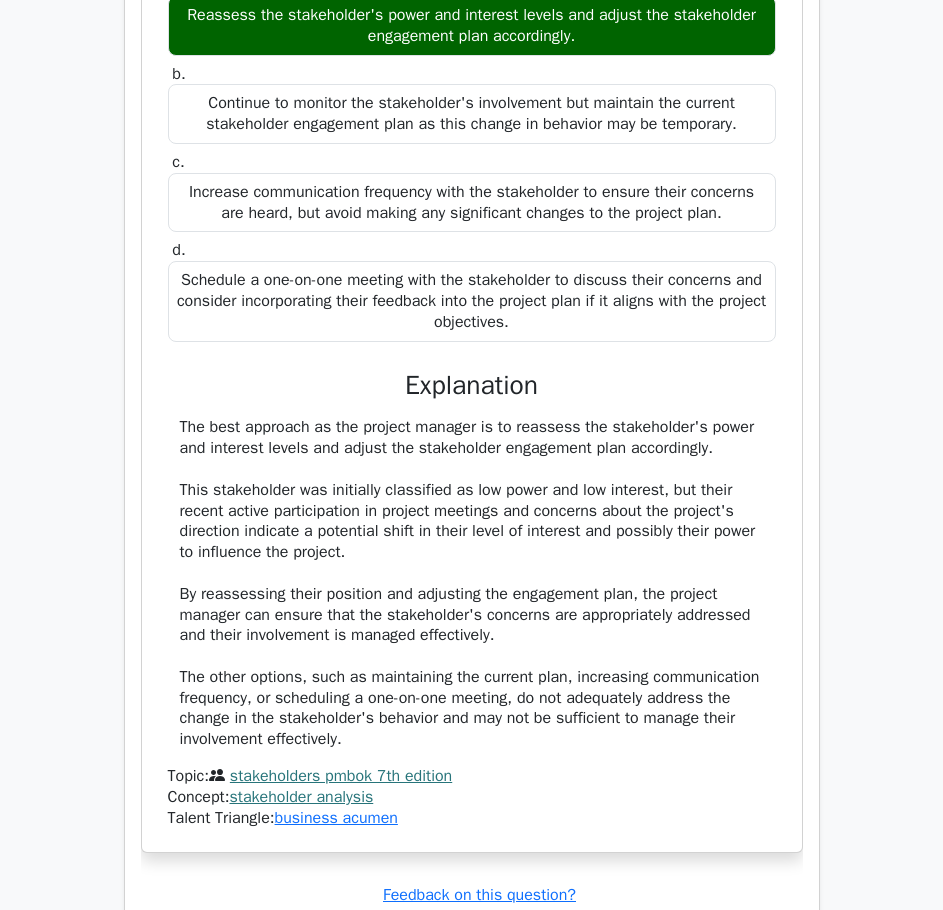 scroll, scrollTop: 112000, scrollLeft: 0, axis: vertical 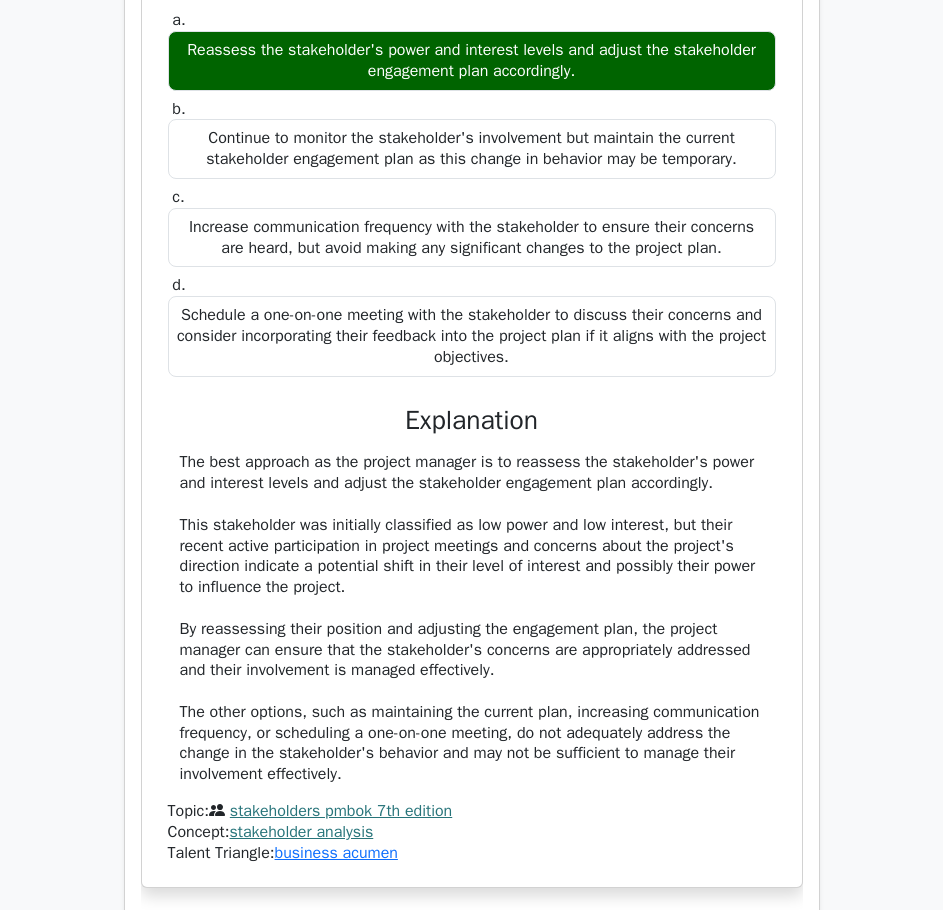 click on "Review" at bounding box center [764, -321] 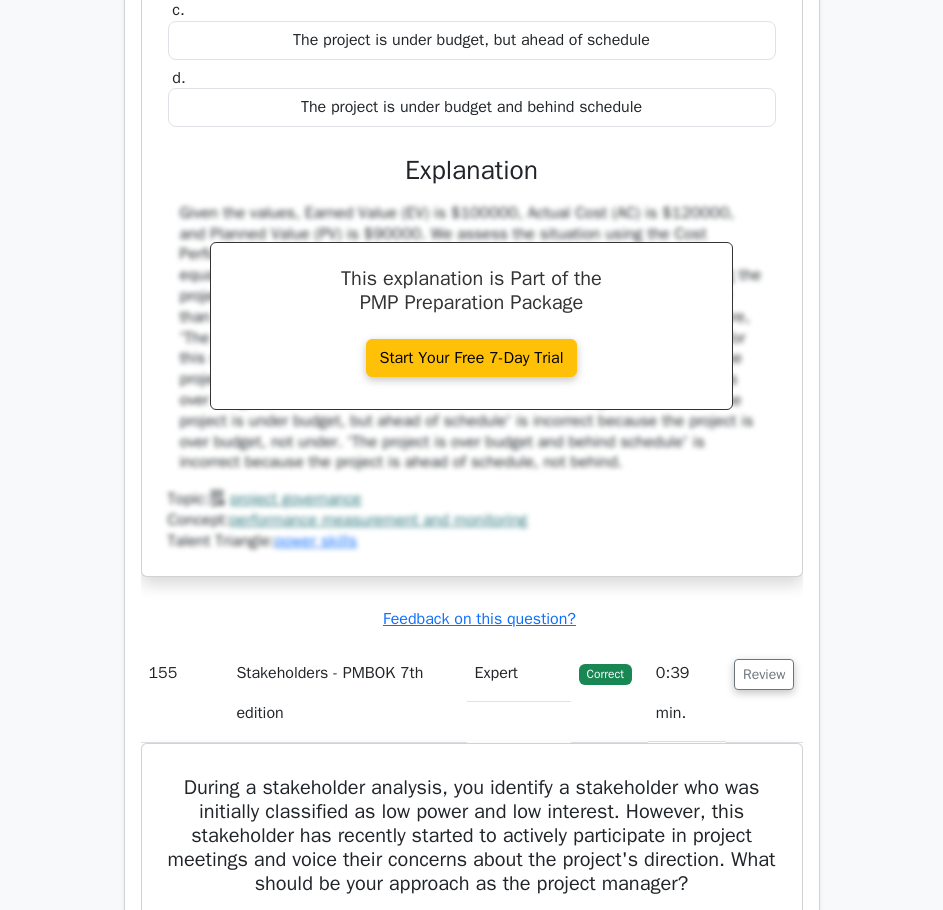 click on "Review" at bounding box center (764, -419) 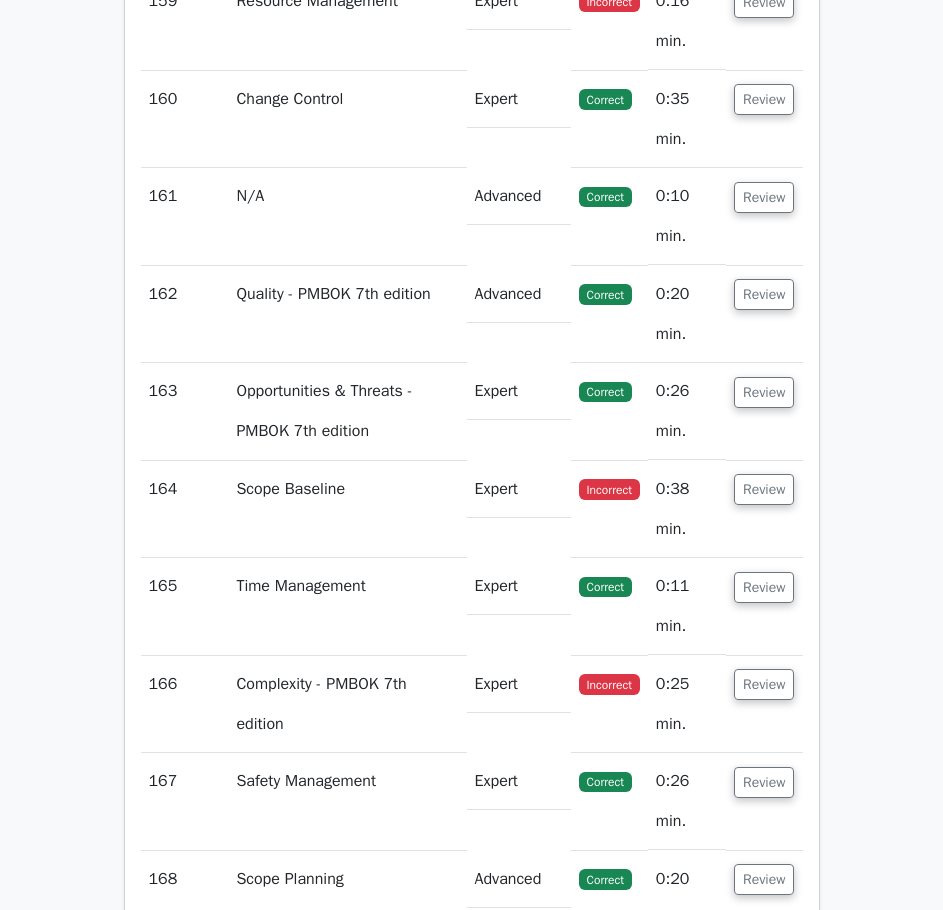 scroll, scrollTop: 116000, scrollLeft: 0, axis: vertical 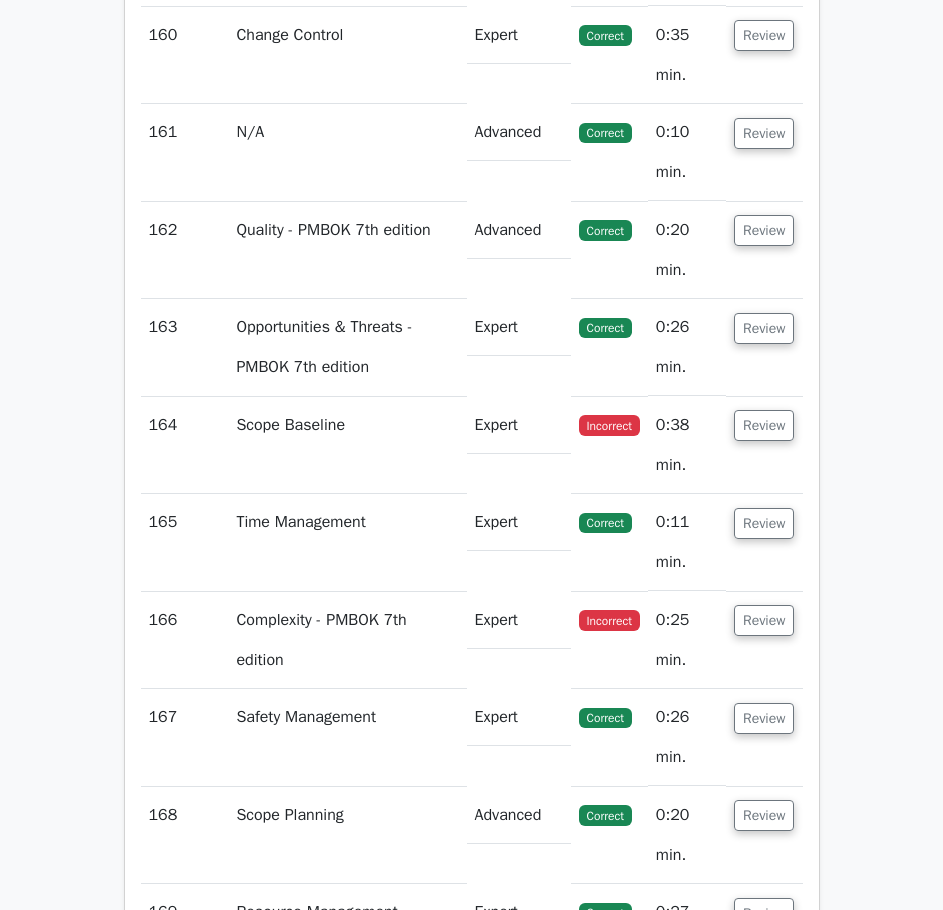 click on "Review" at bounding box center (764, -257) 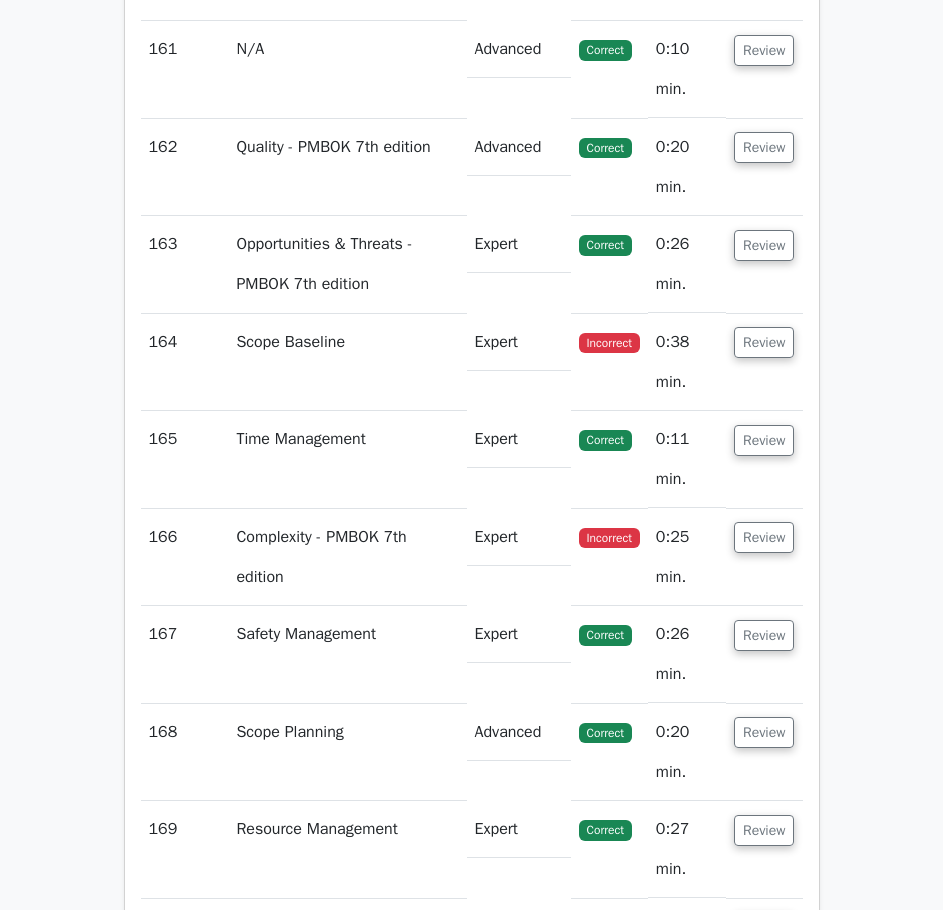scroll, scrollTop: 117200, scrollLeft: 0, axis: vertical 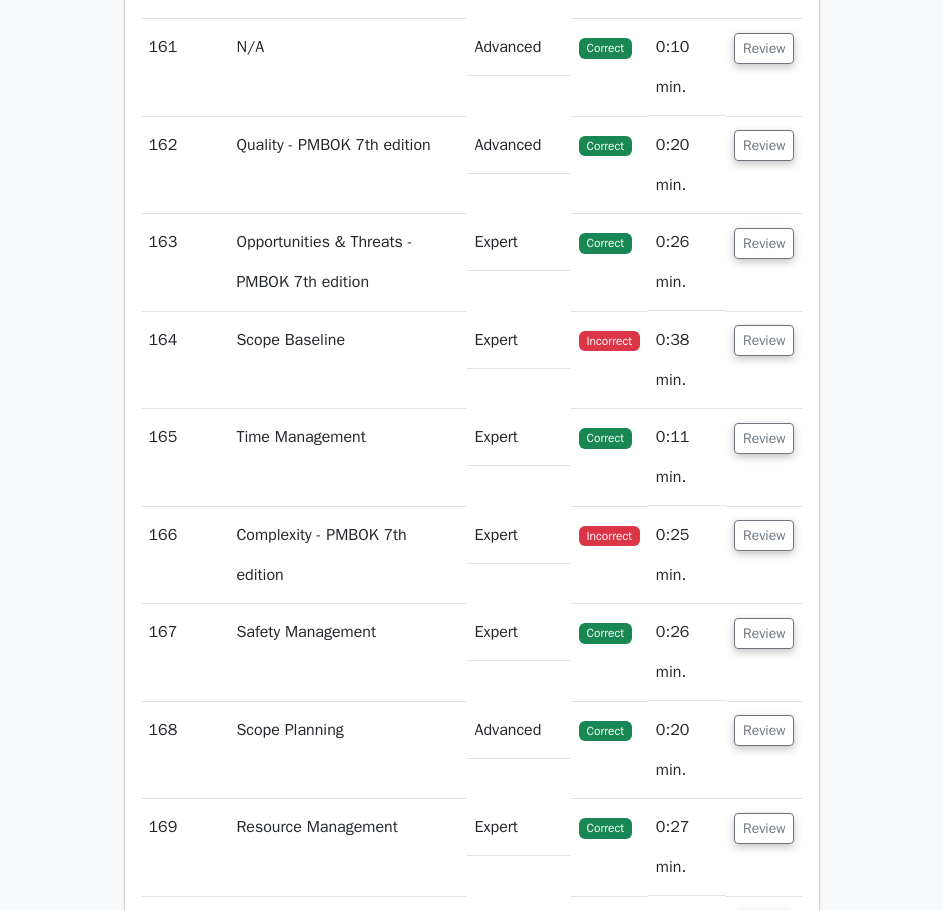 click on "Review" at bounding box center (764, -245) 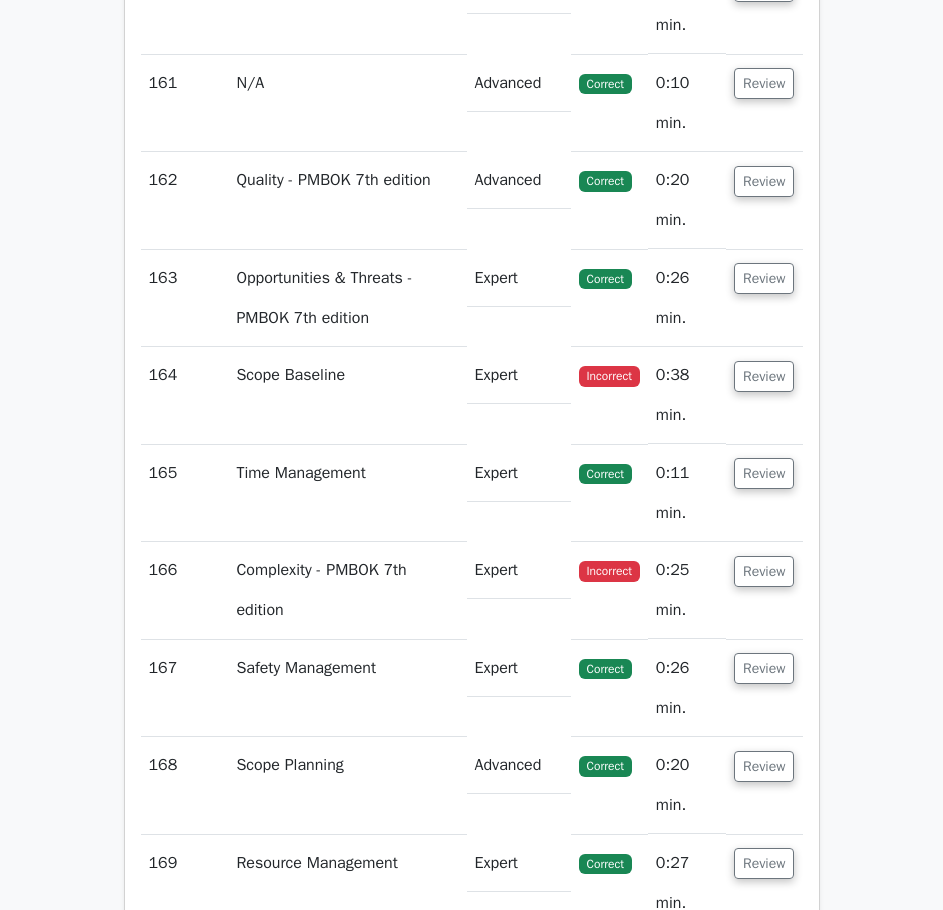 scroll, scrollTop: 118000, scrollLeft: 0, axis: vertical 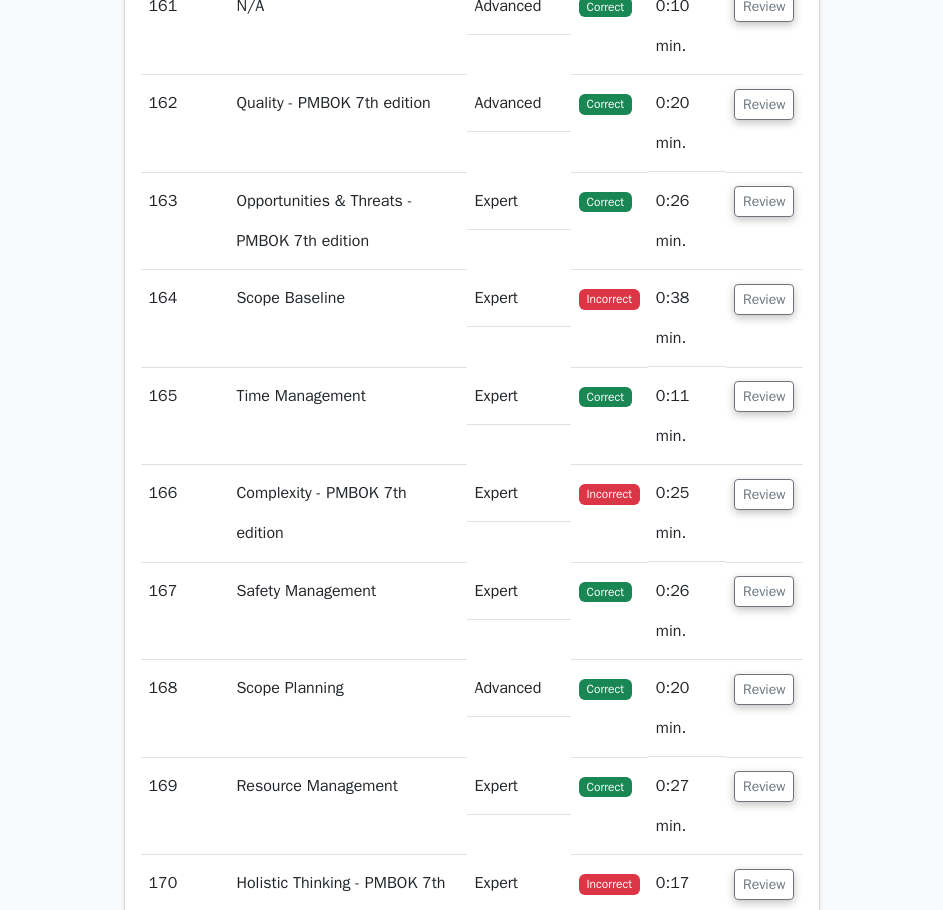 click on "Review" at bounding box center [764, -189] 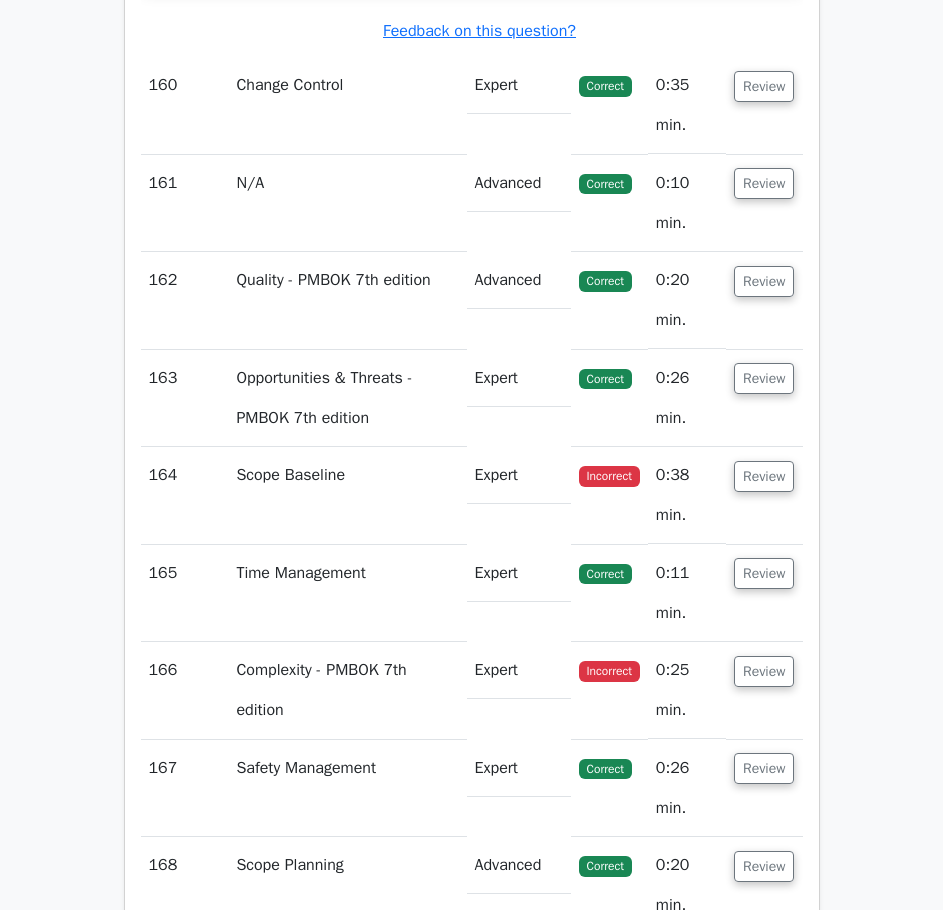 scroll, scrollTop: 118900, scrollLeft: 0, axis: vertical 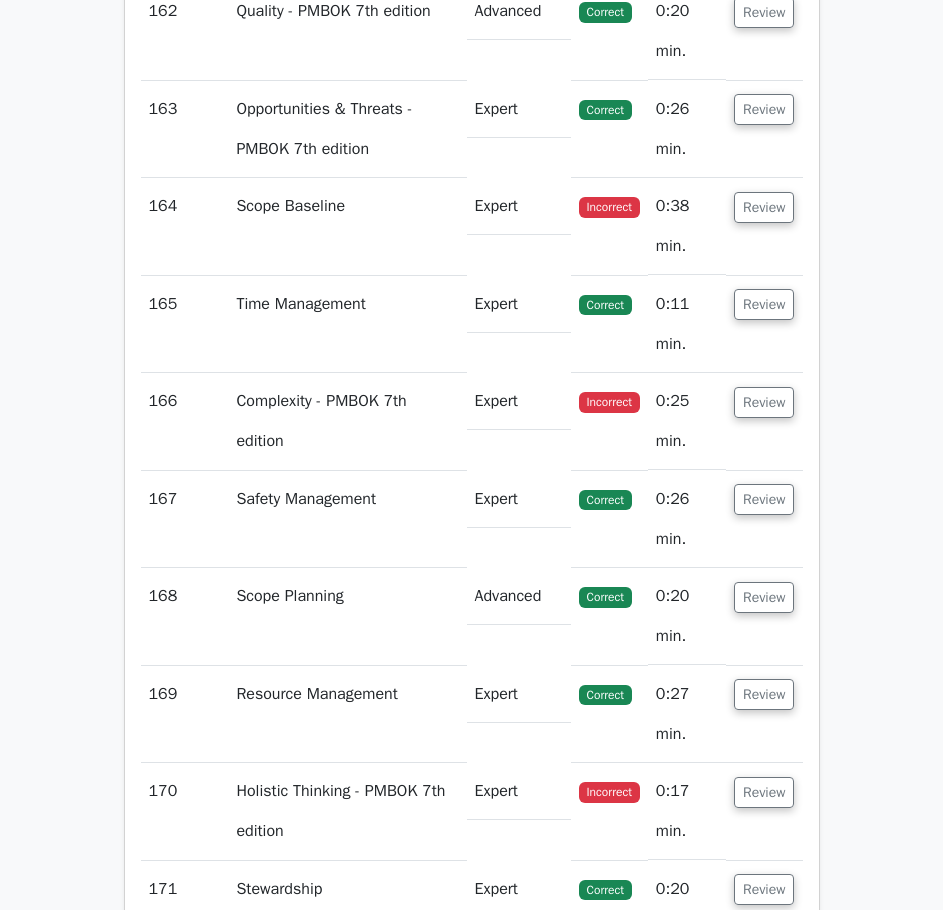 click on "Review" at bounding box center [764, -183] 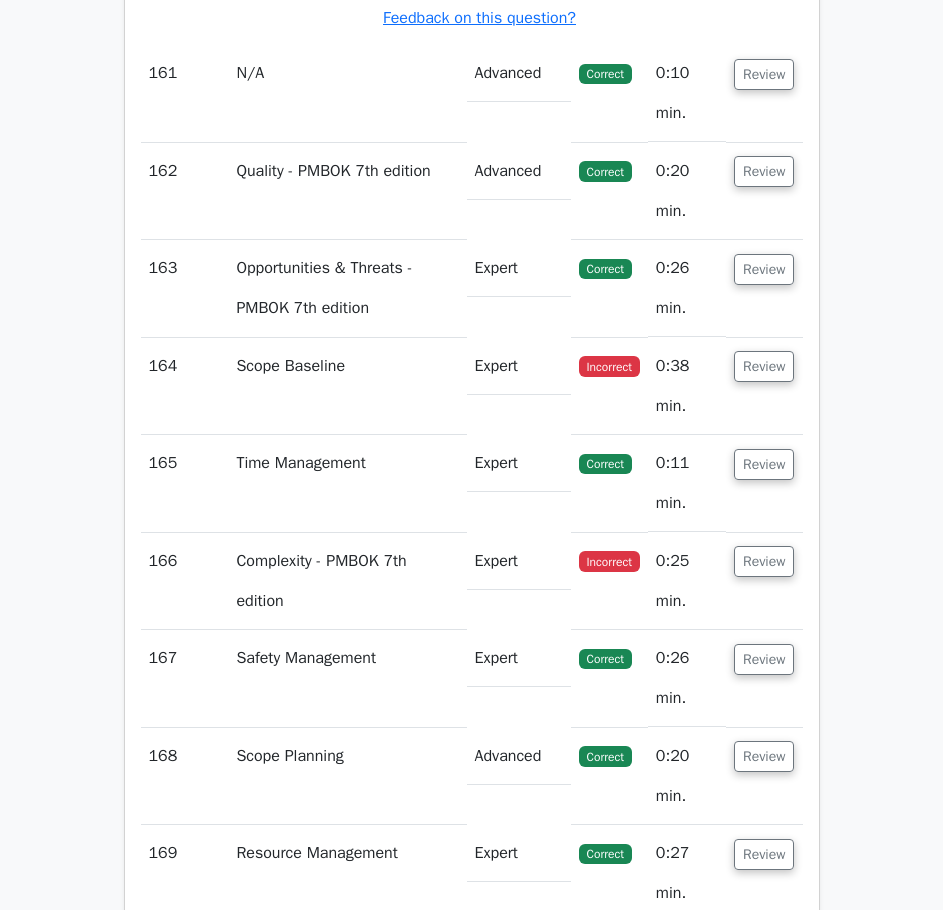 scroll, scrollTop: 120100, scrollLeft: 0, axis: vertical 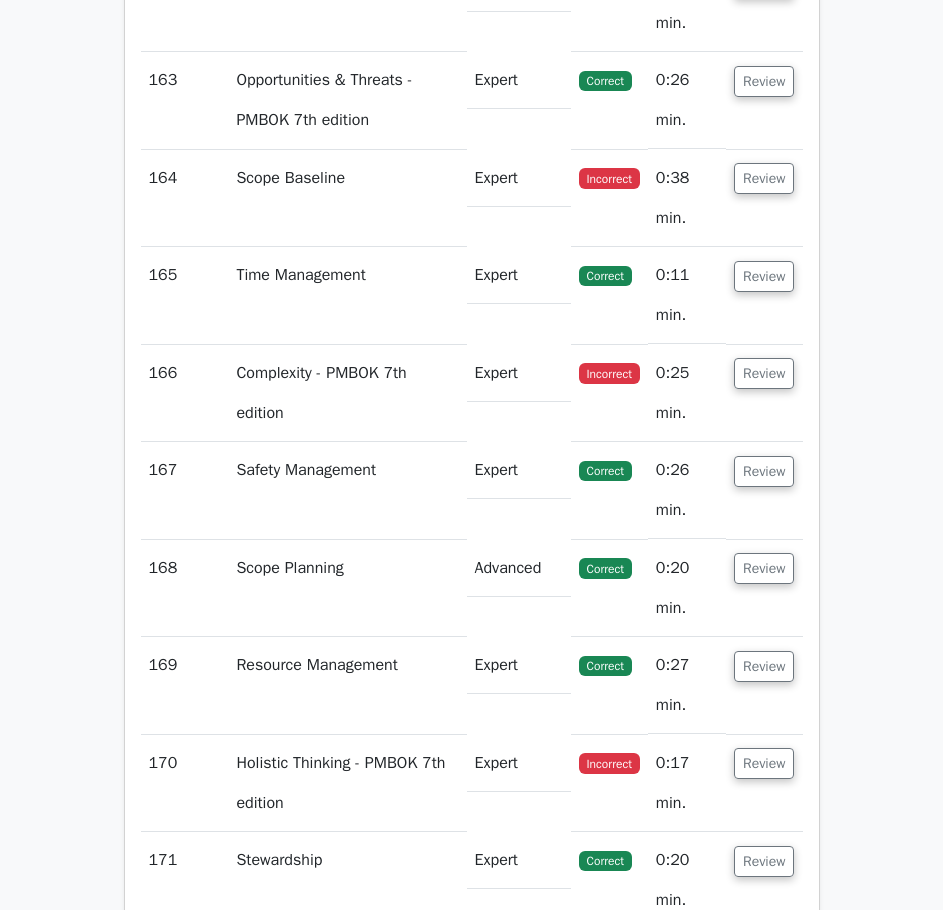 click on "Review" at bounding box center (764, -114) 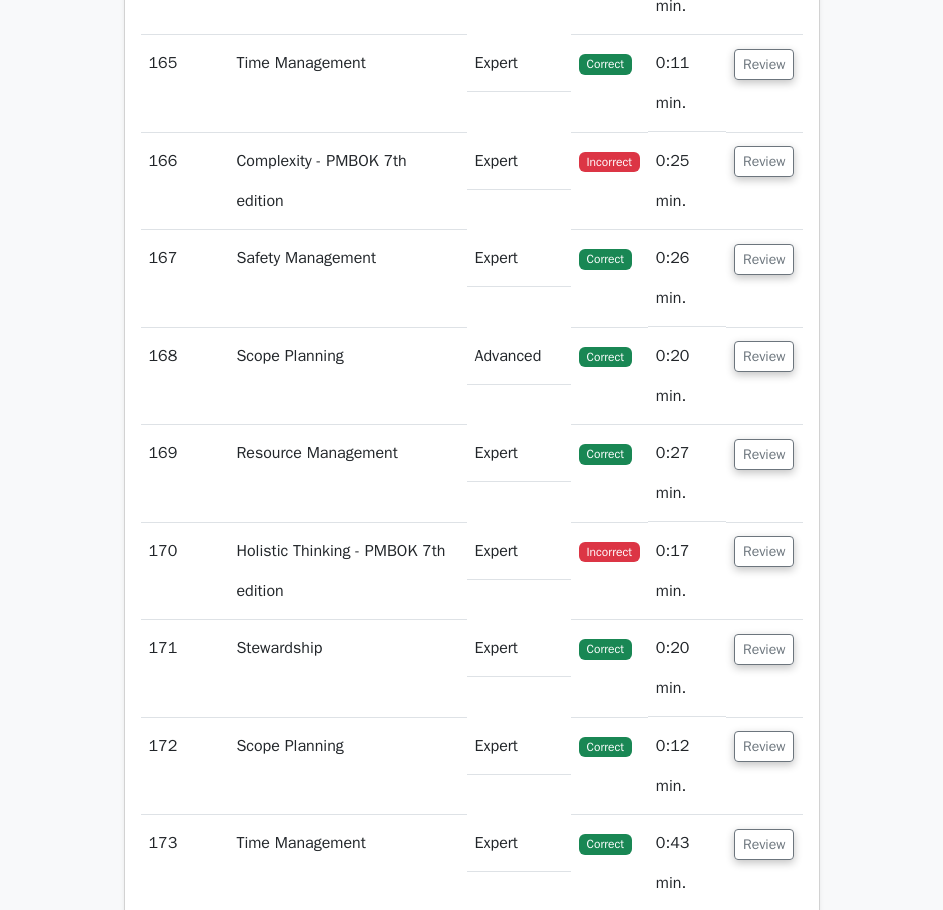 scroll, scrollTop: 121100, scrollLeft: 0, axis: vertical 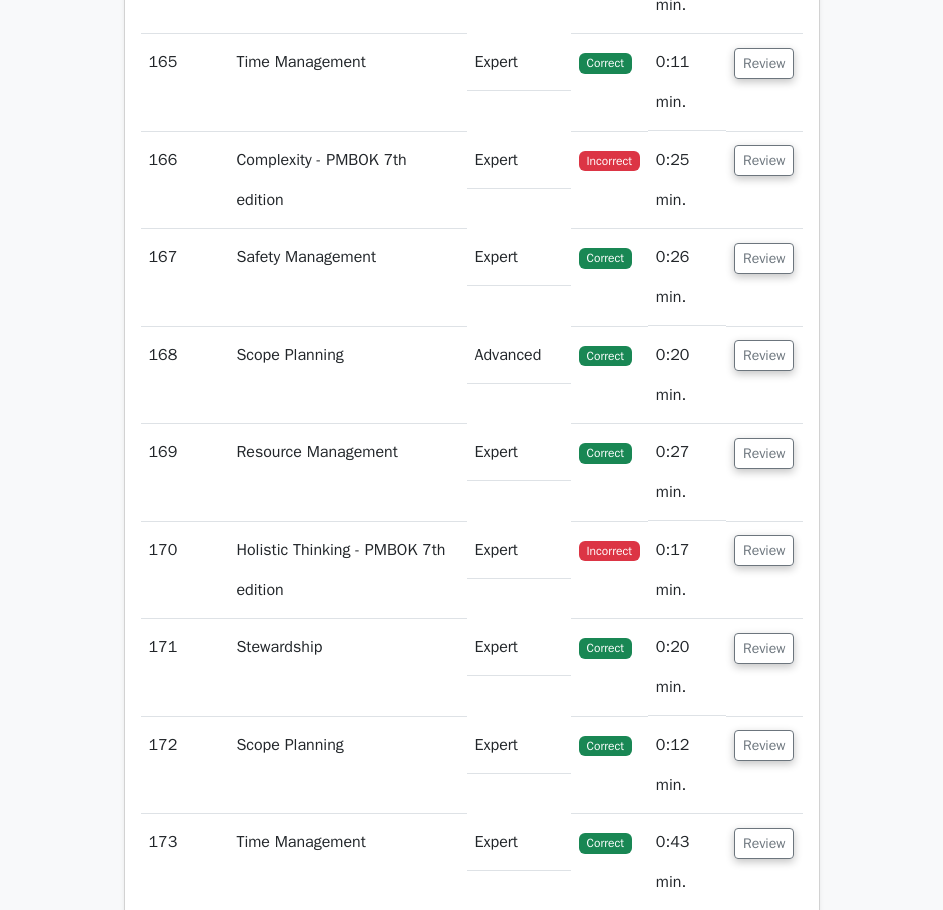 click on "Review" at bounding box center (764, -230) 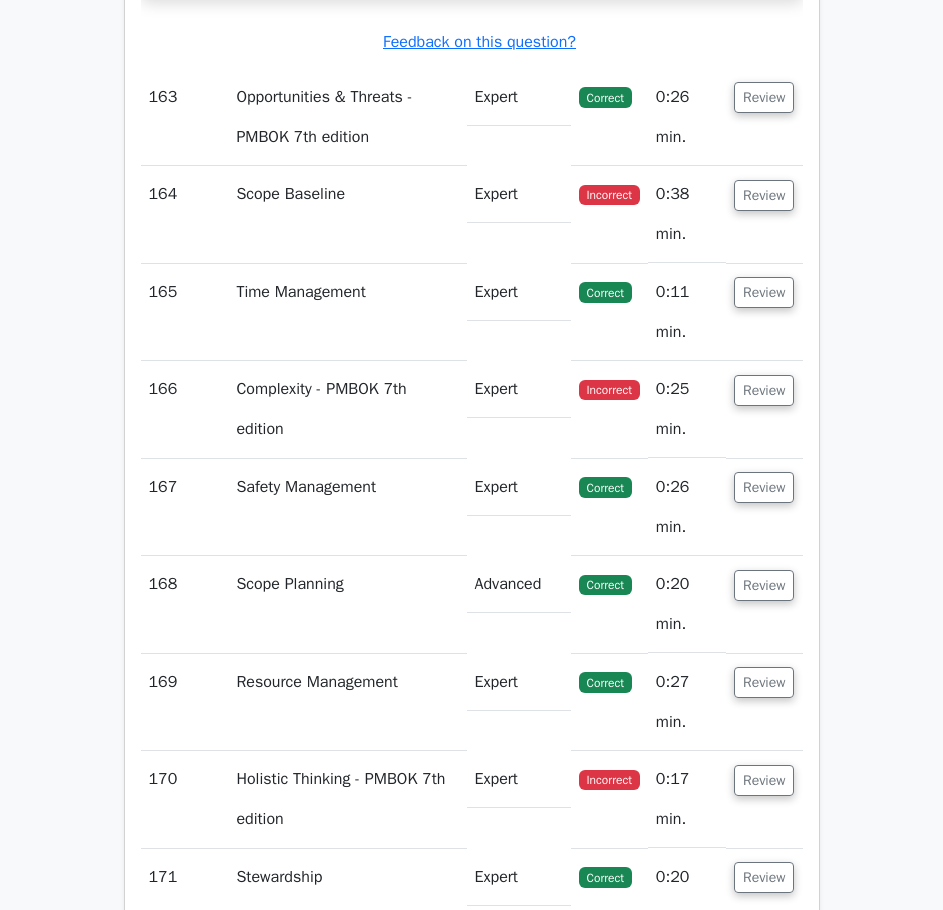 scroll, scrollTop: 122100, scrollLeft: 0, axis: vertical 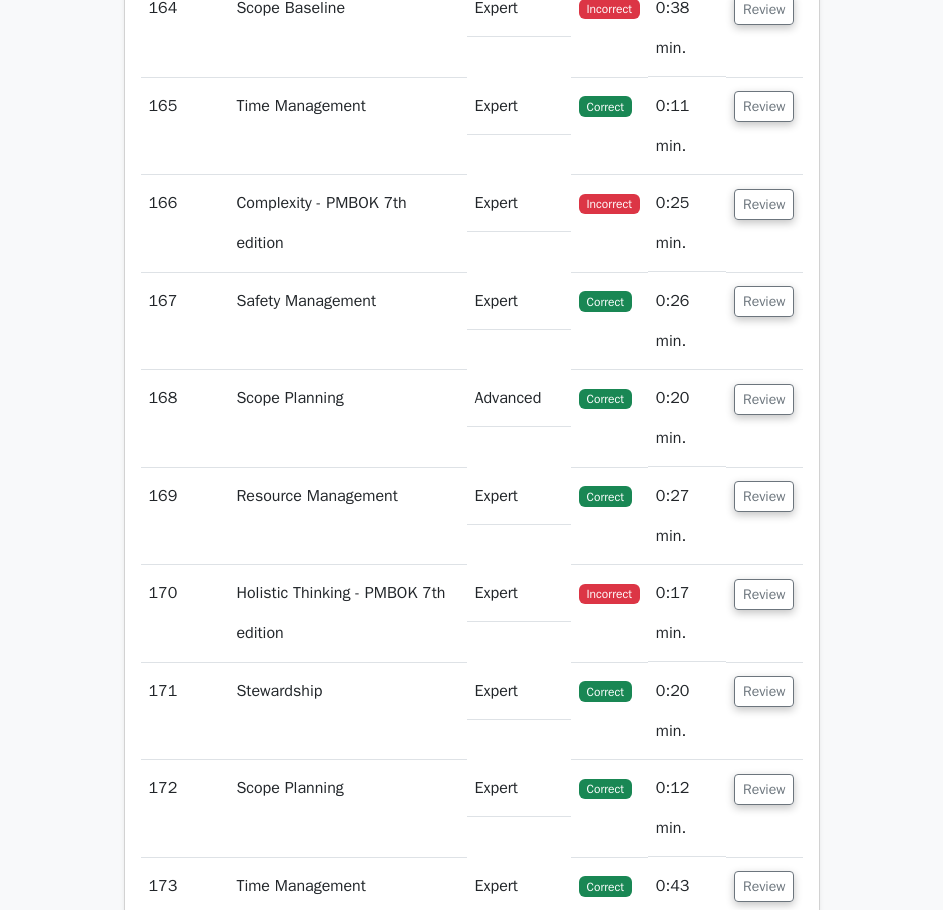 click on "Review" at bounding box center (764, -89) 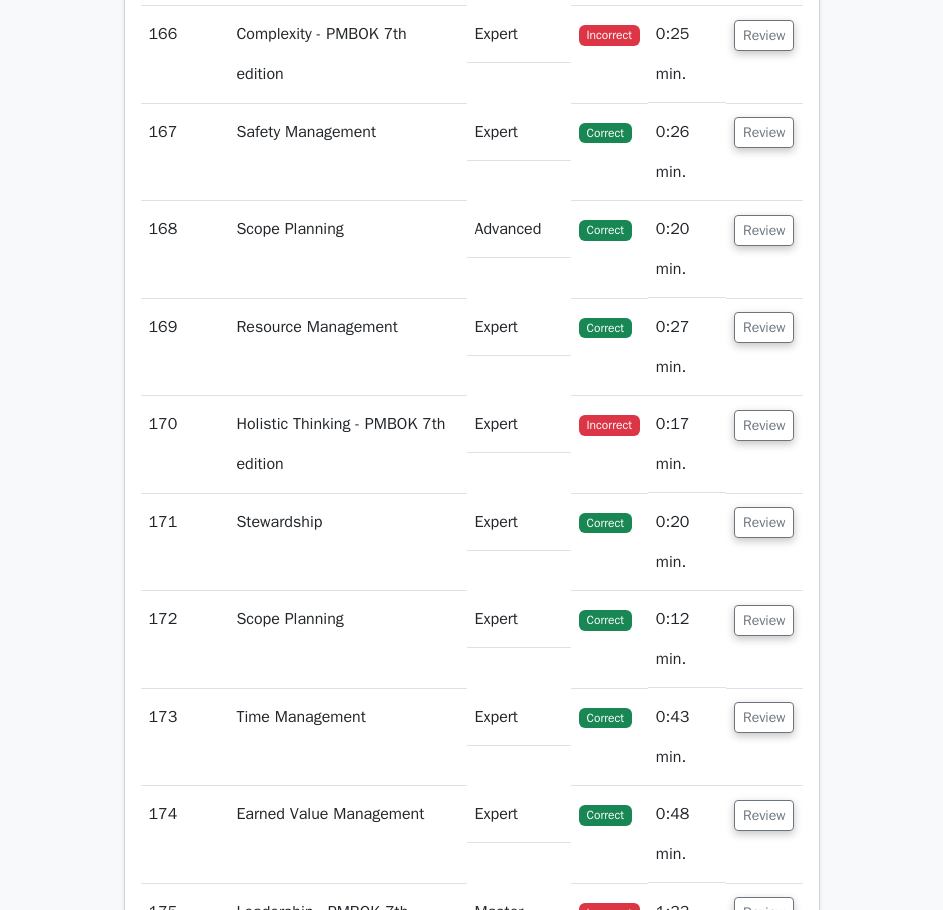 scroll, scrollTop: 123700, scrollLeft: 0, axis: vertical 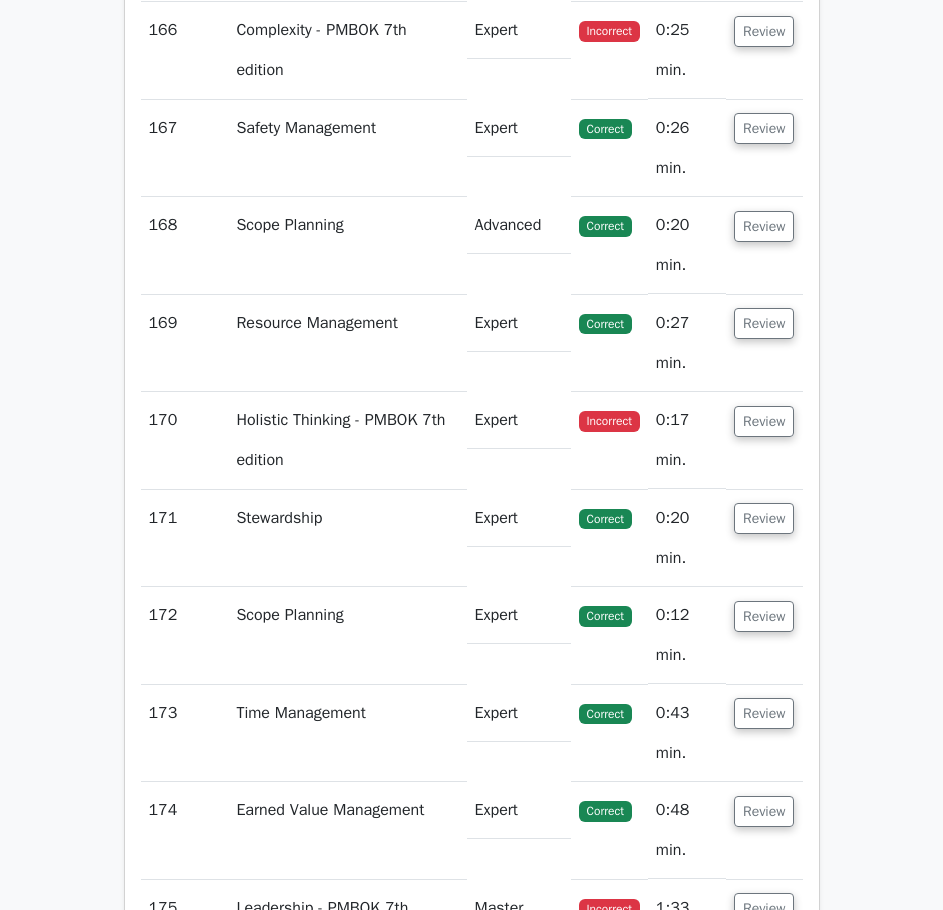 click on "Review" at bounding box center [764, -164] 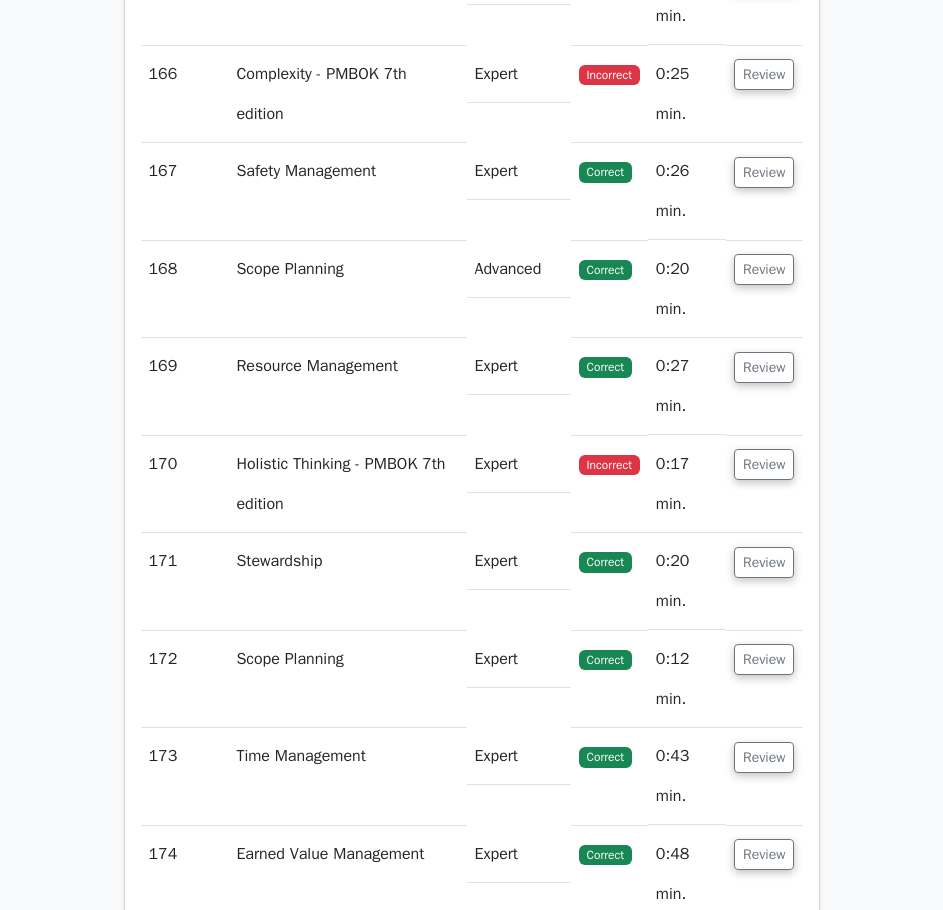 scroll, scrollTop: 125000, scrollLeft: 0, axis: vertical 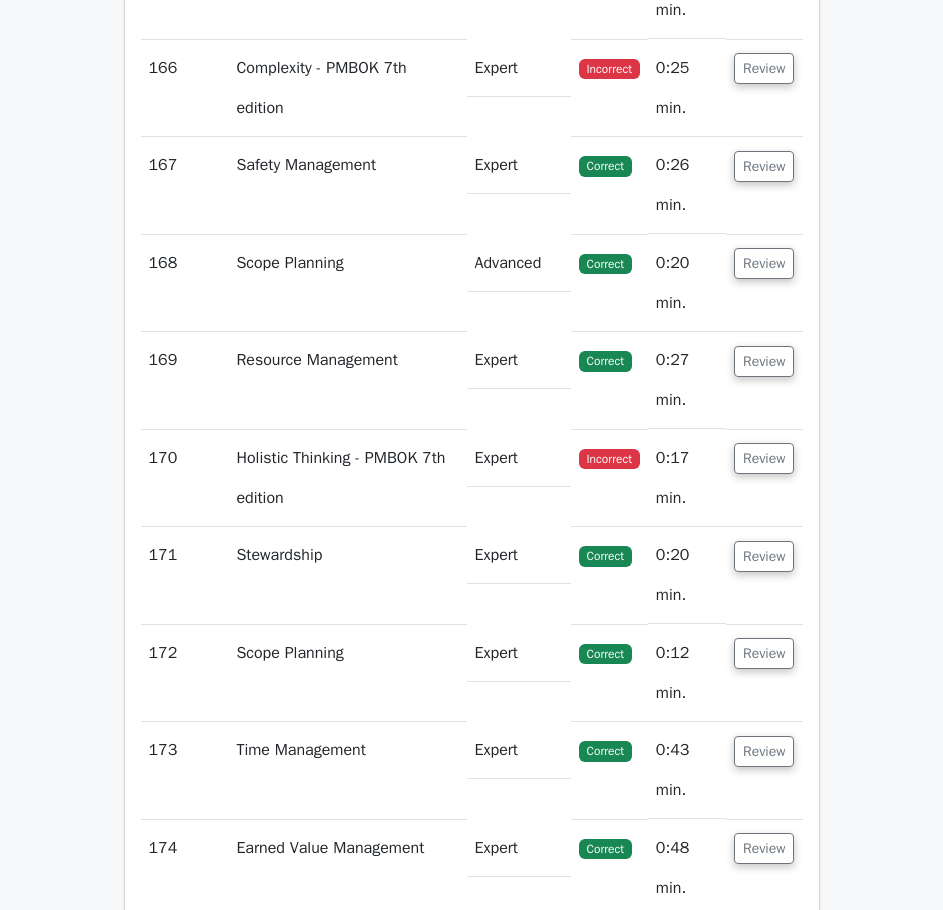 click on "Review" at bounding box center (764, -29) 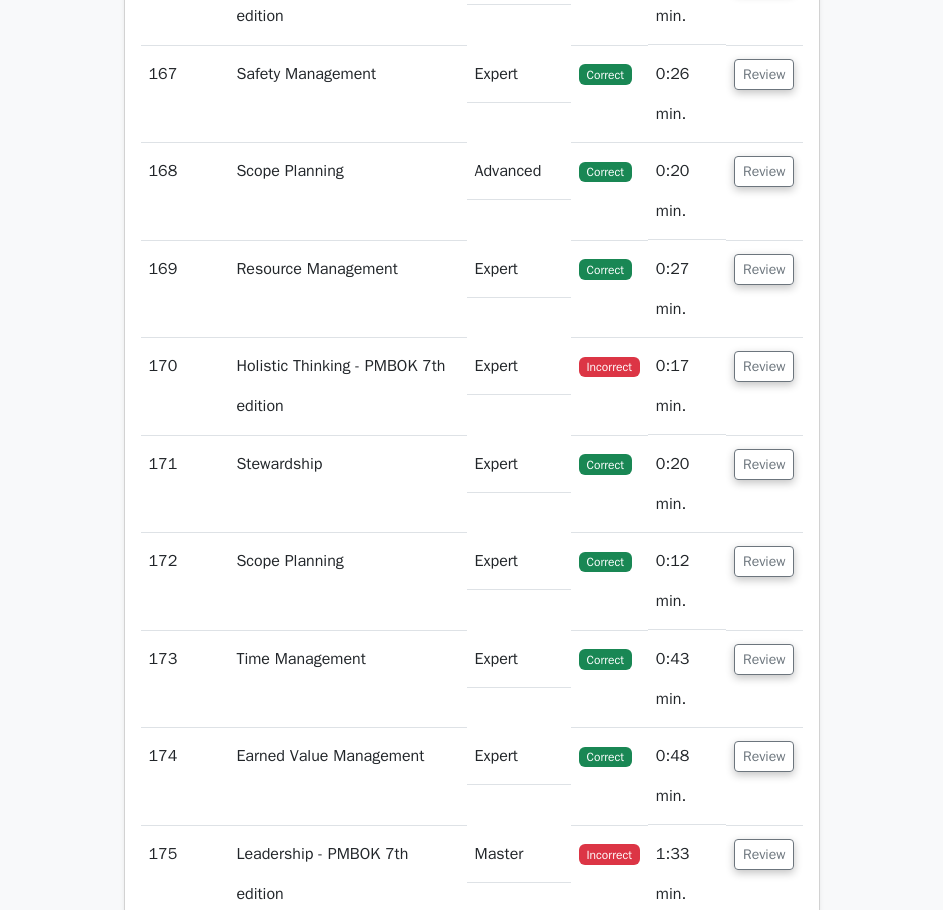 scroll, scrollTop: 126200, scrollLeft: 0, axis: vertical 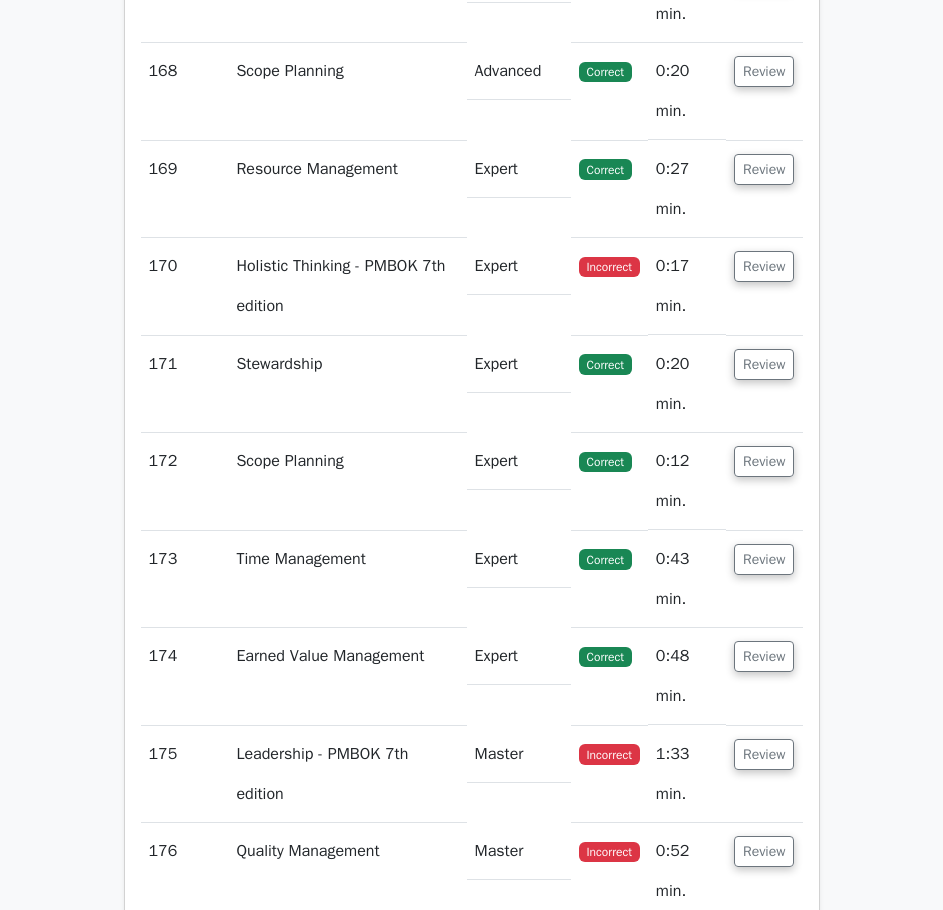 click on "Review" at bounding box center [764, -124] 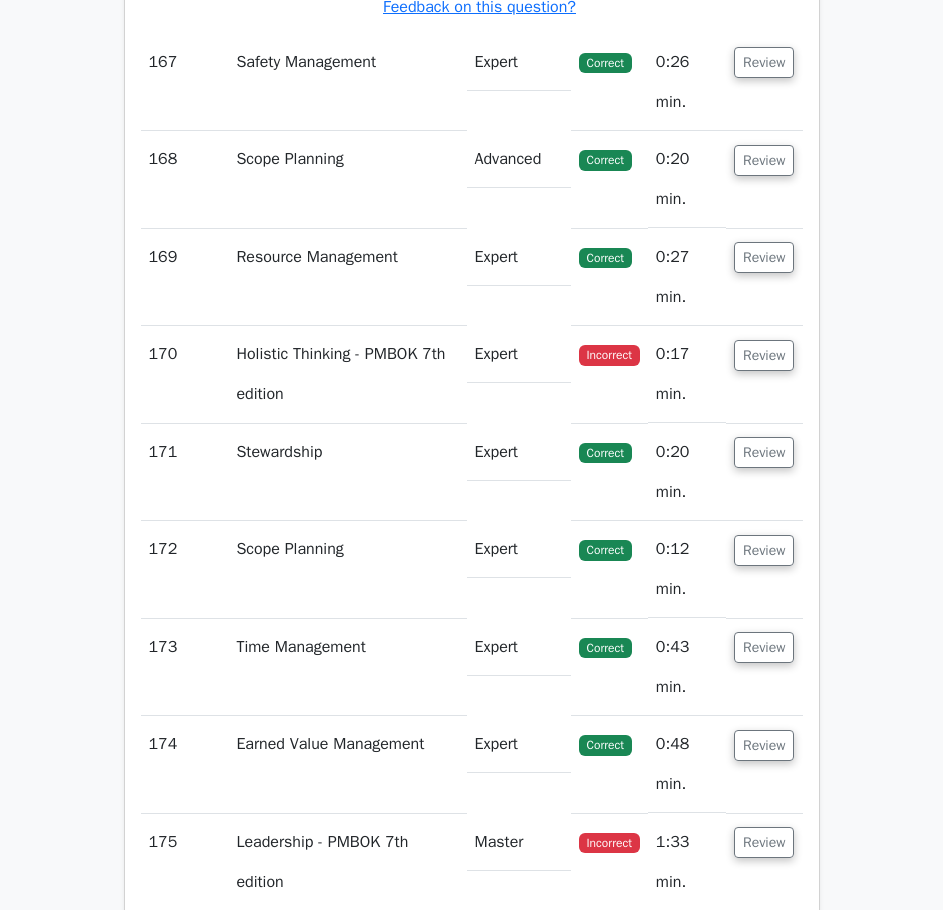 scroll, scrollTop: 127000, scrollLeft: 0, axis: vertical 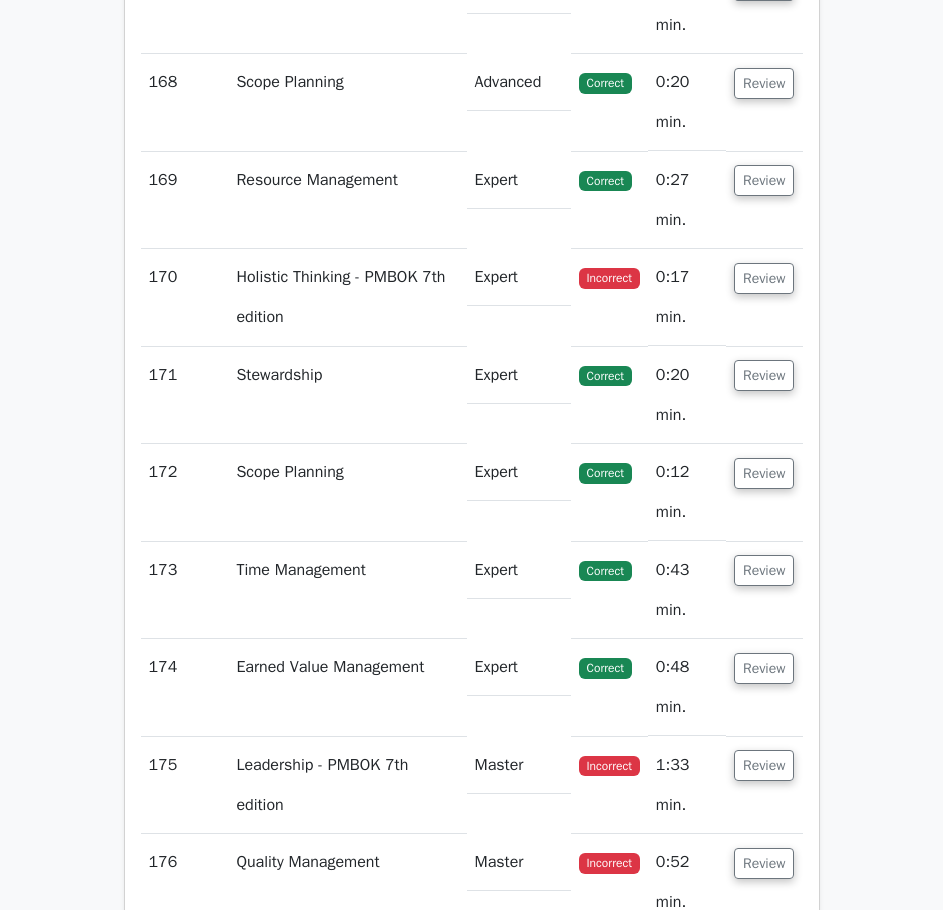 click on "Review" at bounding box center [764, -15] 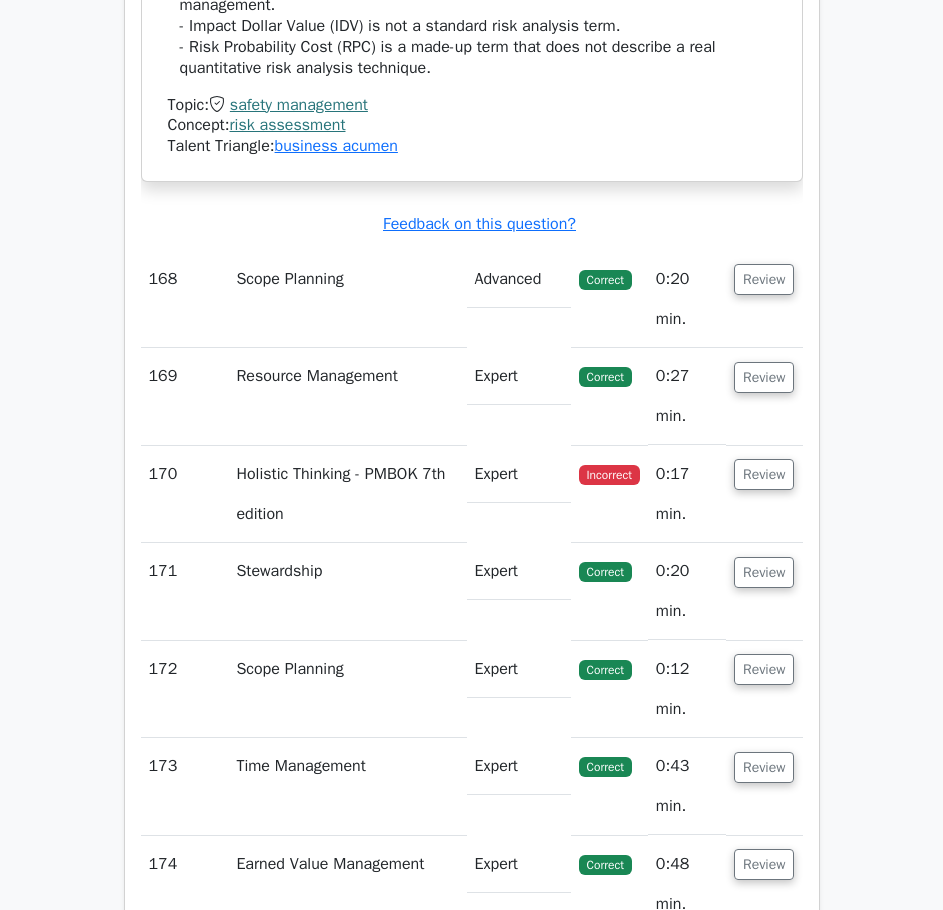 scroll, scrollTop: 128100, scrollLeft: 0, axis: vertical 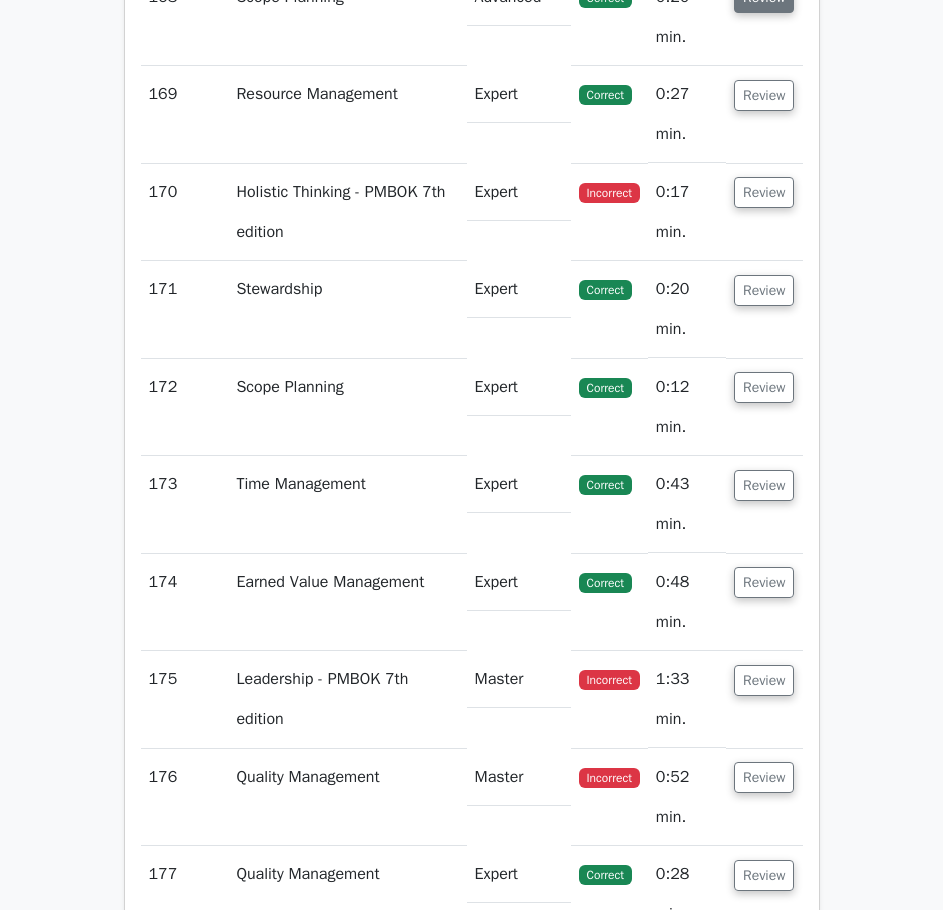click on "Review" at bounding box center (764, -3) 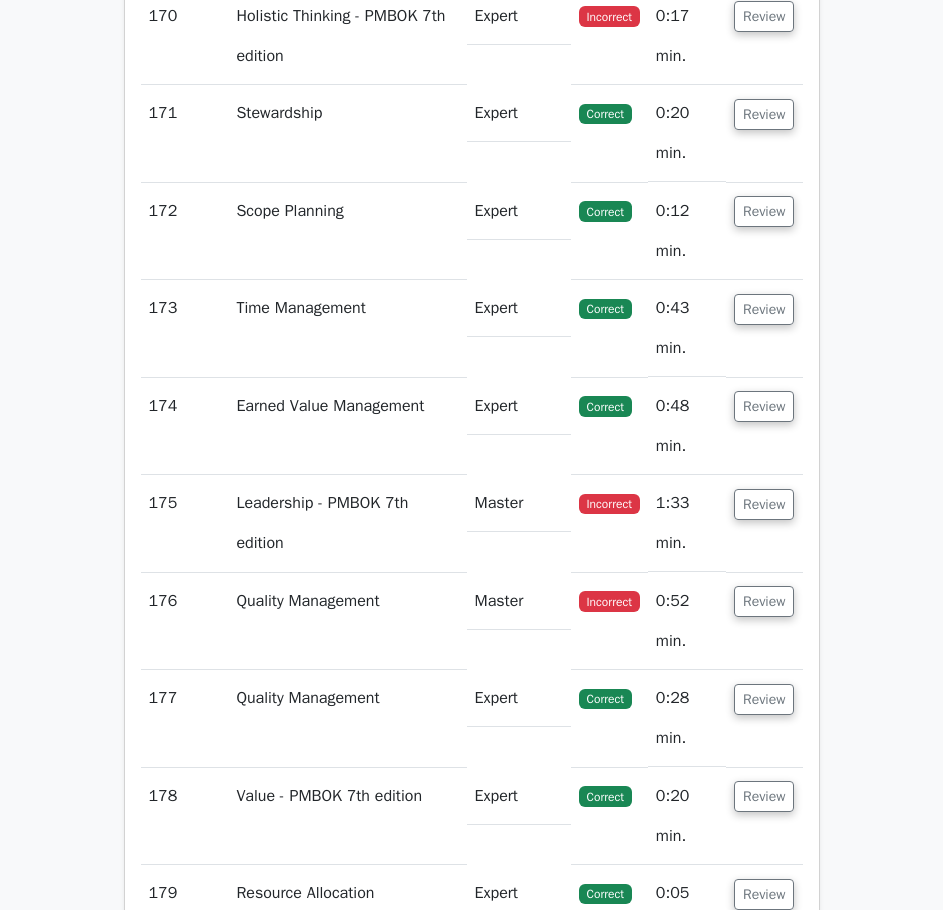scroll, scrollTop: 129100, scrollLeft: 0, axis: vertical 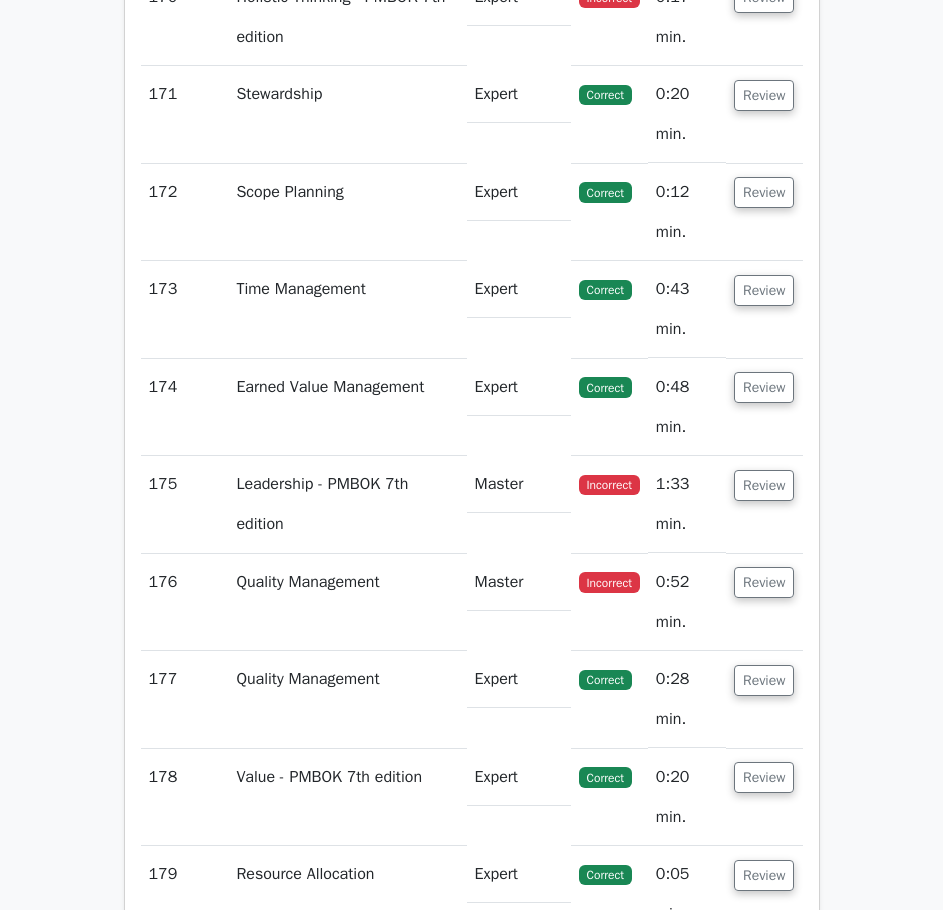click on "Review" at bounding box center [764, -81] 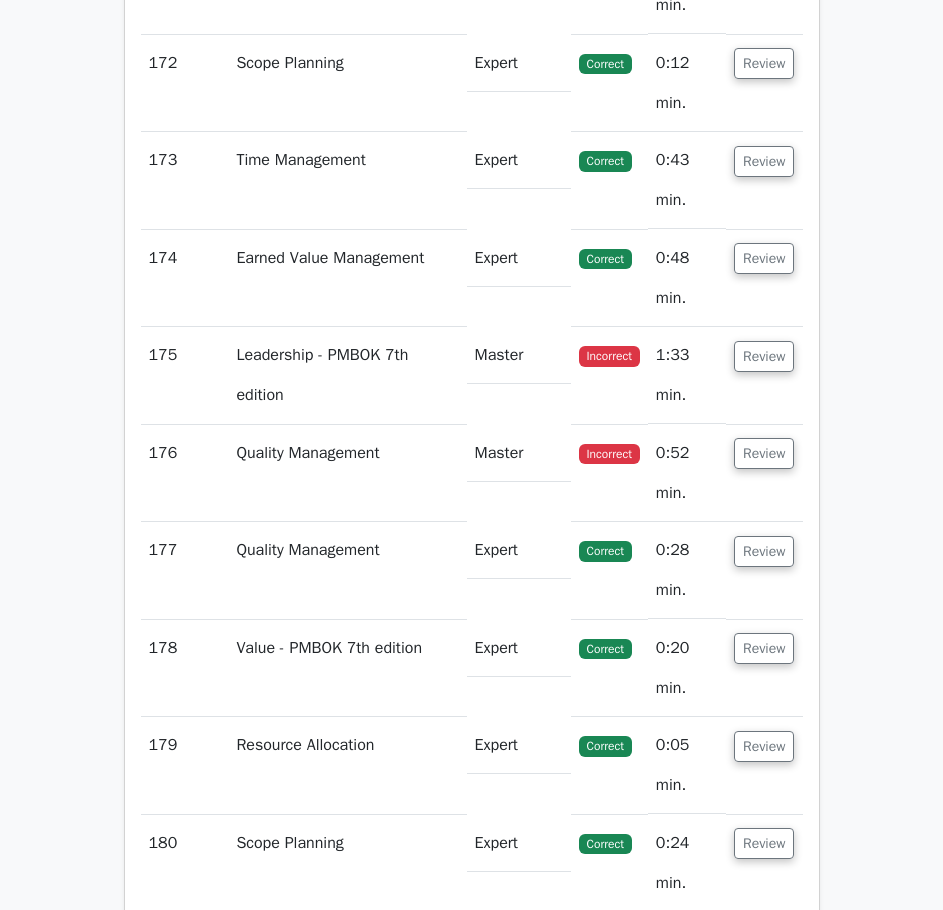 scroll, scrollTop: 130100, scrollLeft: 0, axis: vertical 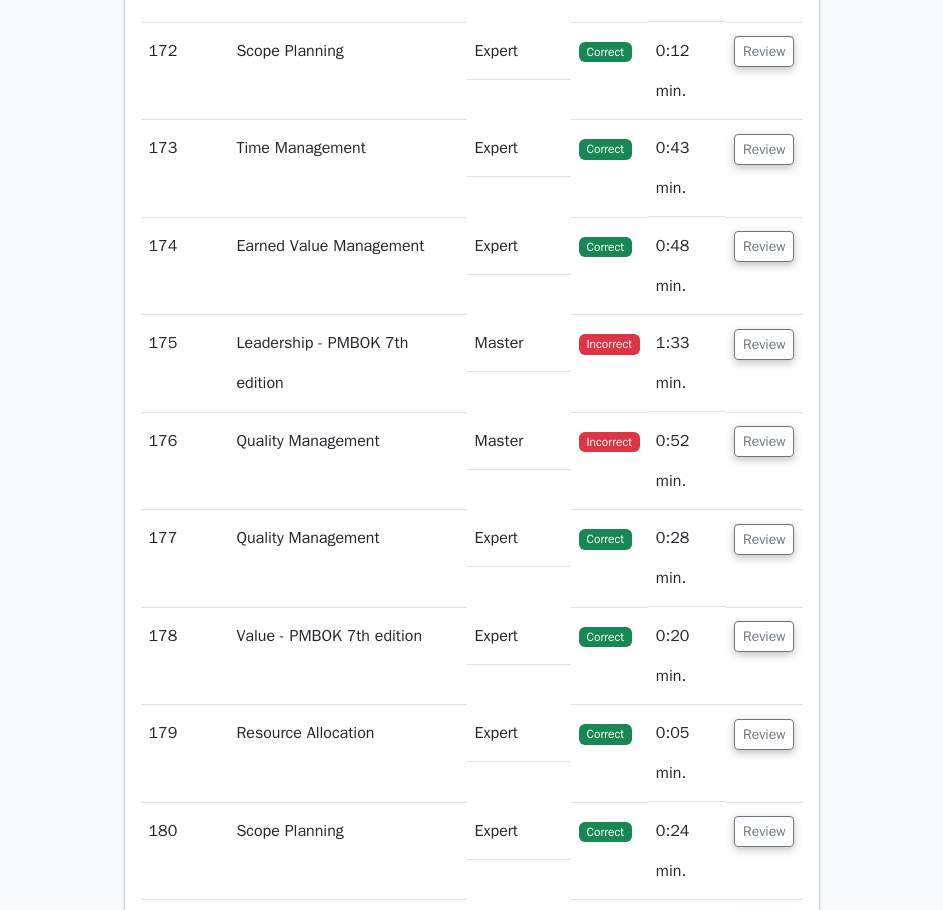 click on "Review" at bounding box center [764, -144] 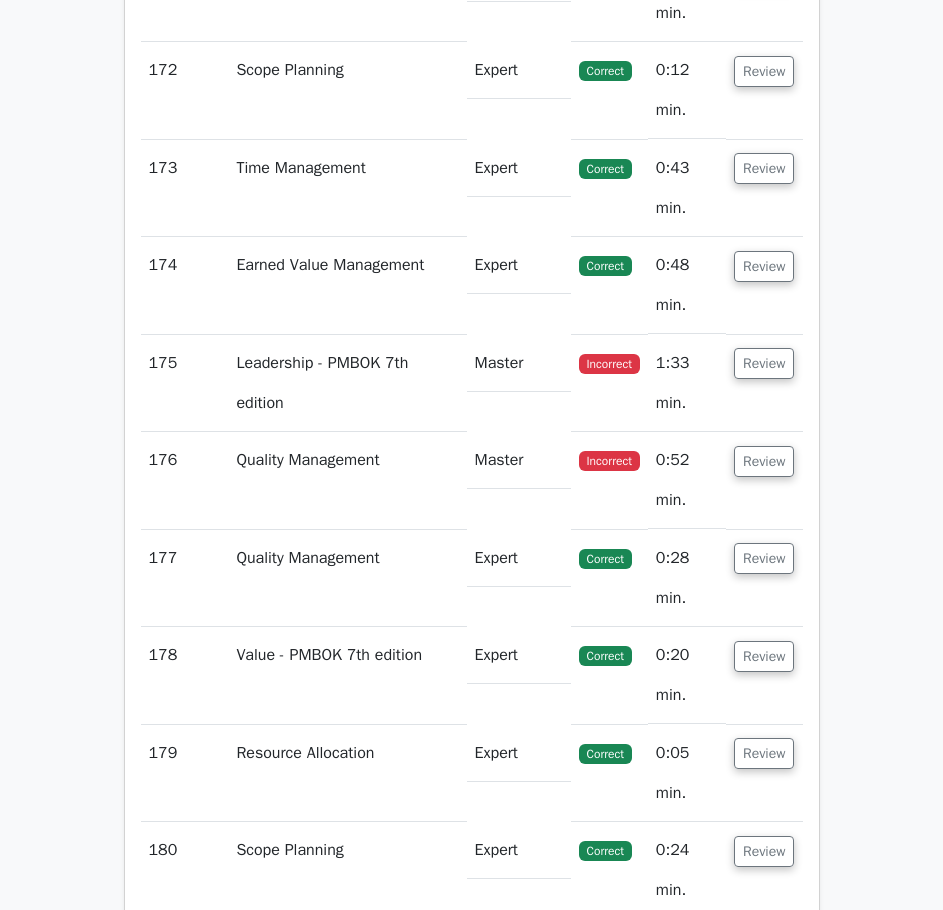 scroll, scrollTop: 131200, scrollLeft: 0, axis: vertical 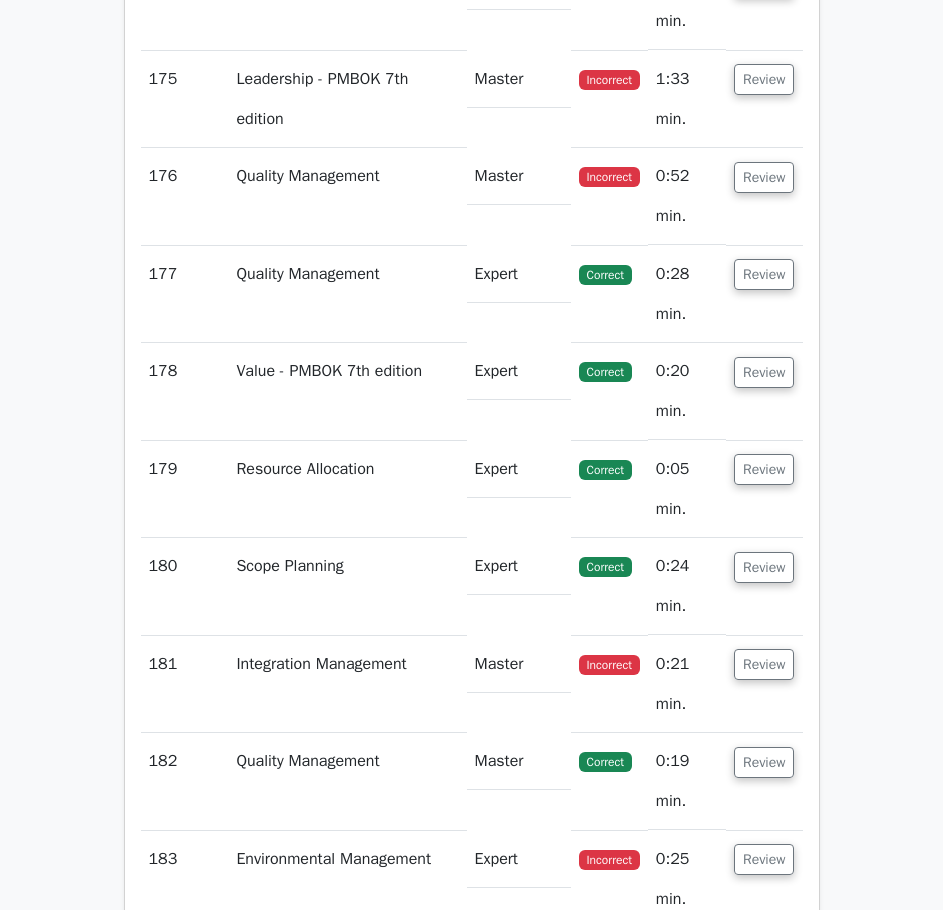 click on "Review" at bounding box center (764, -311) 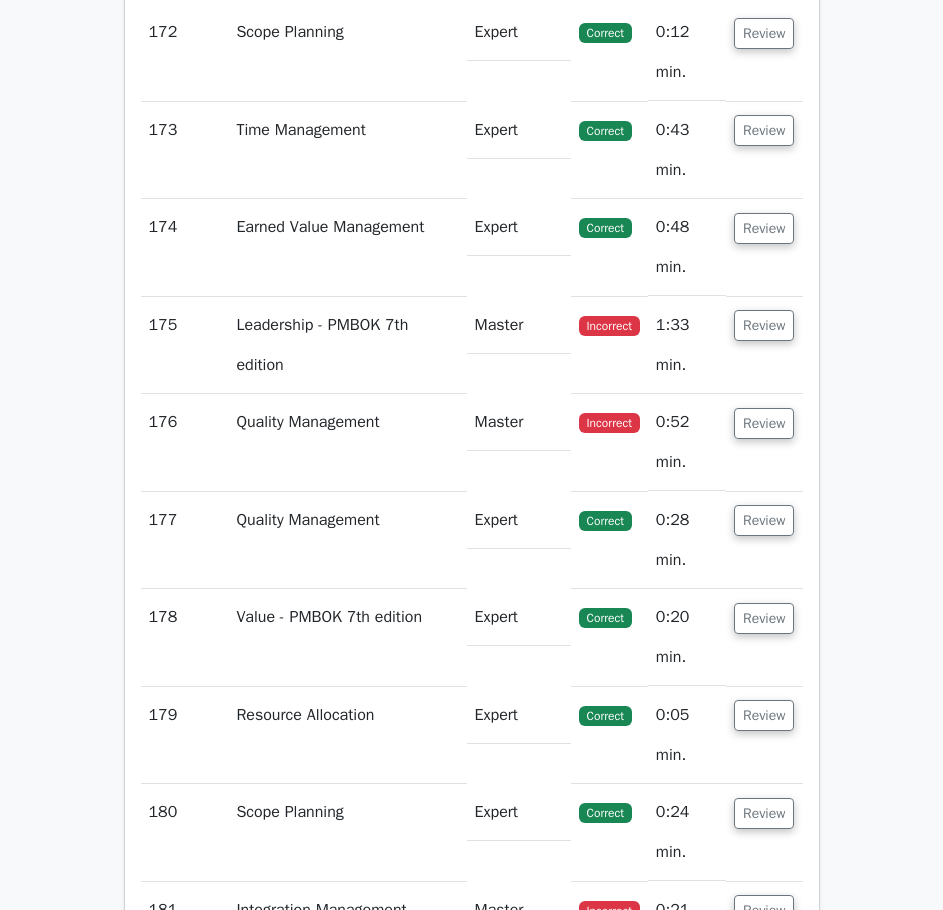 scroll, scrollTop: 132400, scrollLeft: 0, axis: vertical 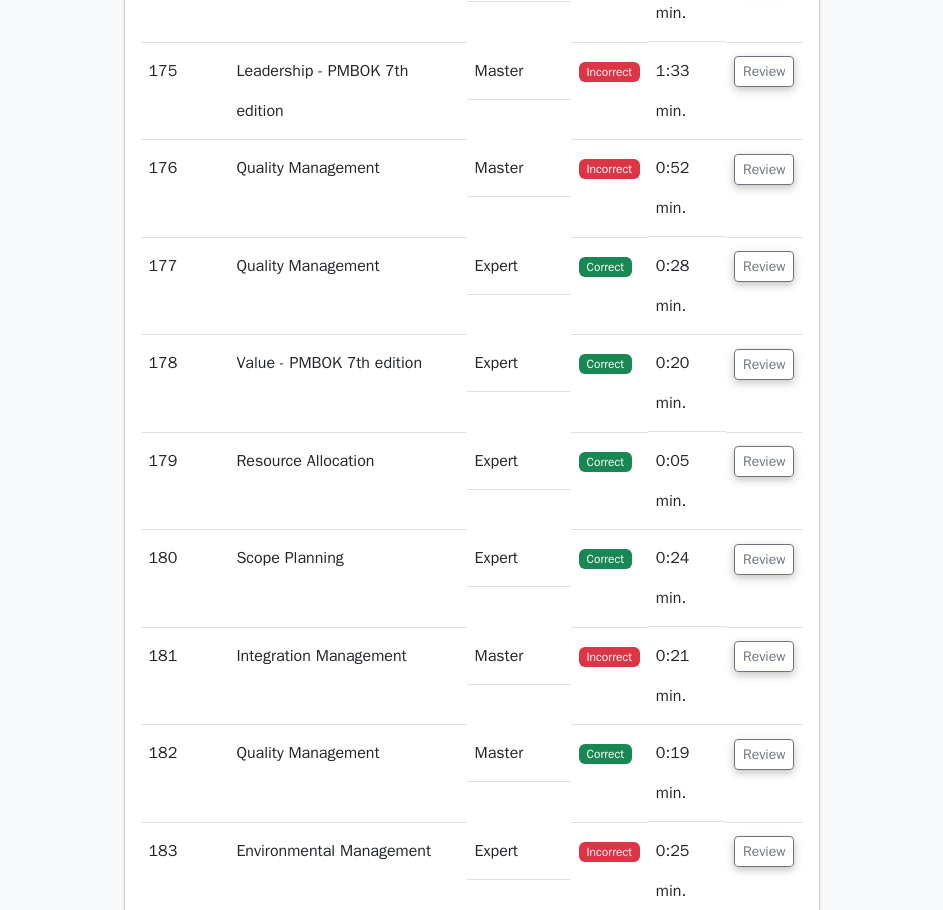 click on "Review" at bounding box center (764, -221) 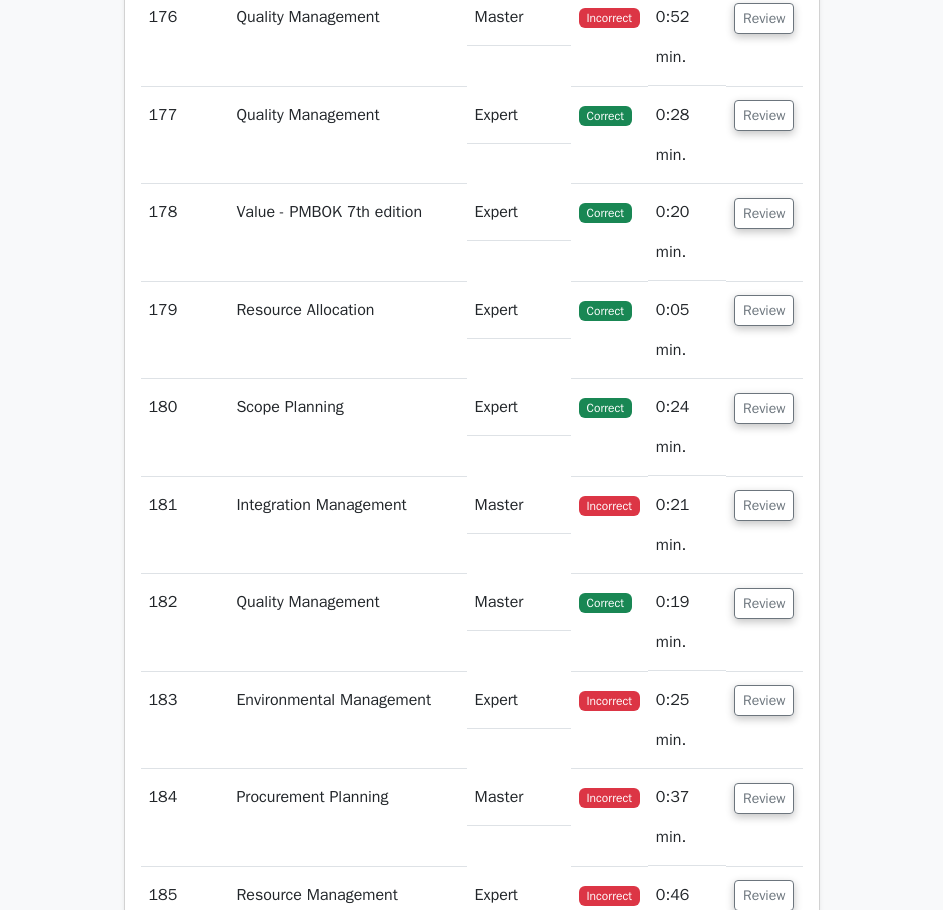 scroll, scrollTop: 133600, scrollLeft: 0, axis: vertical 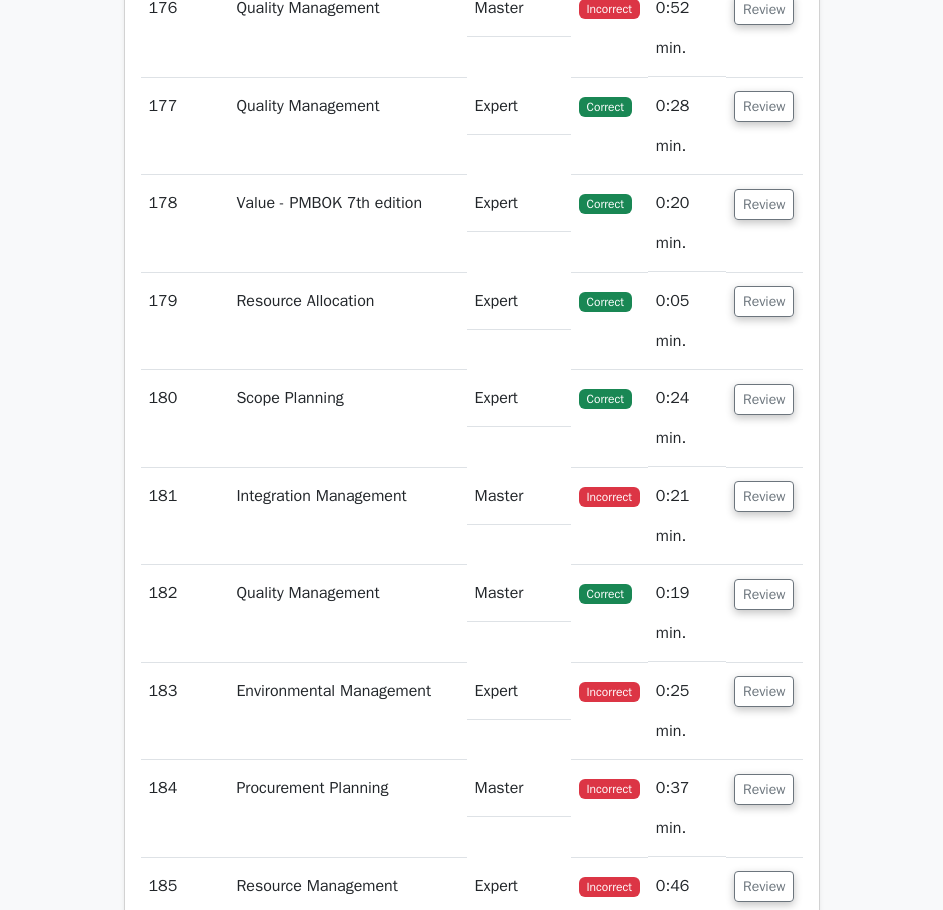 click on "Review" at bounding box center [764, -284] 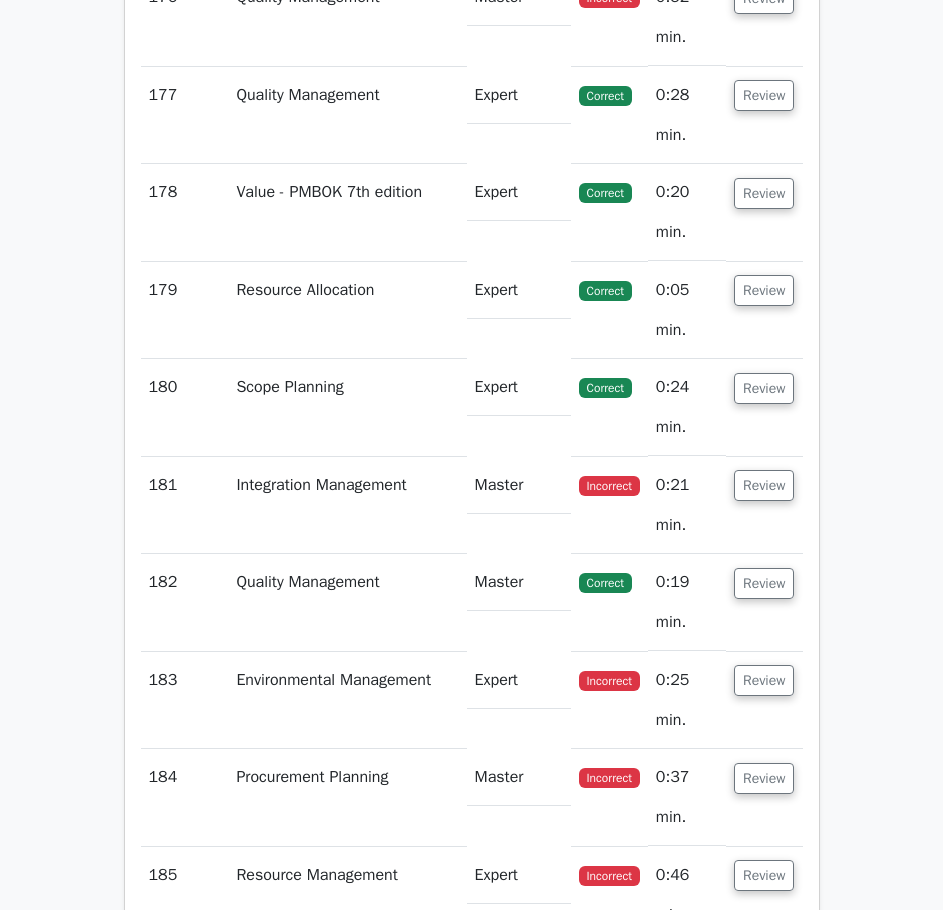 scroll, scrollTop: 135300, scrollLeft: 0, axis: vertical 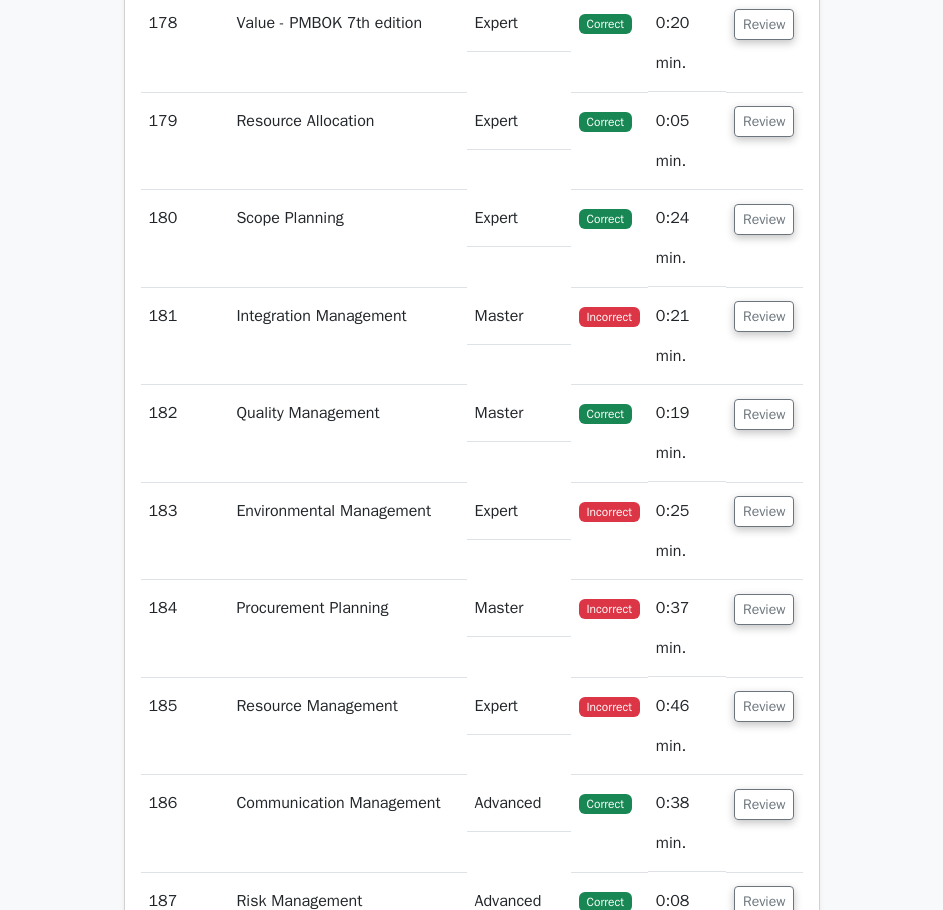 click on "Review" at bounding box center (764, -366) 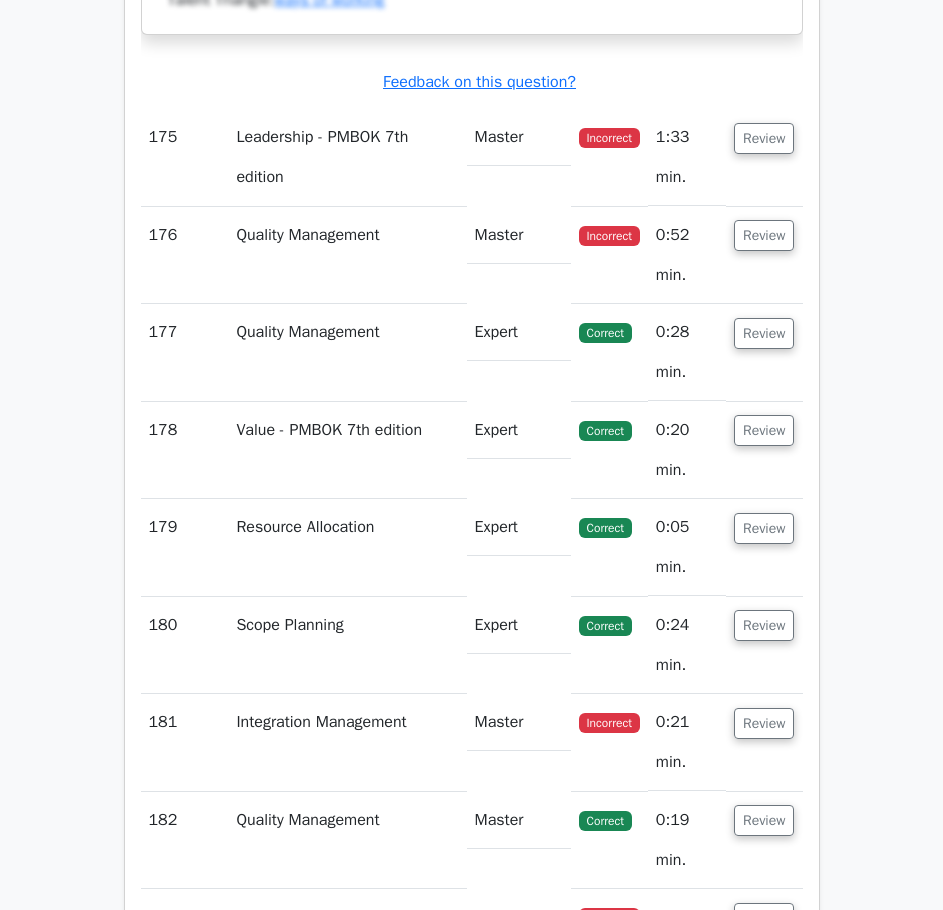 scroll, scrollTop: 136200, scrollLeft: 0, axis: vertical 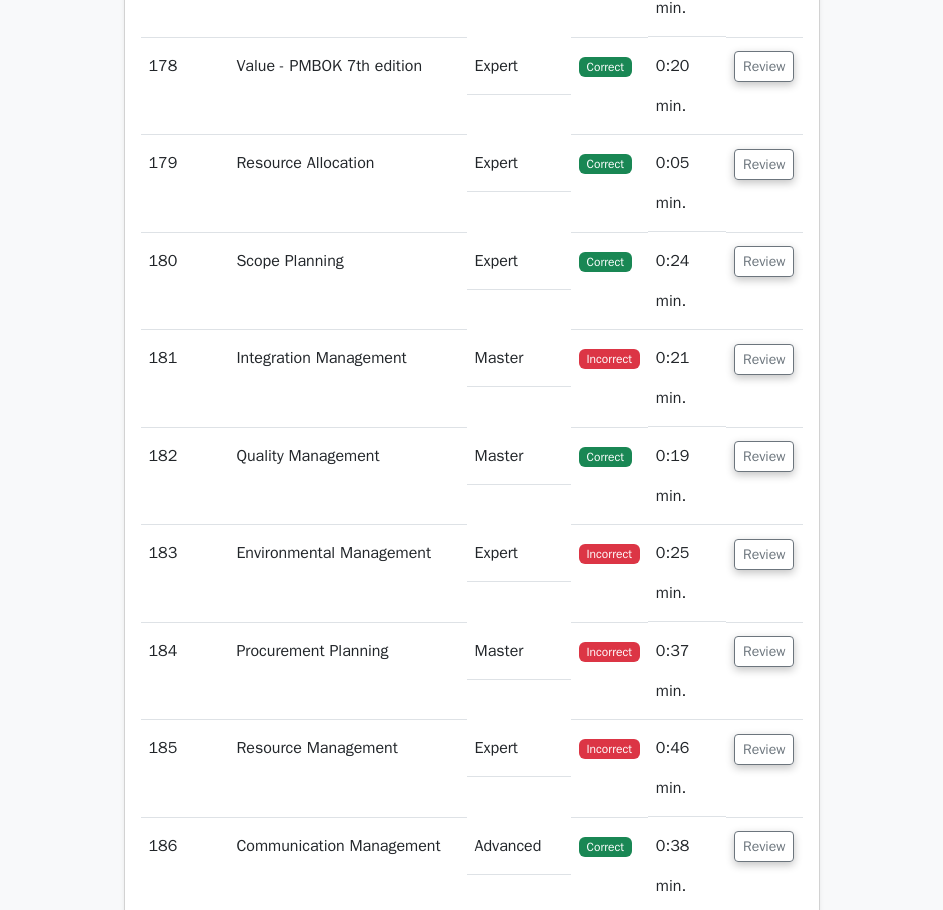 click on "Review" at bounding box center (764, -226) 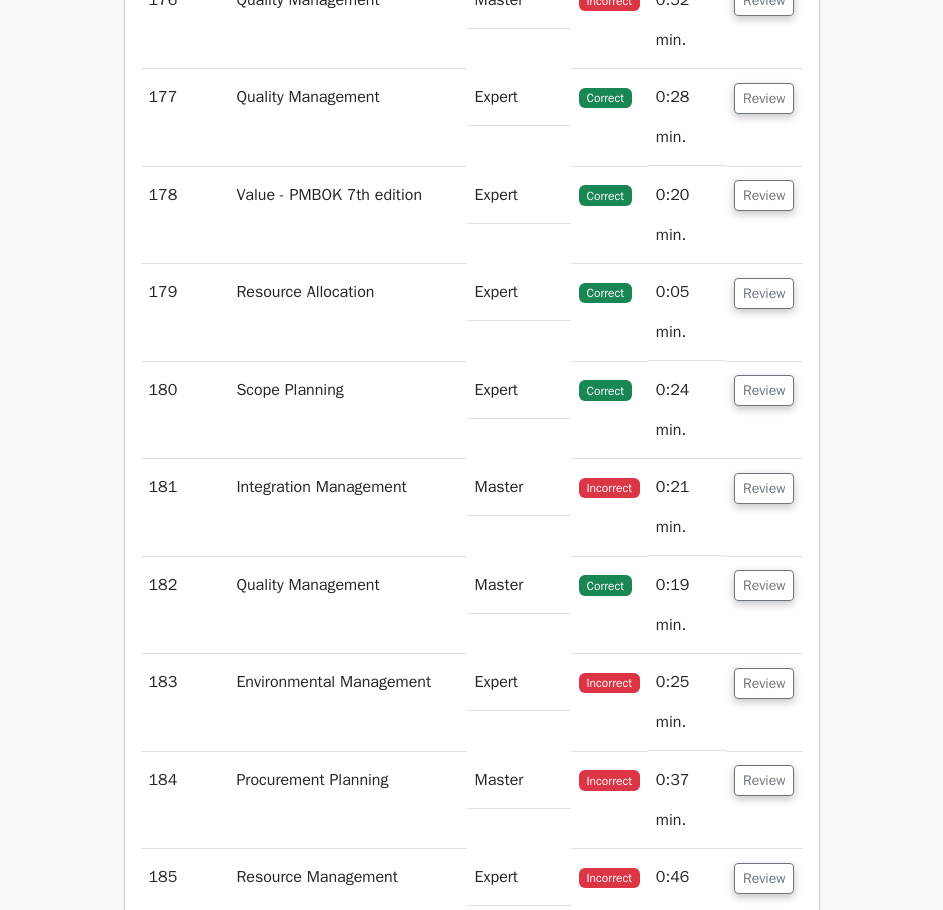 scroll, scrollTop: 137300, scrollLeft: 0, axis: vertical 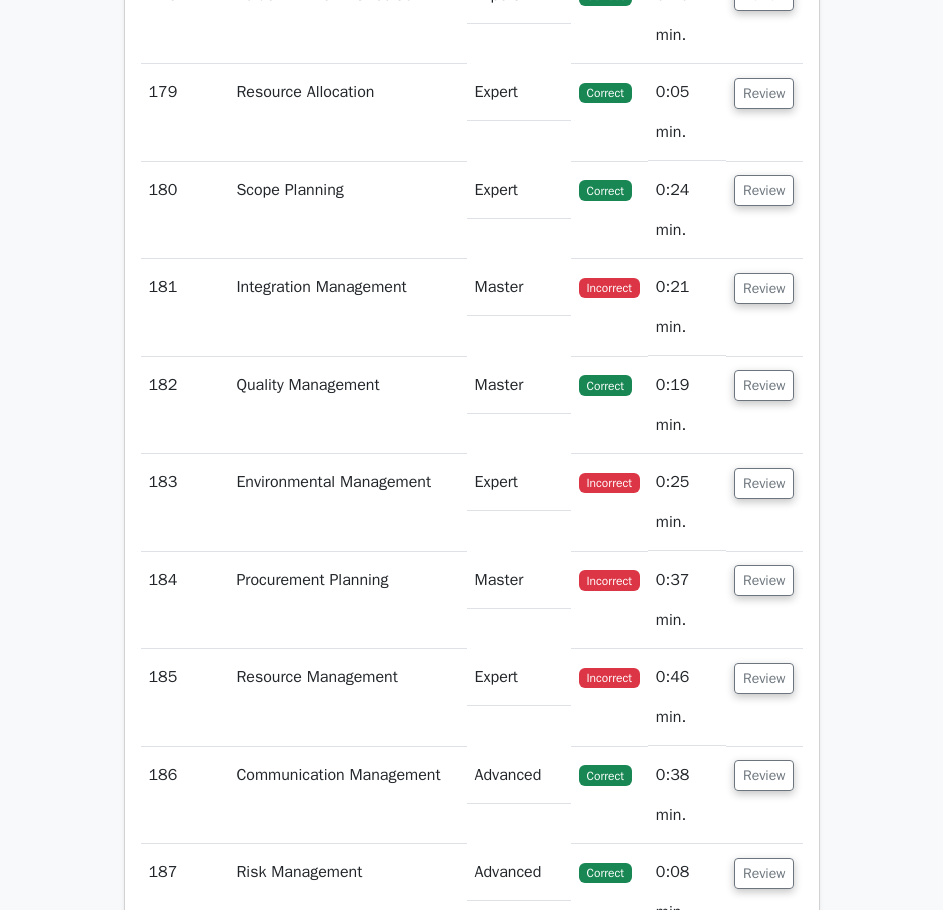 click on "Review" at bounding box center (764, -200) 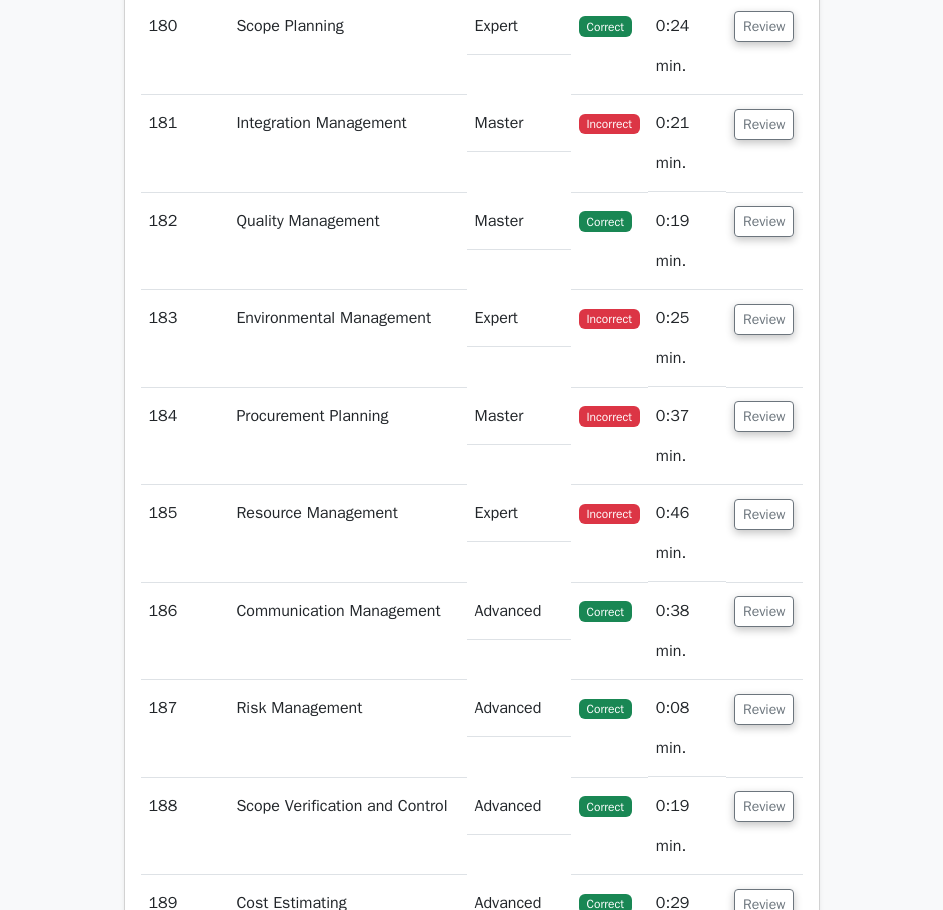 scroll, scrollTop: 138500, scrollLeft: 0, axis: vertical 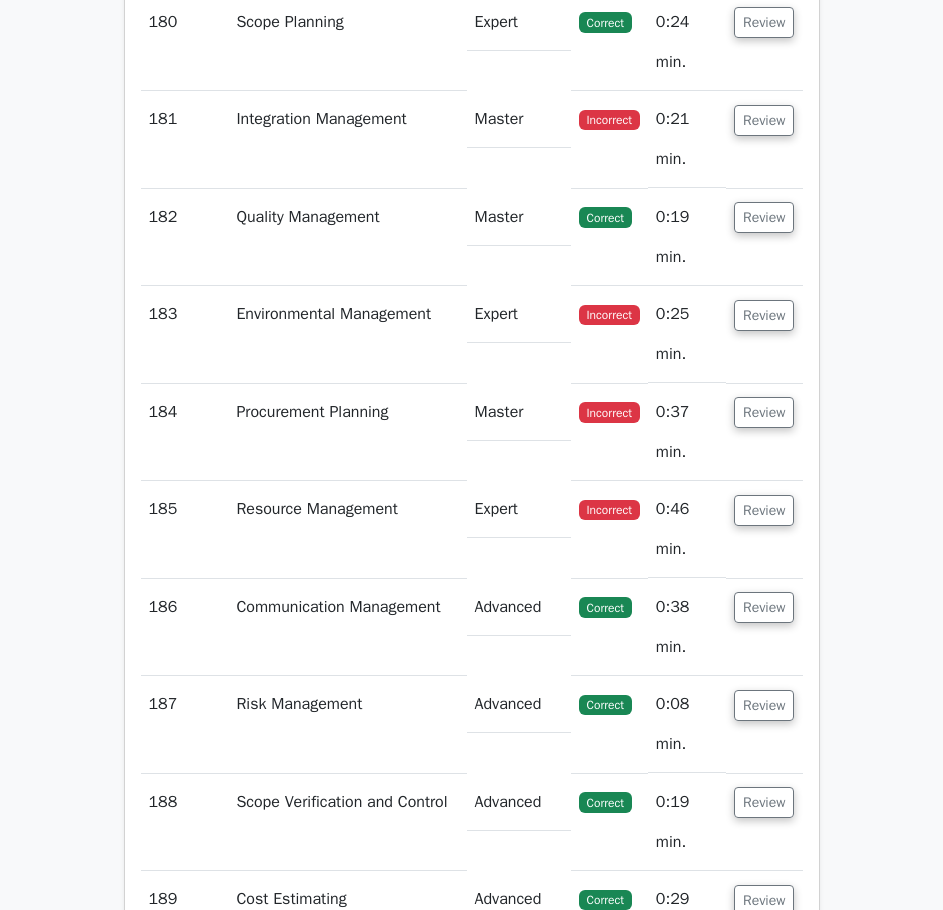 click on "Review" at bounding box center [764, -270] 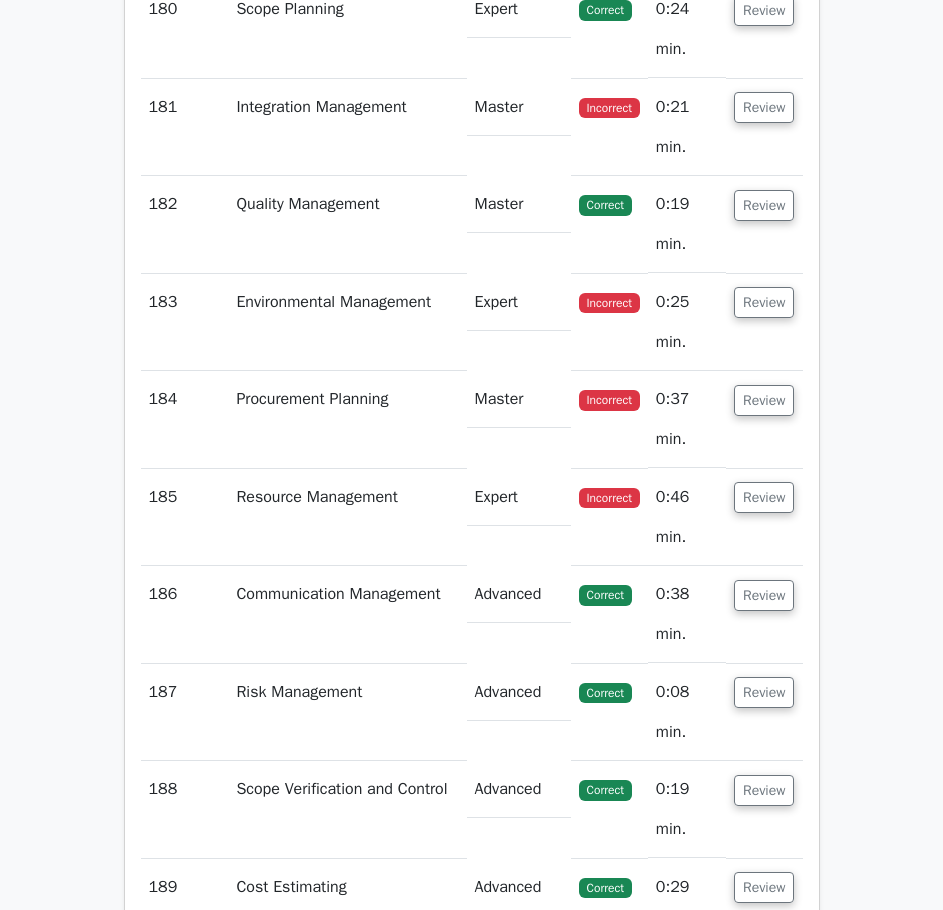 scroll, scrollTop: 139400, scrollLeft: 0, axis: vertical 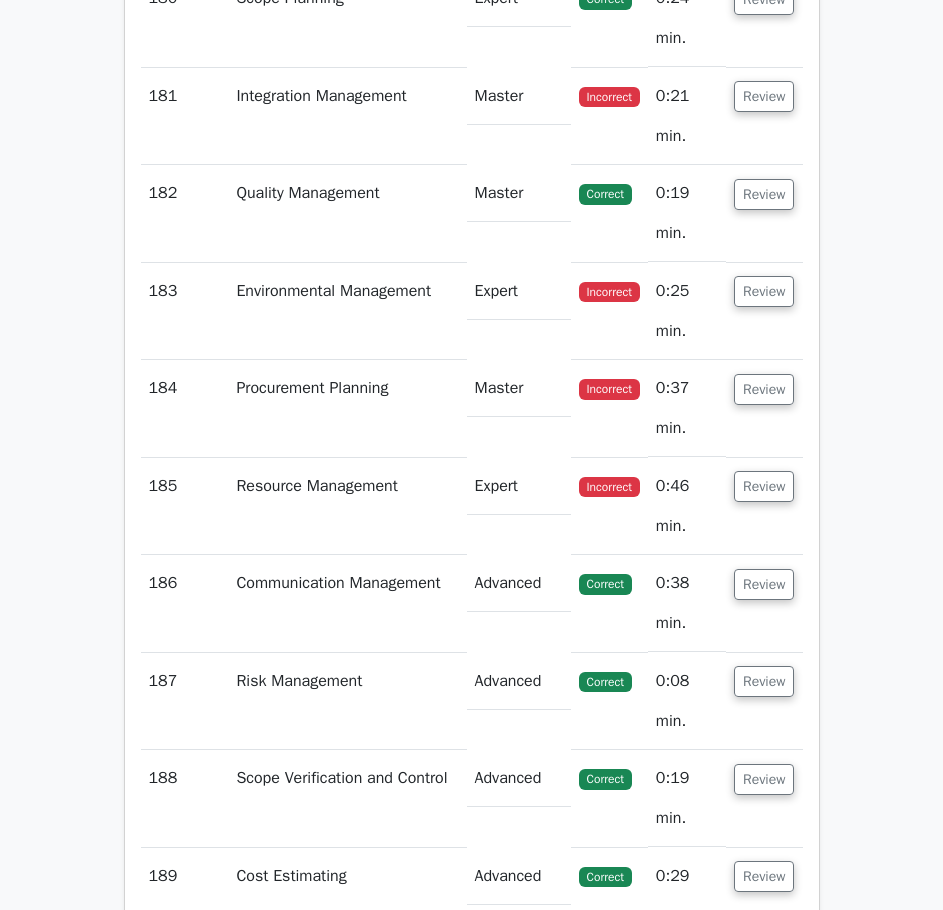 click on "Review" at bounding box center (764, -196) 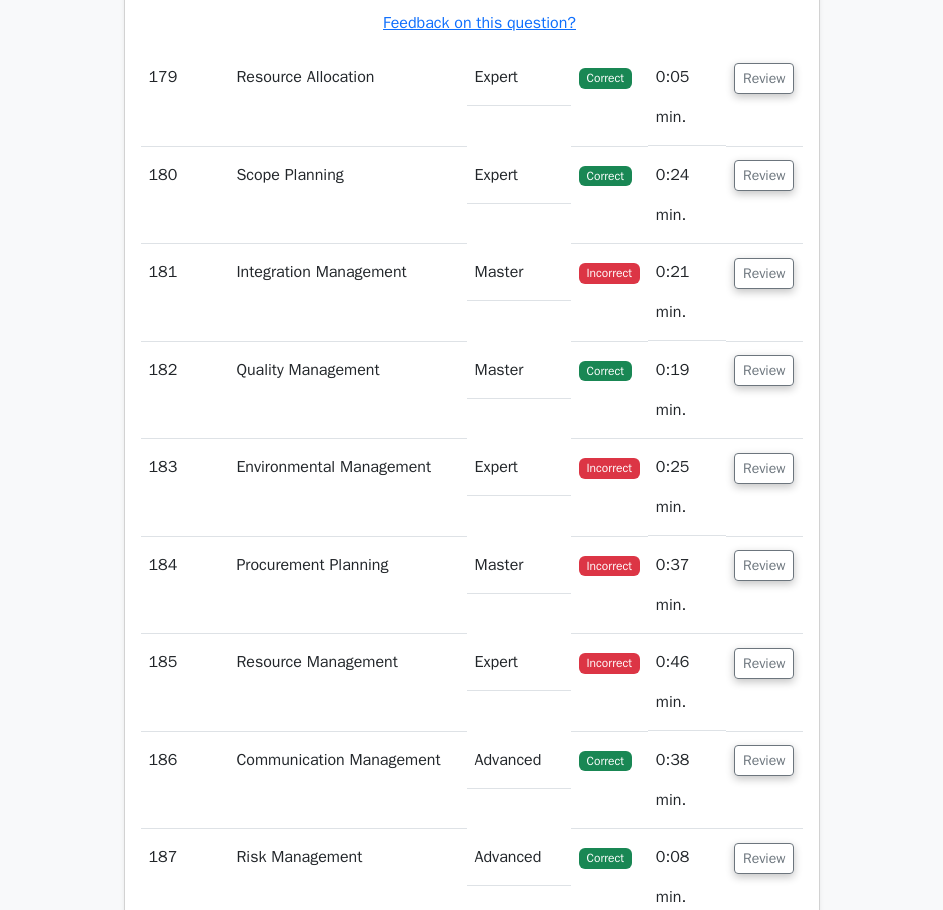 scroll, scrollTop: 140500, scrollLeft: 0, axis: vertical 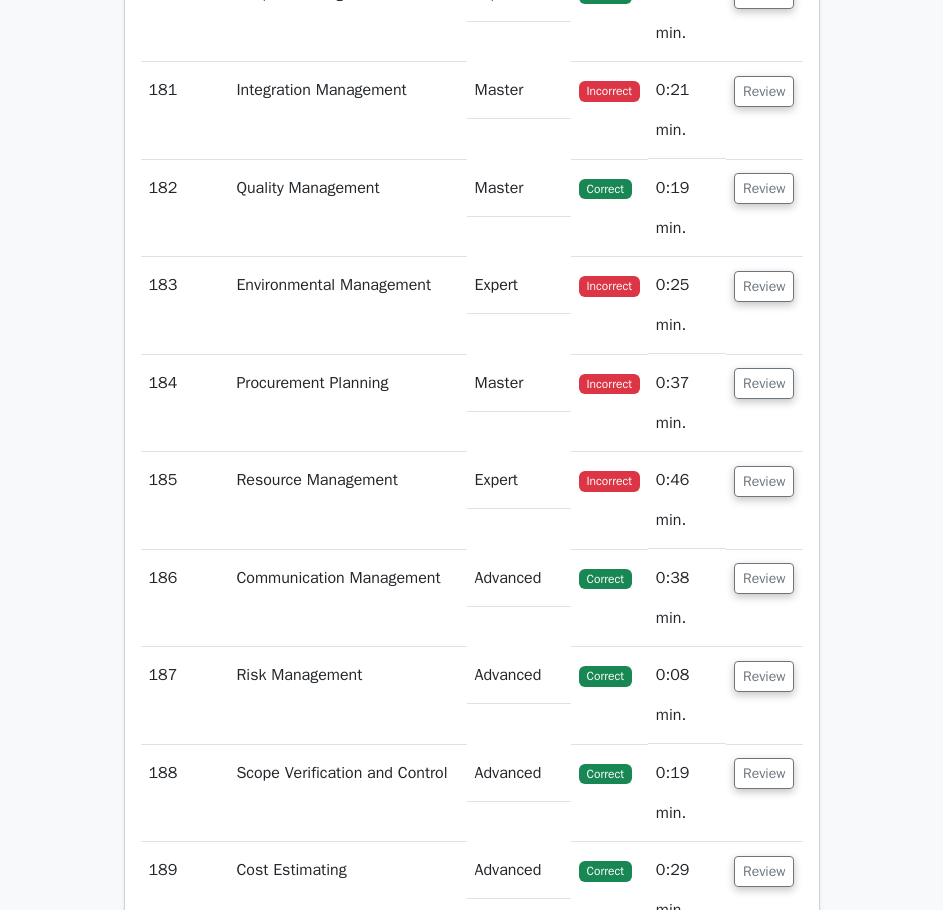click on "Review" at bounding box center (764, -104) 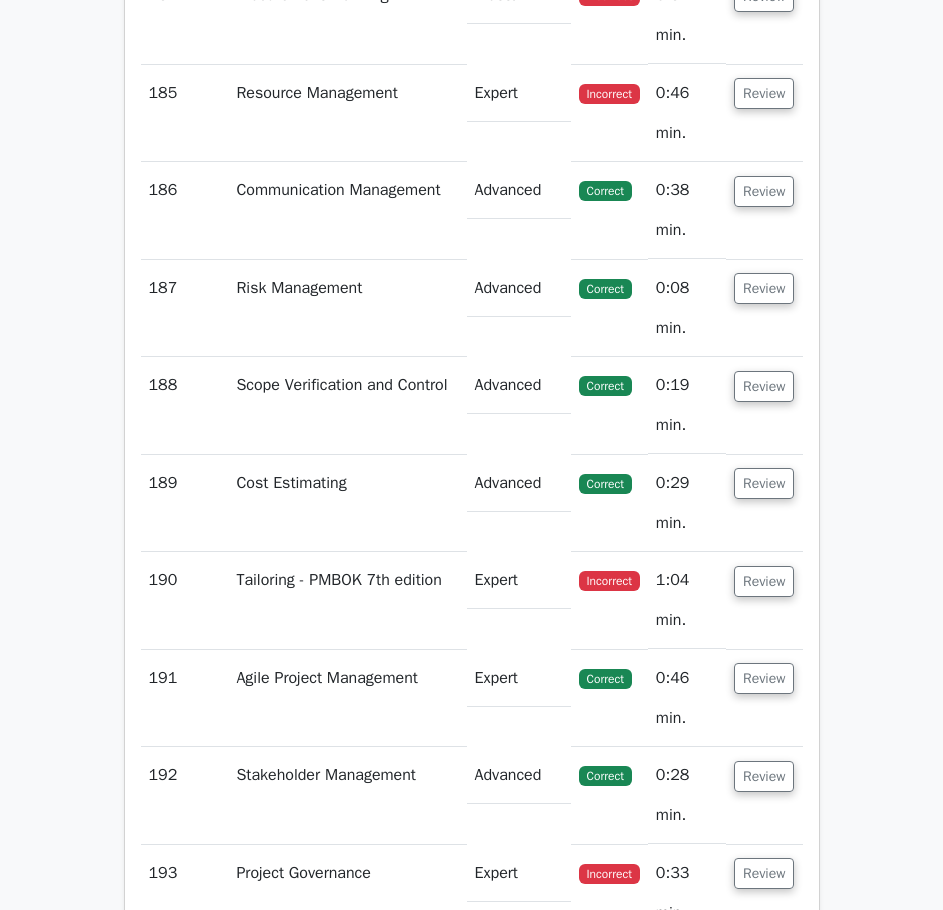 scroll, scrollTop: 141700, scrollLeft: 0, axis: vertical 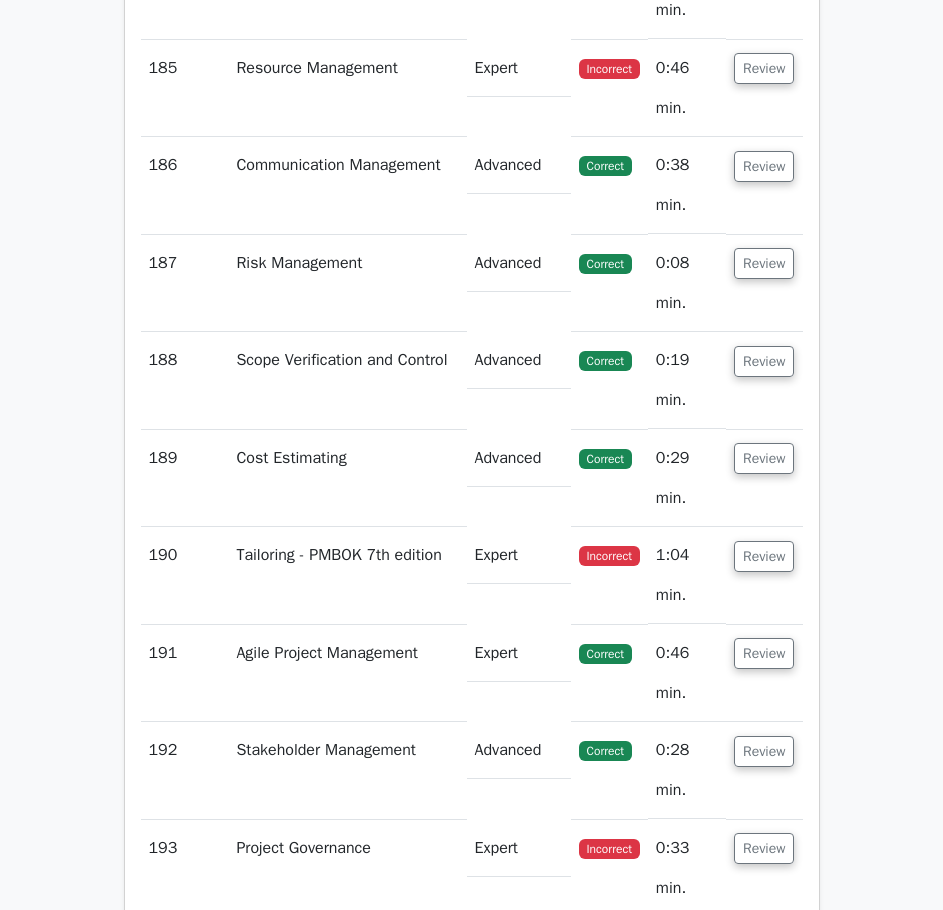 click on "Review" at bounding box center [764, -419] 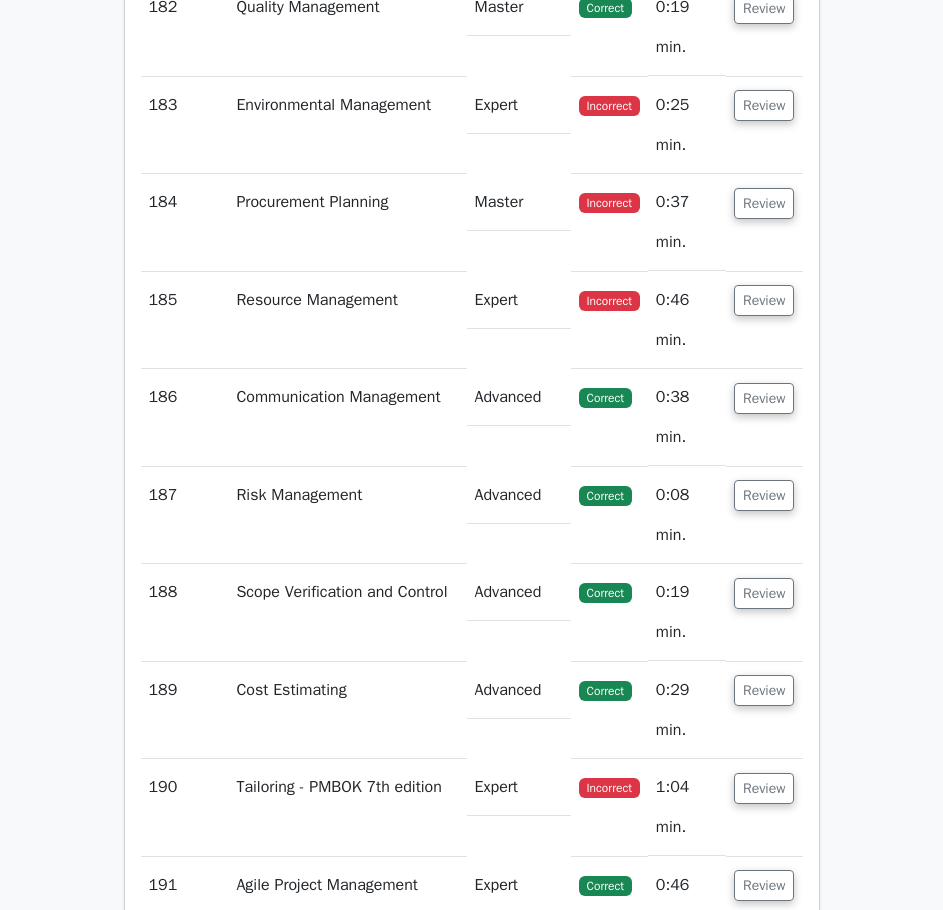 scroll, scrollTop: 142500, scrollLeft: 0, axis: vertical 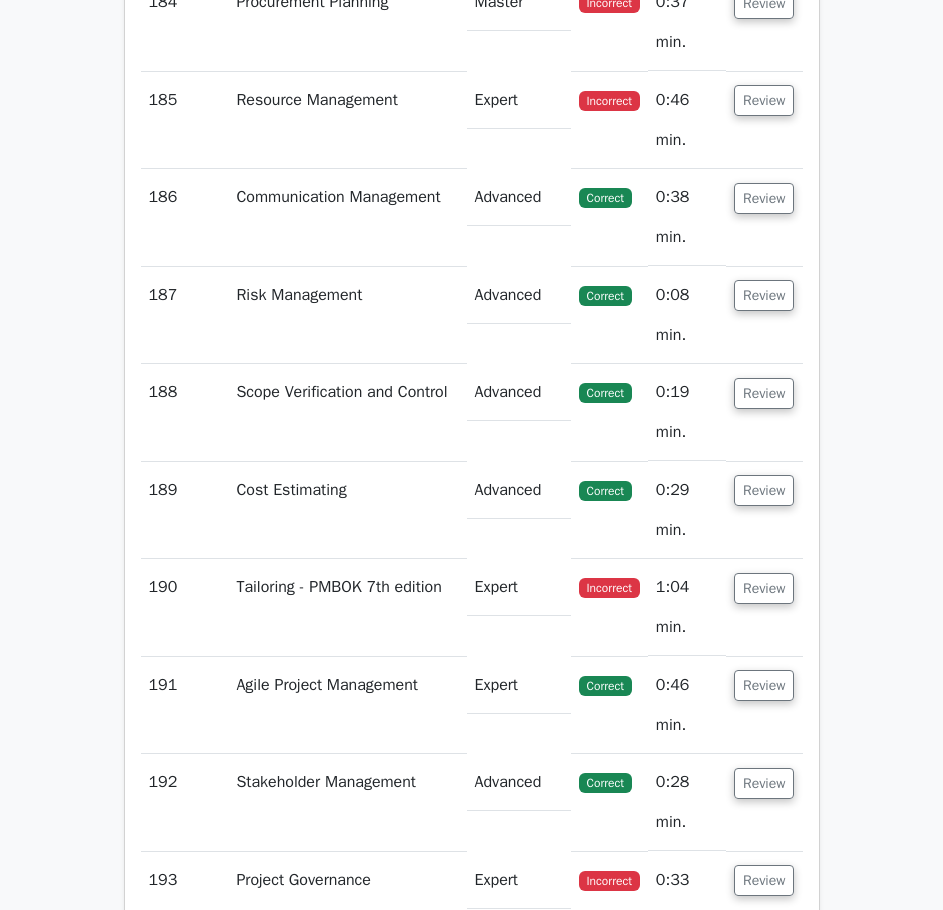 click on "Review" at bounding box center (764, -290) 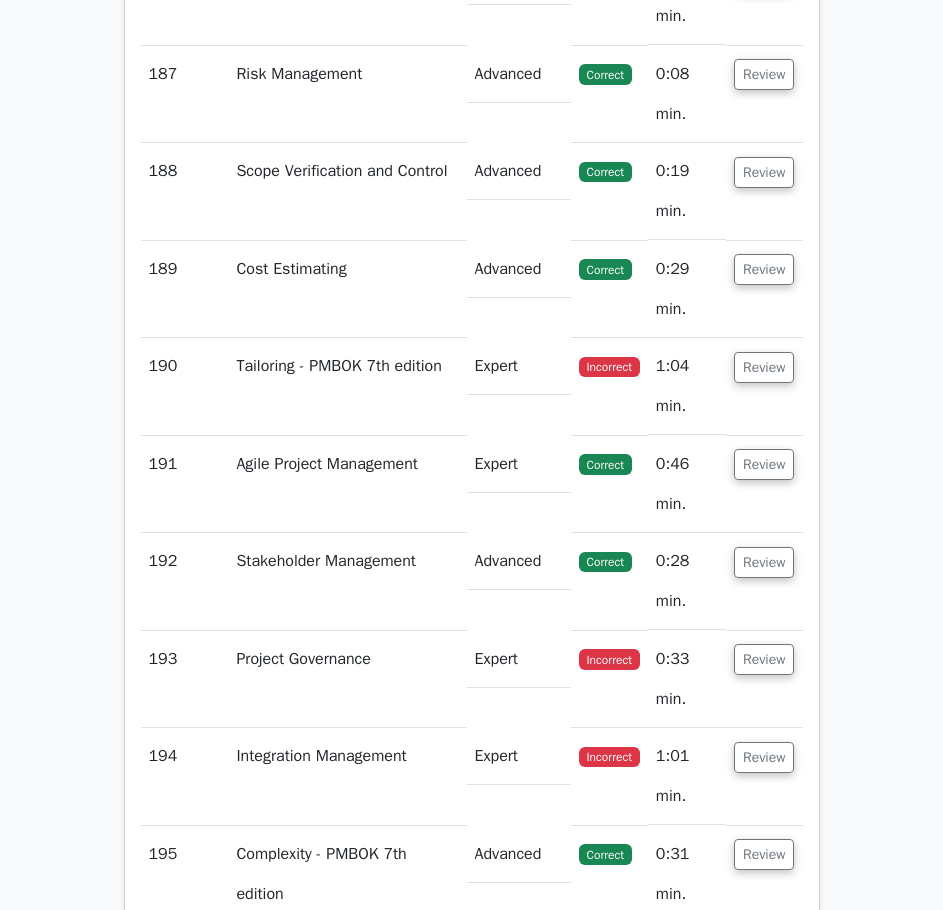 scroll, scrollTop: 144100, scrollLeft: 0, axis: vertical 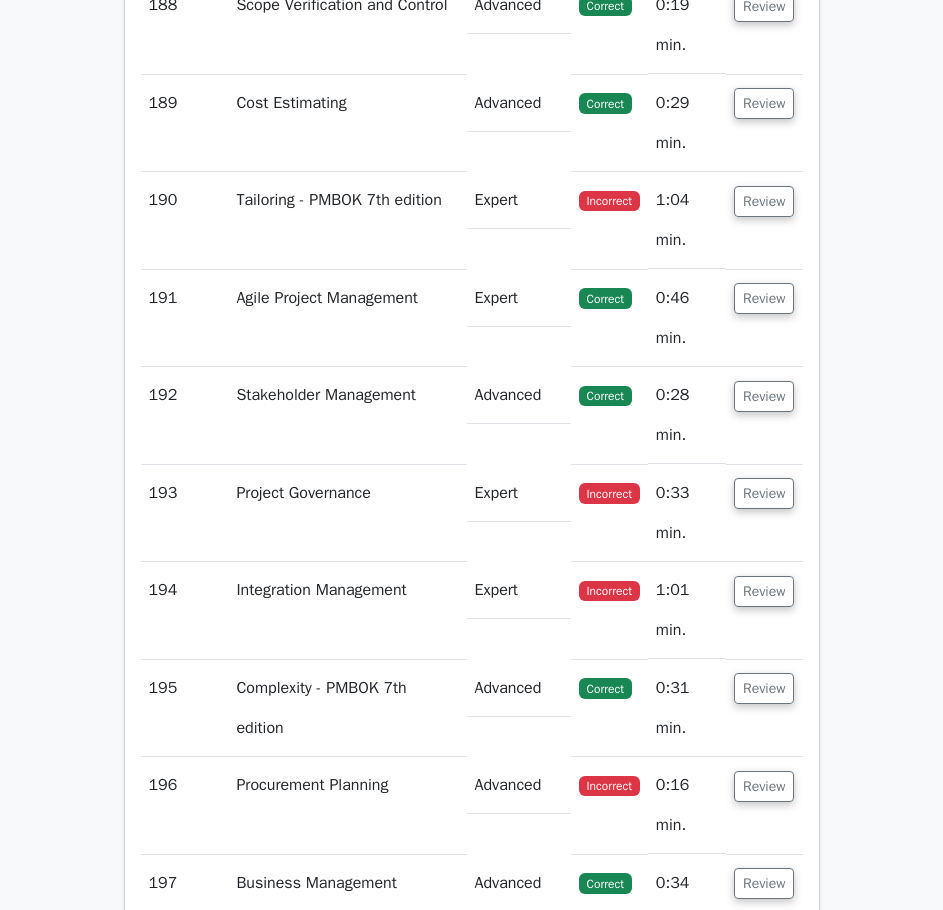 click on "Review" at bounding box center (764, -482) 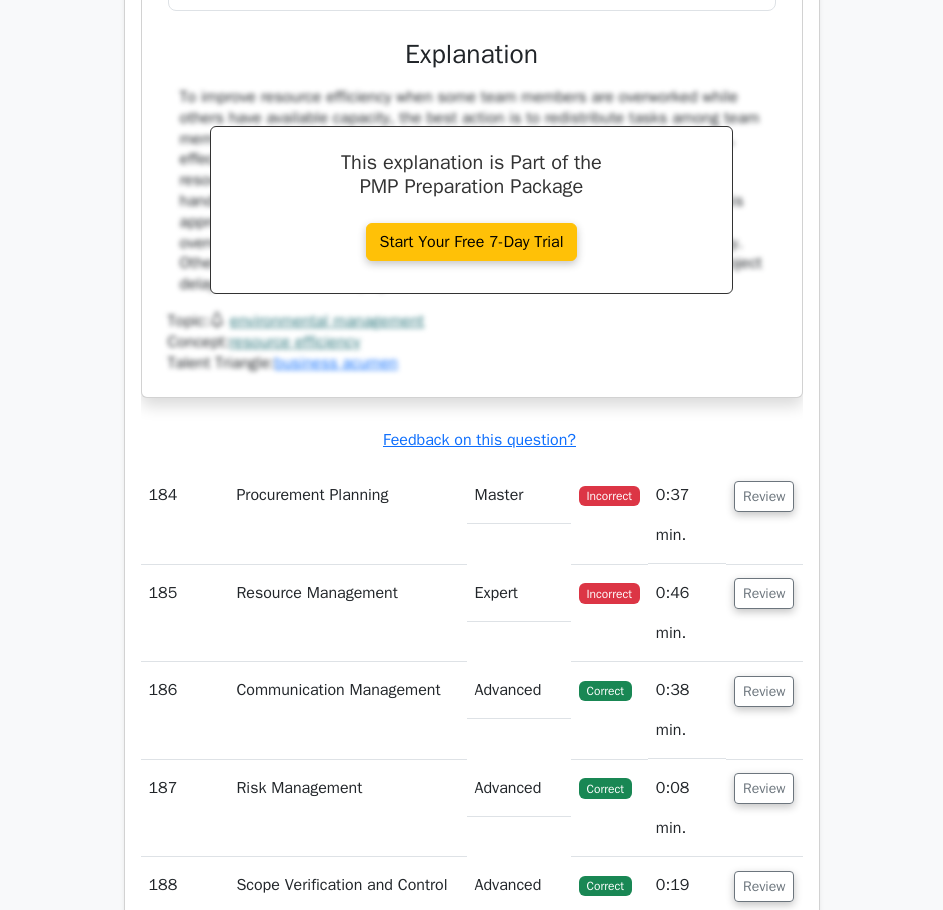 click on "Review" at bounding box center [764, -579] 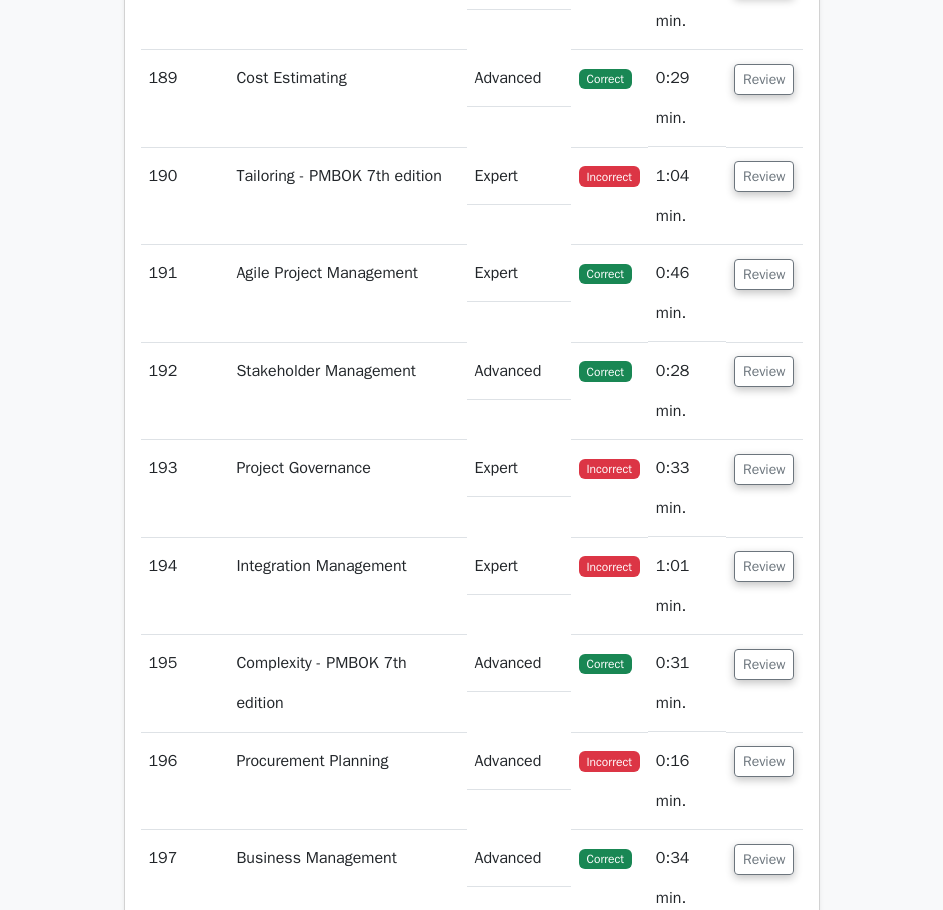 scroll, scrollTop: 146000, scrollLeft: 0, axis: vertical 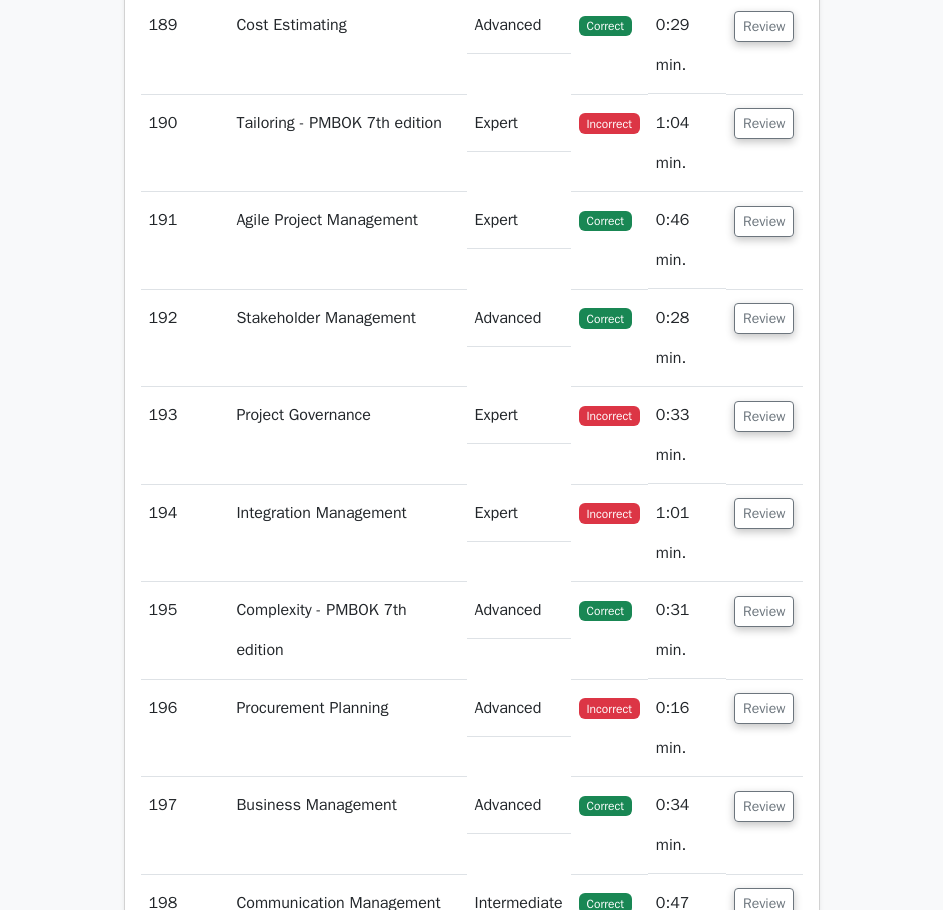 click on "Review" at bounding box center [764, -462] 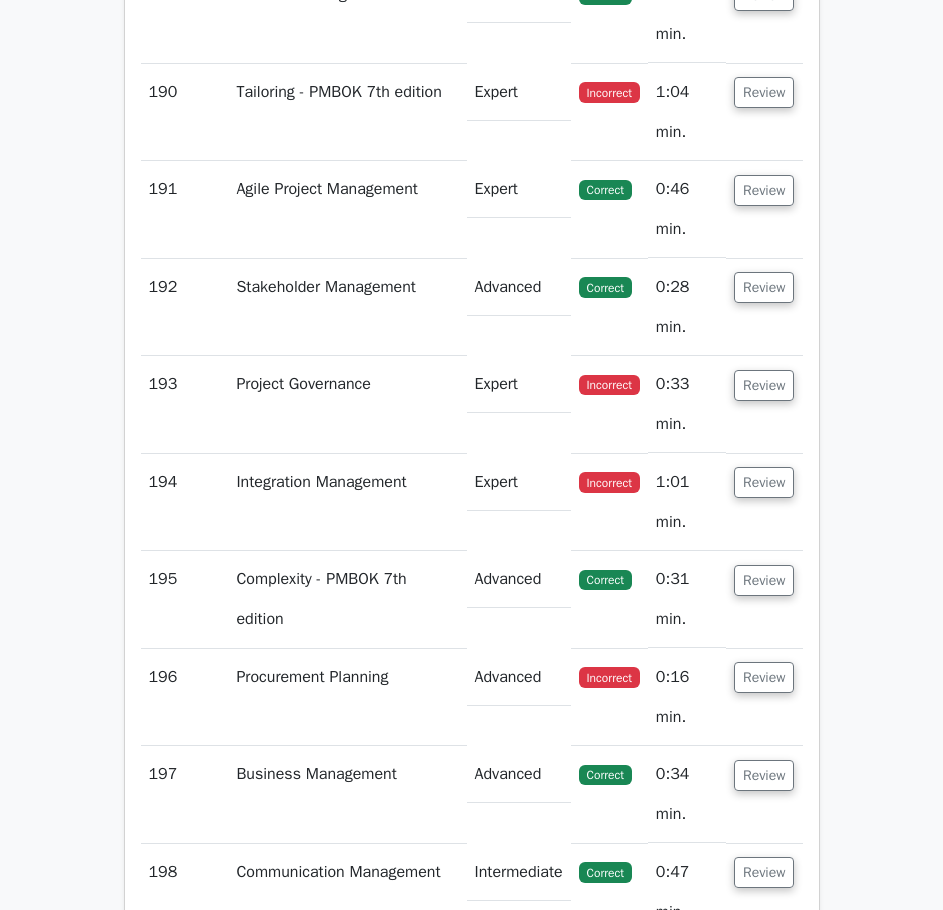 scroll, scrollTop: 147200, scrollLeft: 0, axis: vertical 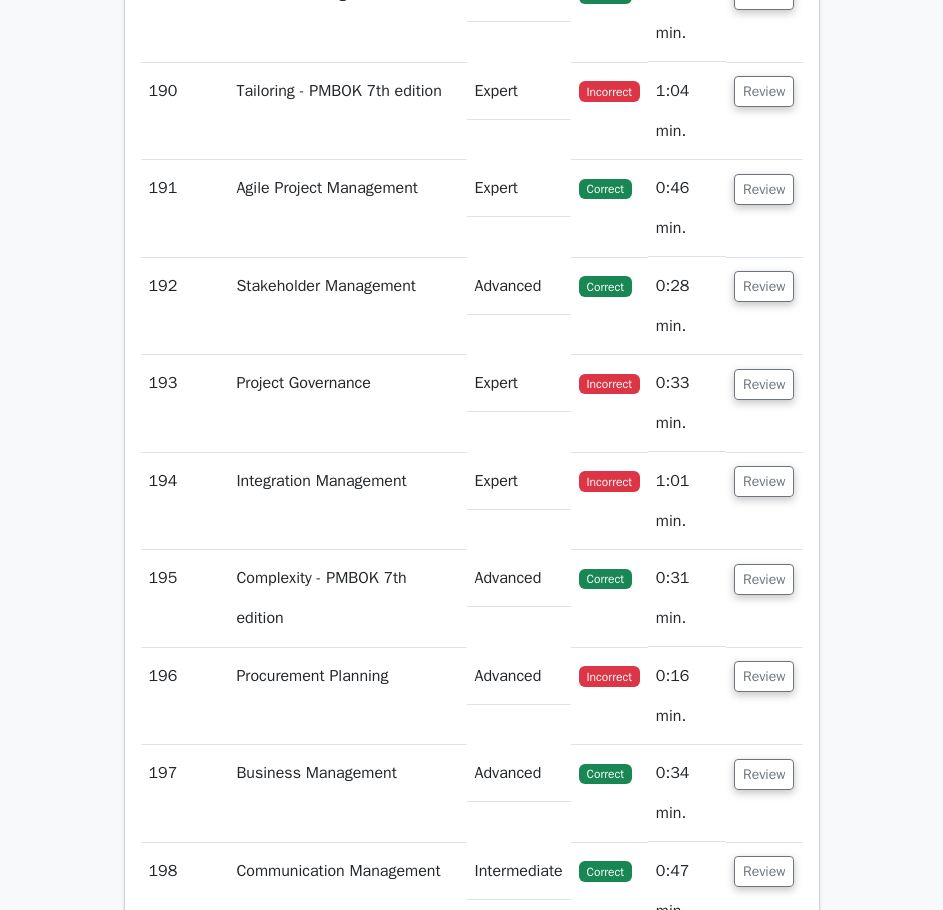 click on "Review" at bounding box center [764, -396] 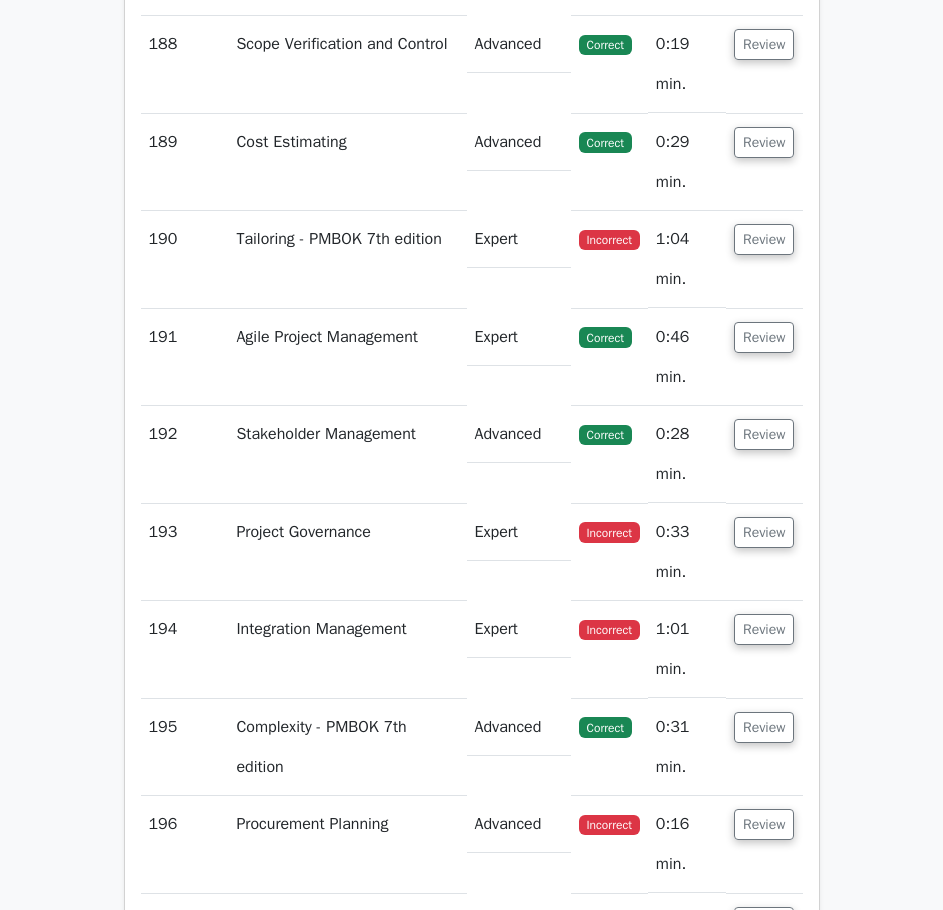 scroll, scrollTop: 148300, scrollLeft: 0, axis: vertical 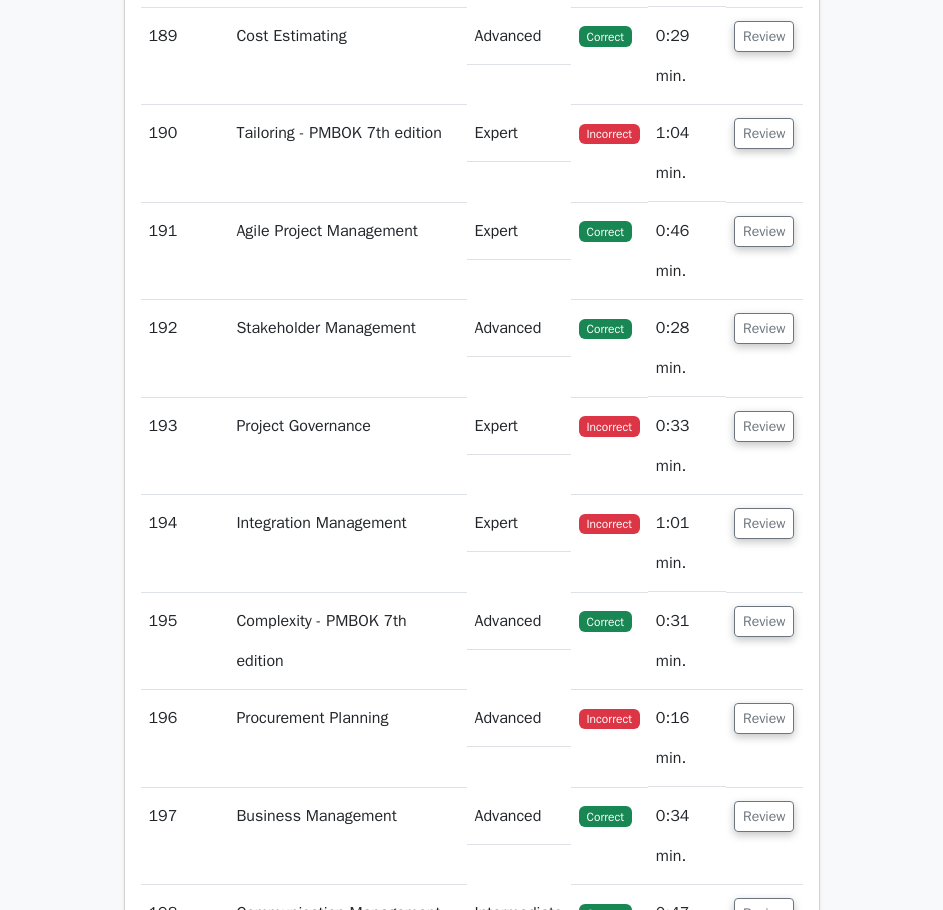 click on "Review" at bounding box center (764, -257) 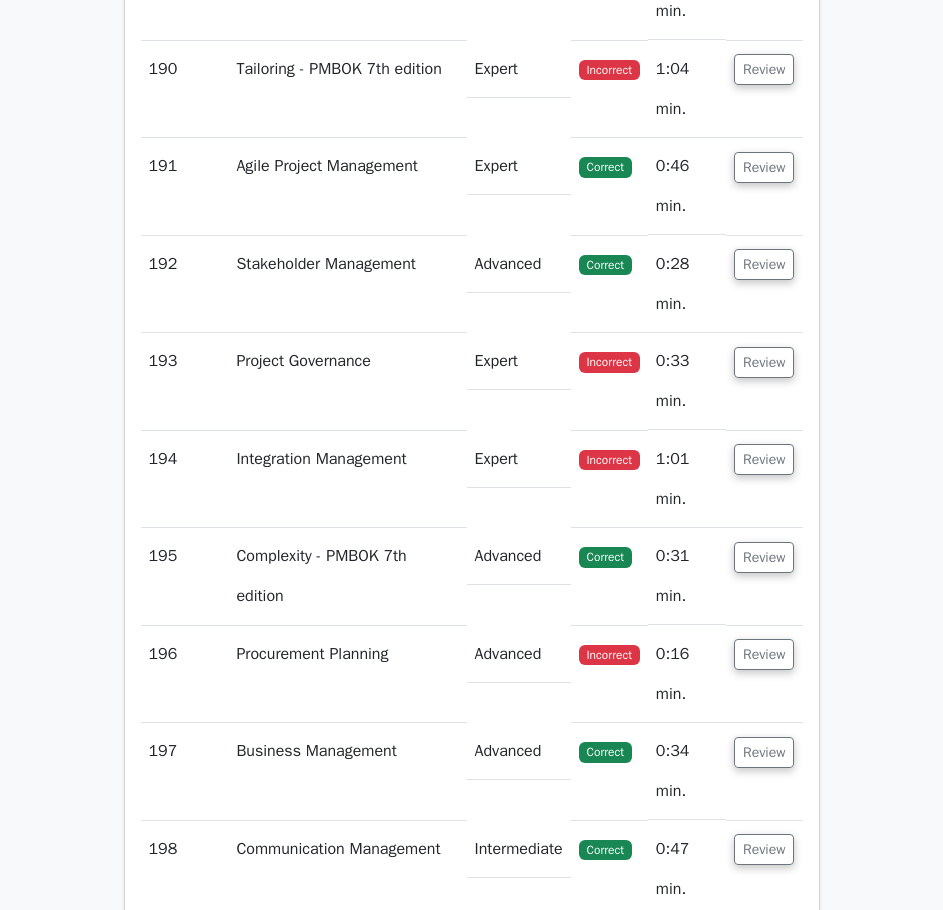 scroll, scrollTop: 150100, scrollLeft: 0, axis: vertical 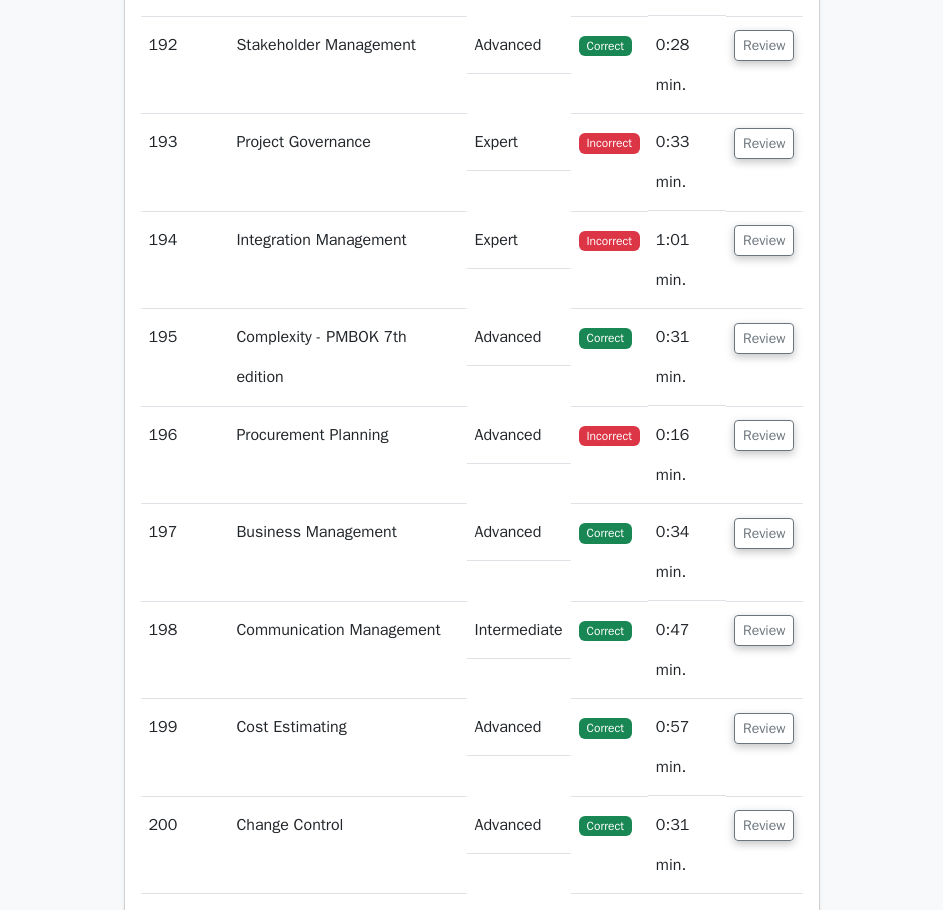 click on "Review" at bounding box center (764, -345) 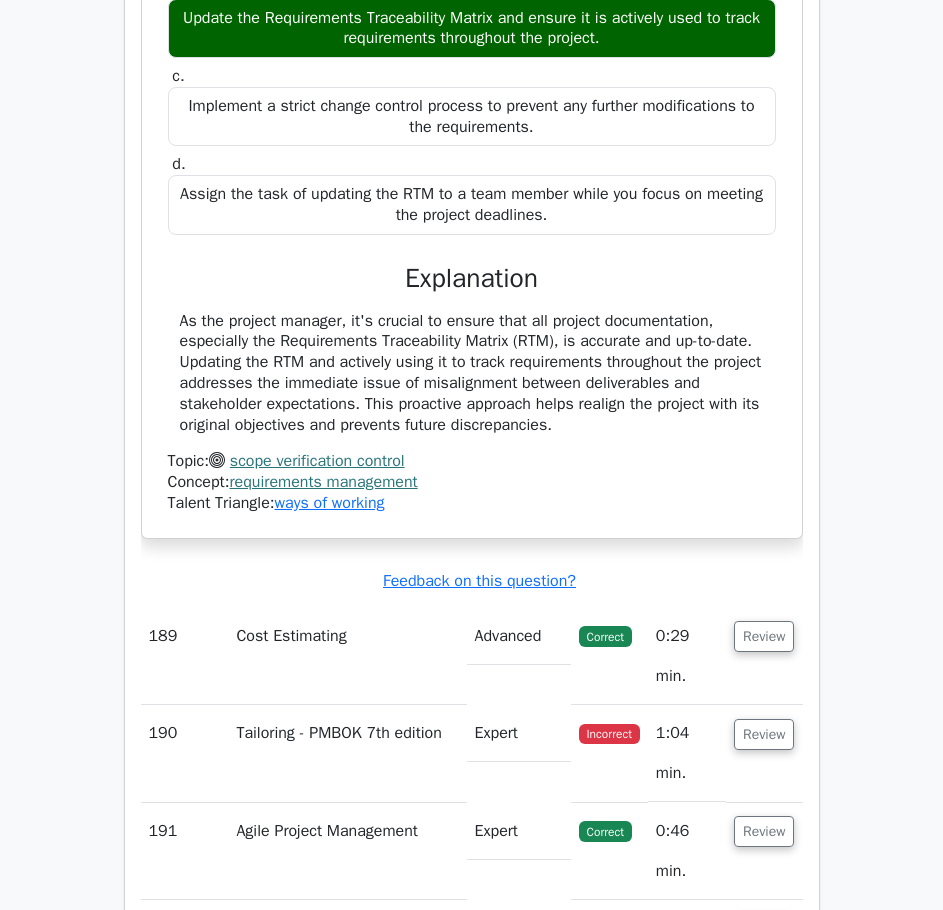 click on "Review" at bounding box center [764, -442] 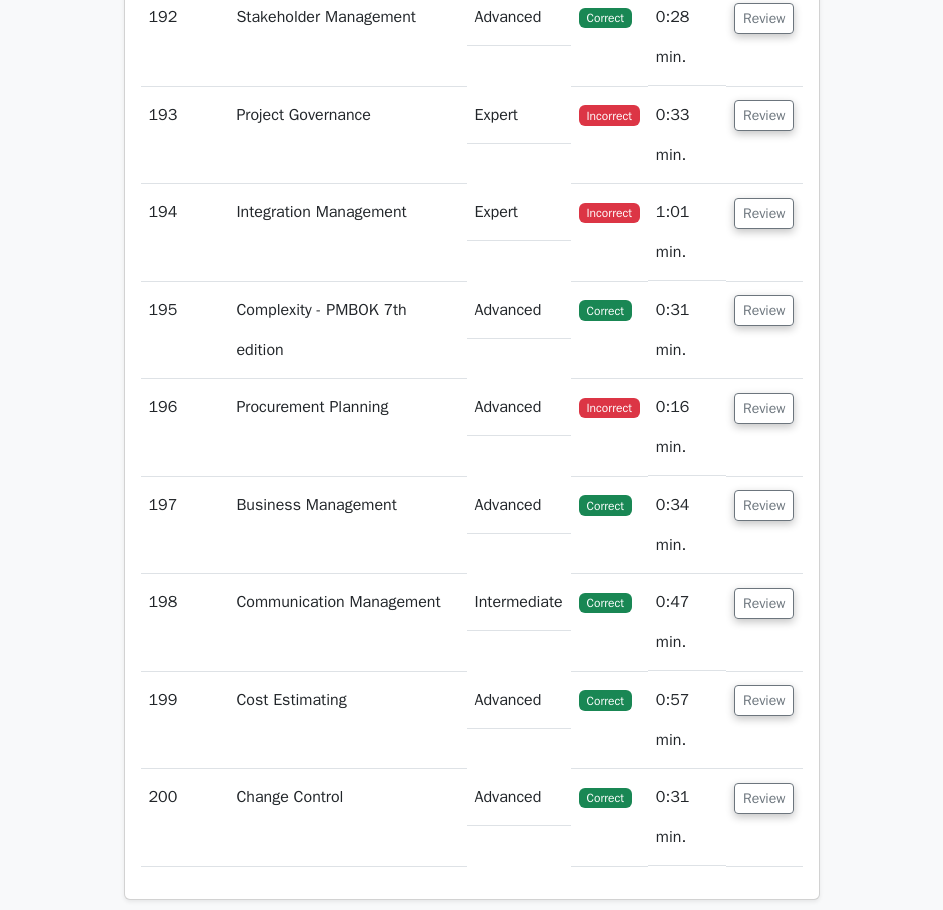 scroll, scrollTop: 152000, scrollLeft: 0, axis: vertical 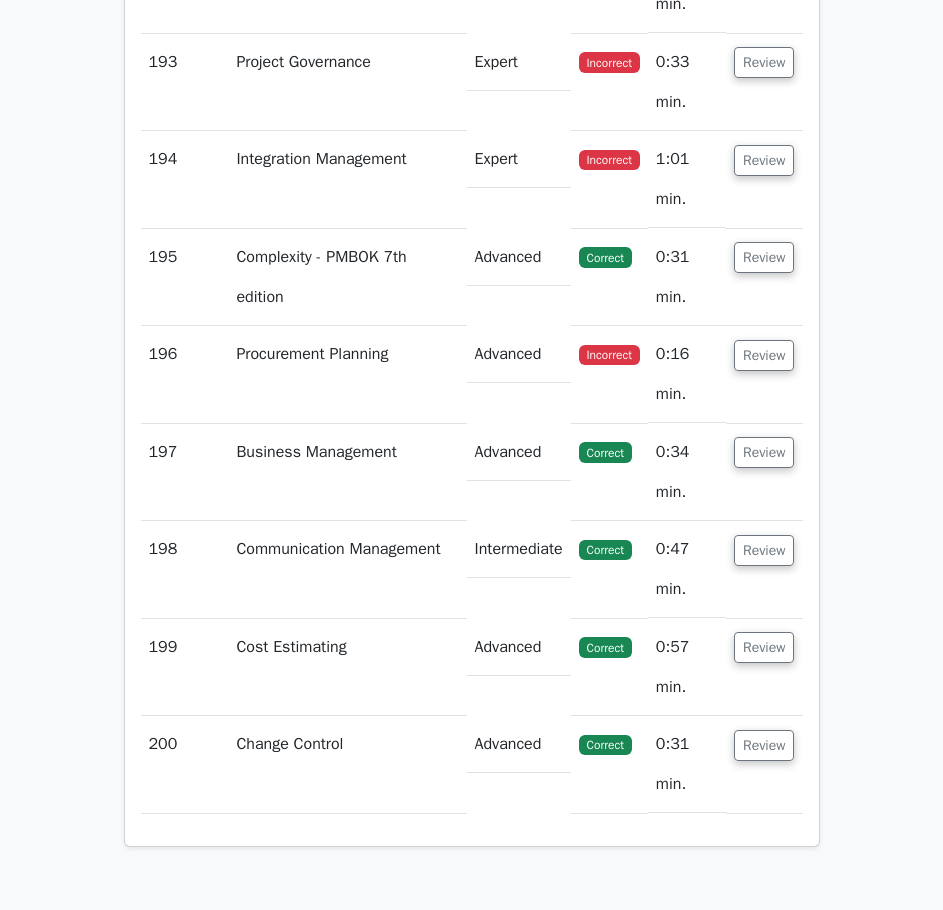 click on "Review" at bounding box center (764, -328) 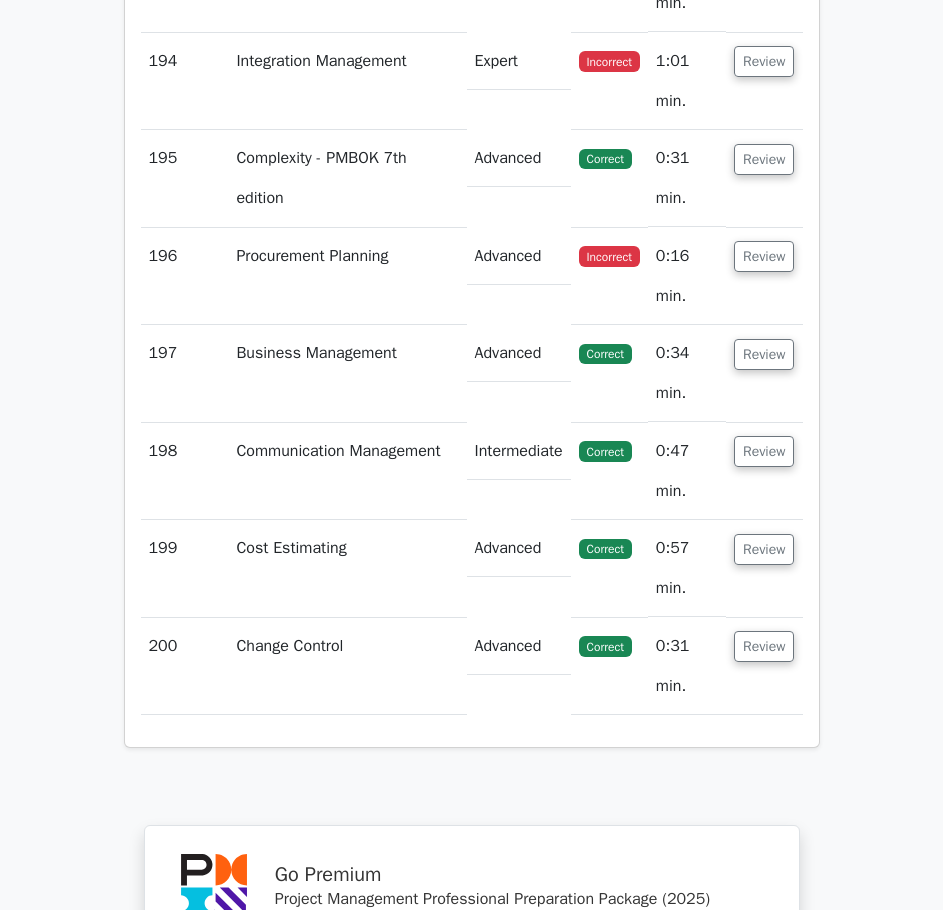 scroll, scrollTop: 153100, scrollLeft: 0, axis: vertical 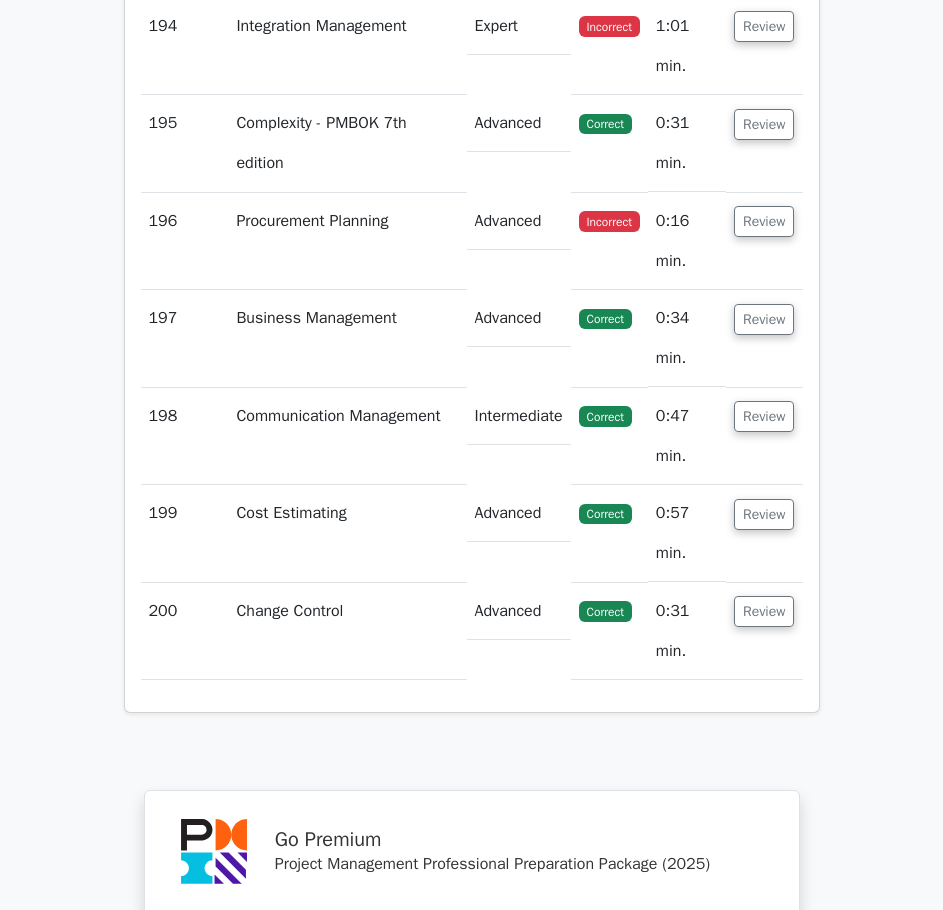click on "Review" at bounding box center (764, -364) 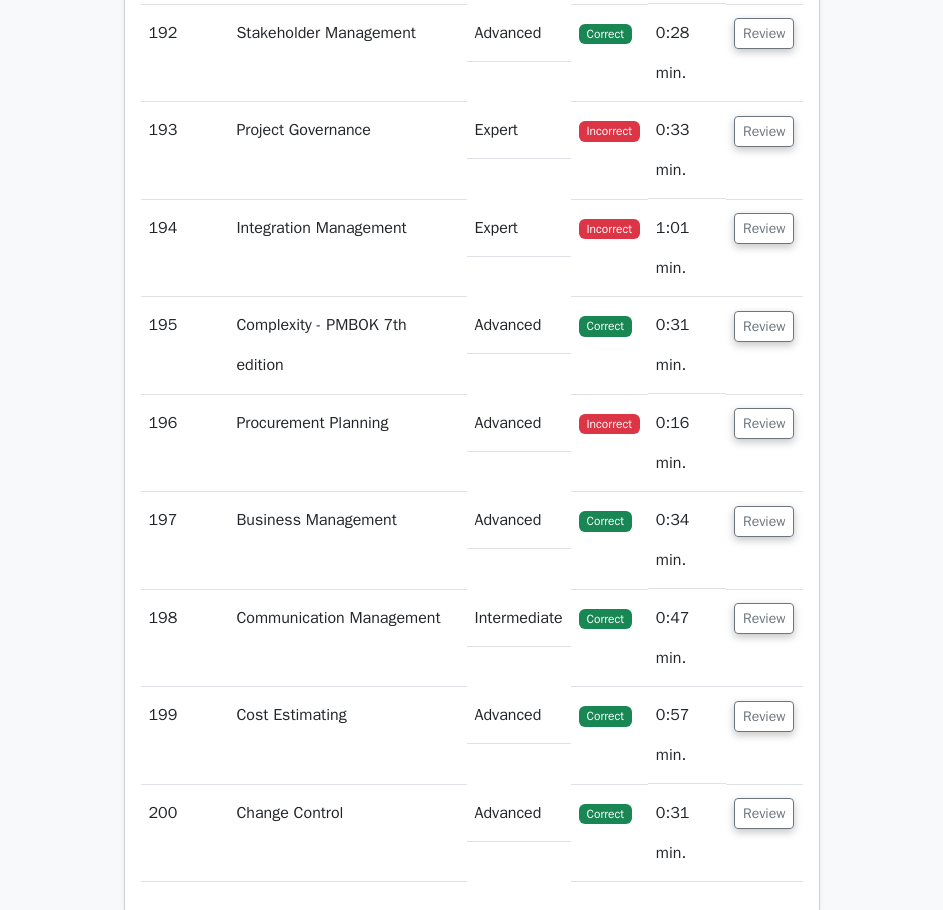 scroll, scrollTop: 154100, scrollLeft: 0, axis: vertical 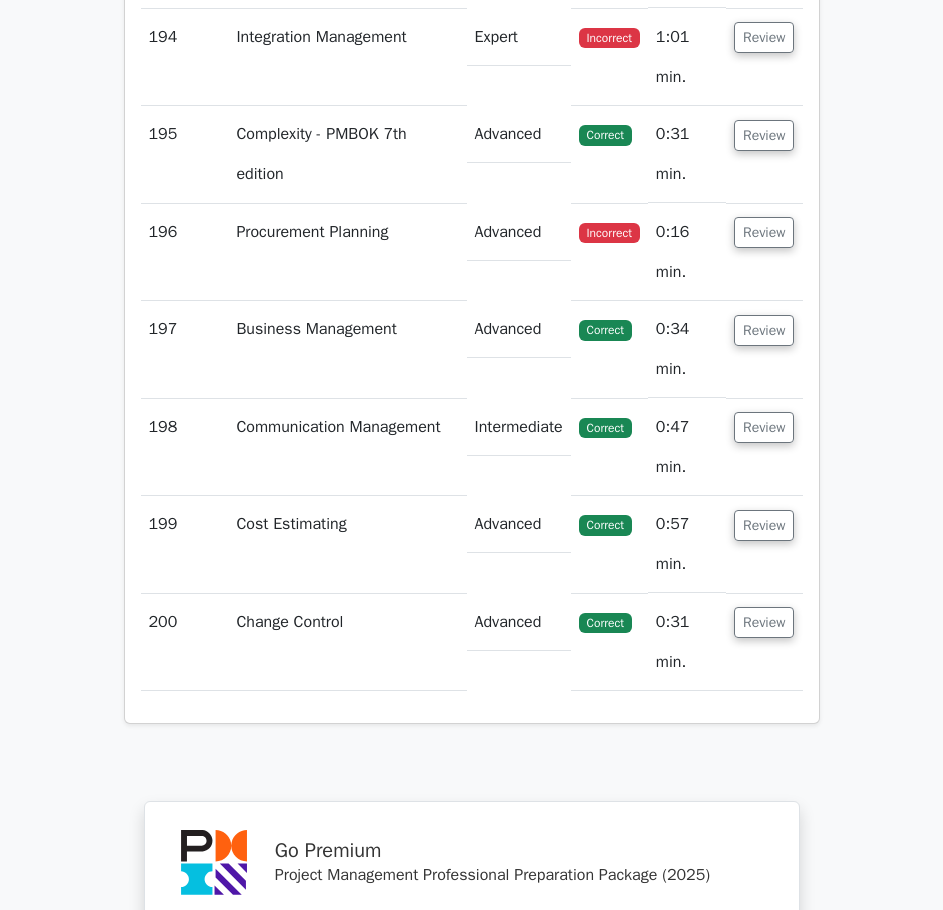 click on "Review" at bounding box center [764, -255] 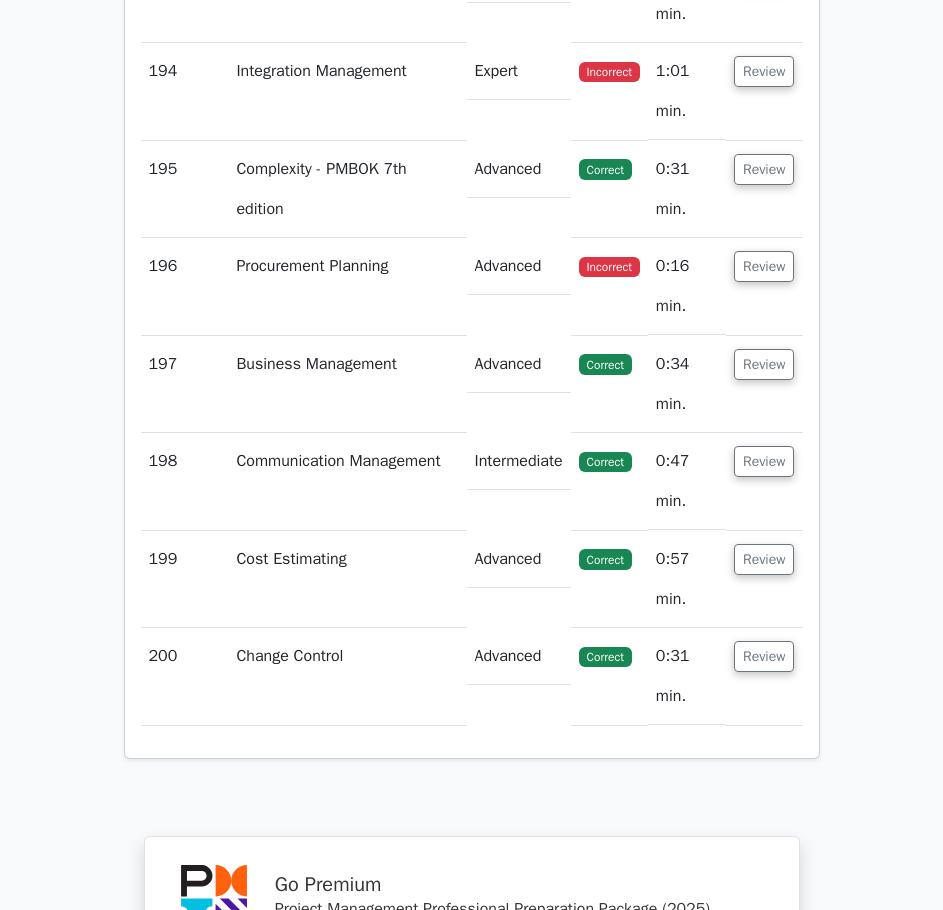scroll, scrollTop: 155700, scrollLeft: 0, axis: vertical 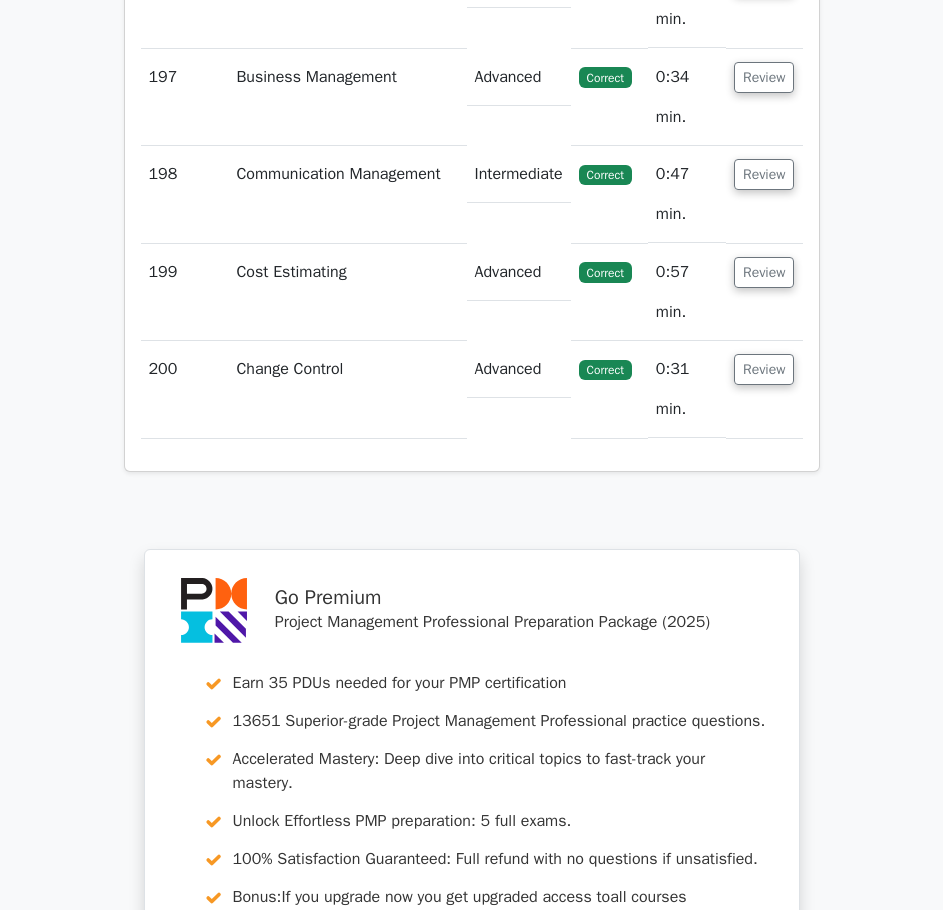click on "Review" at bounding box center (764, -411) 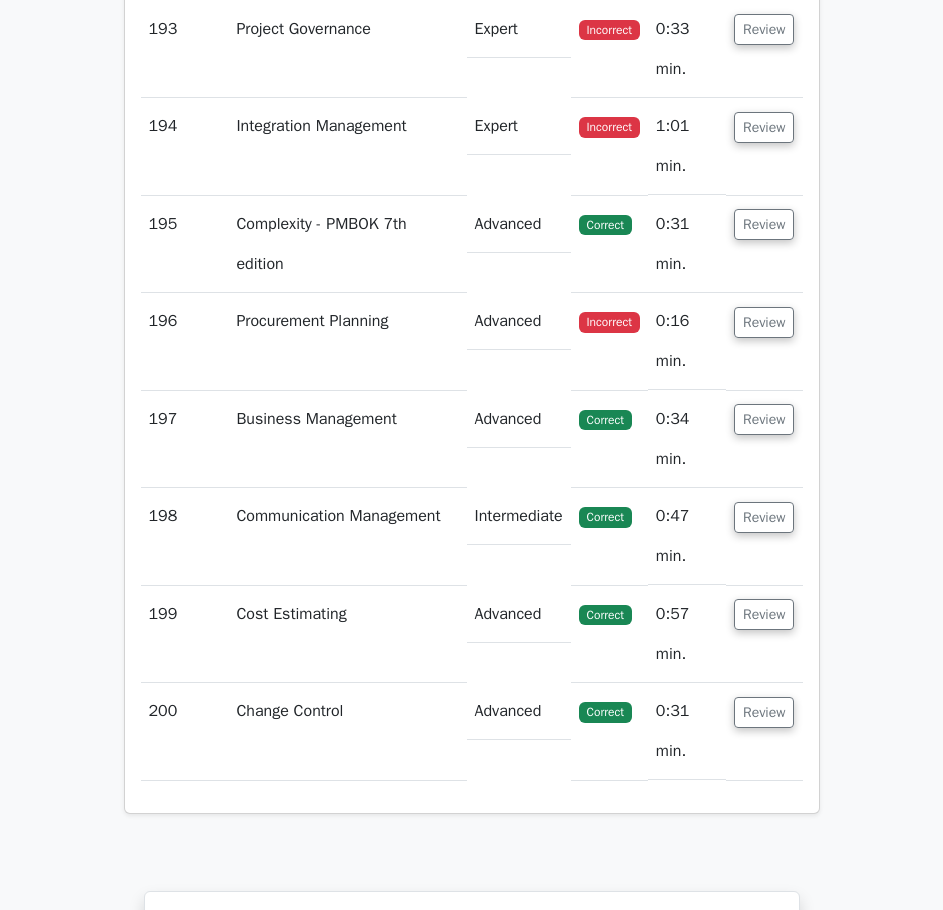 scroll, scrollTop: 156900, scrollLeft: 0, axis: vertical 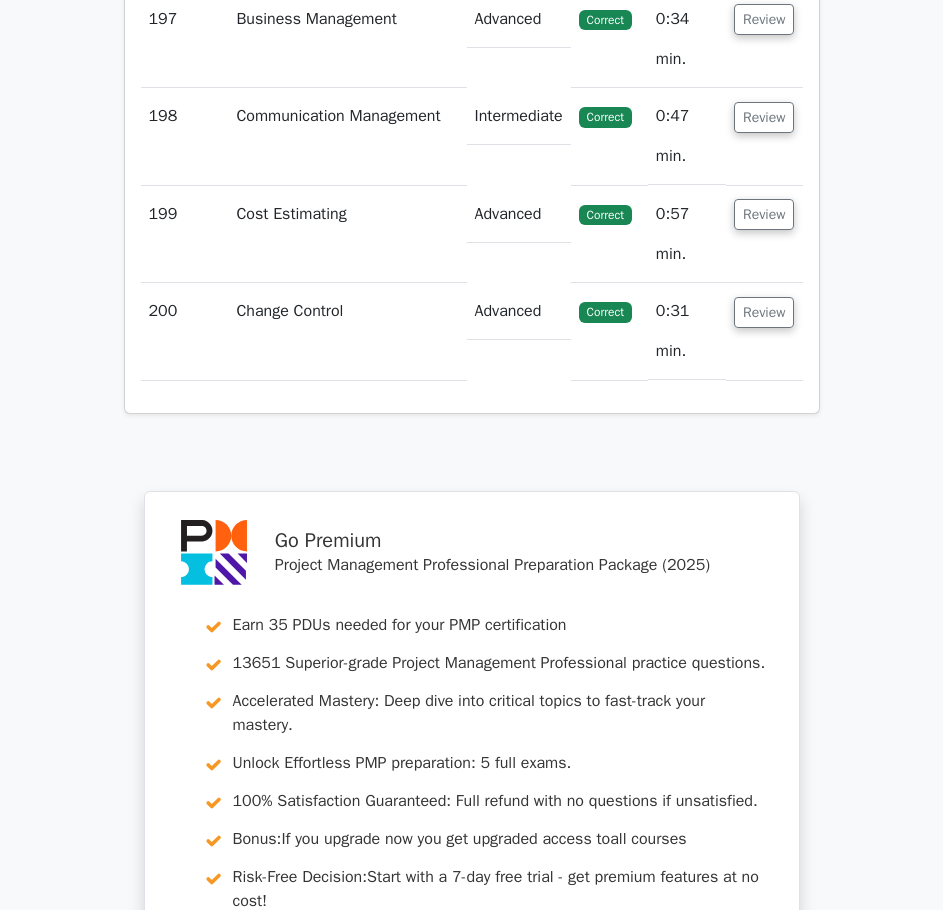click on "Review" at bounding box center [764, -371] 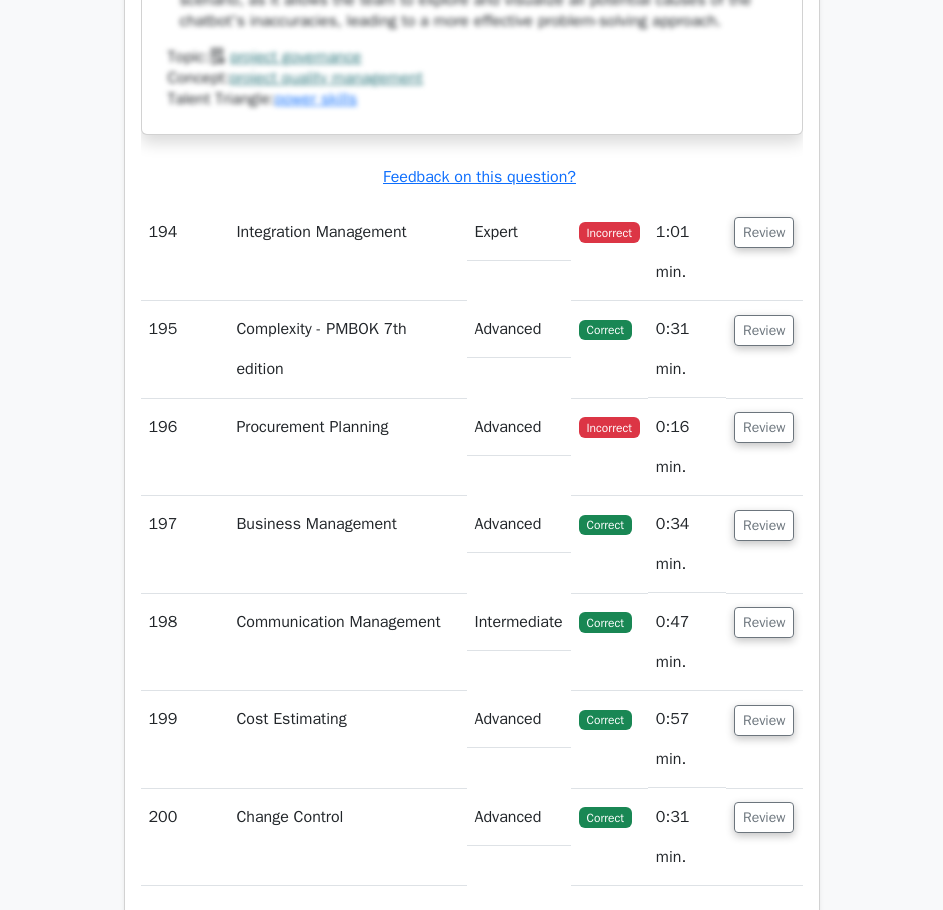 scroll, scrollTop: 158000, scrollLeft: 0, axis: vertical 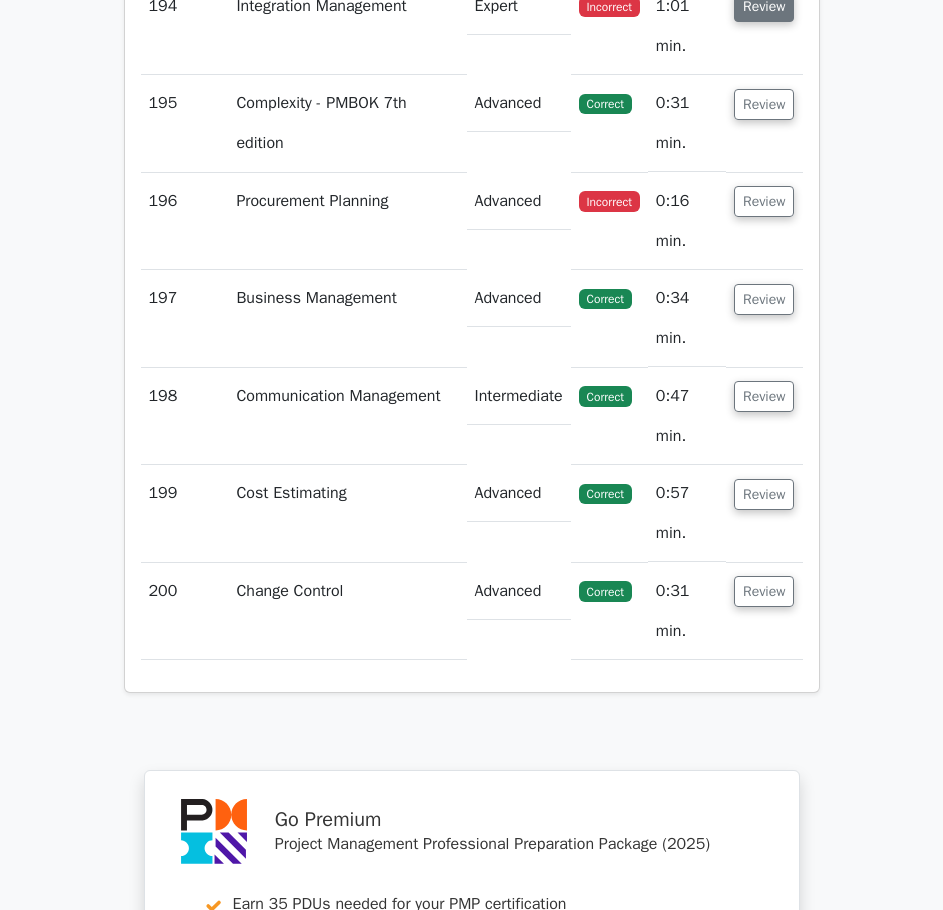 click on "Review" at bounding box center [764, 6] 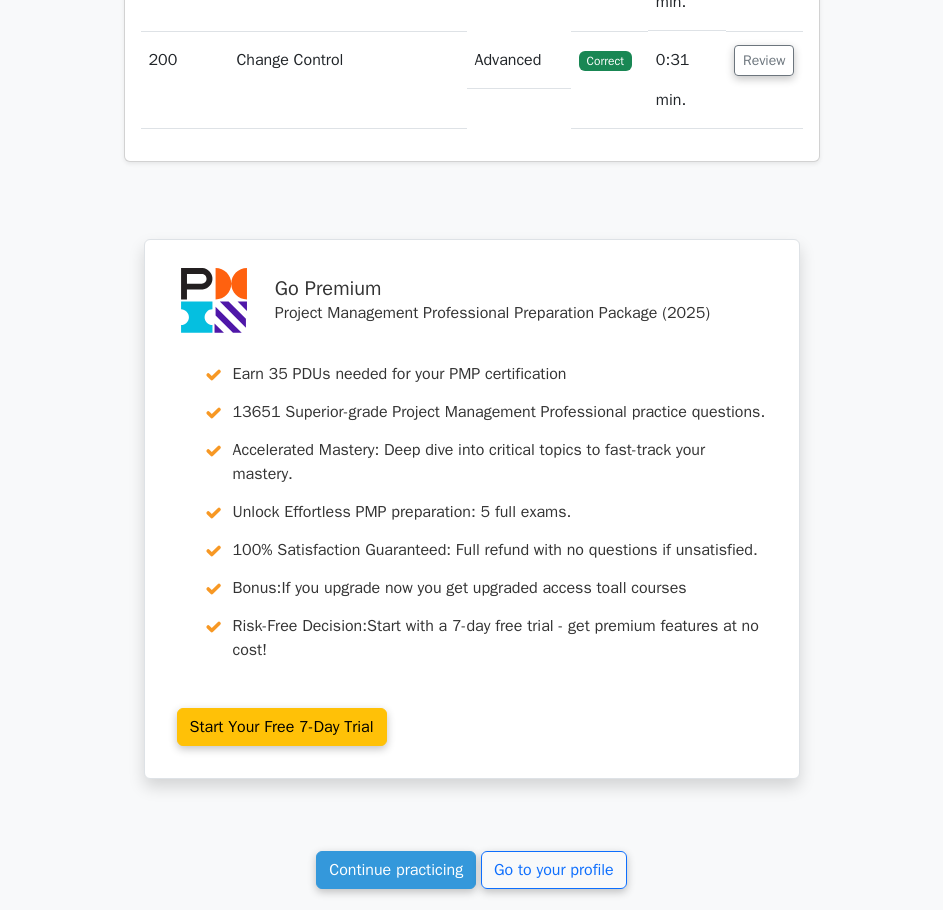 scroll, scrollTop: 159700, scrollLeft: 0, axis: vertical 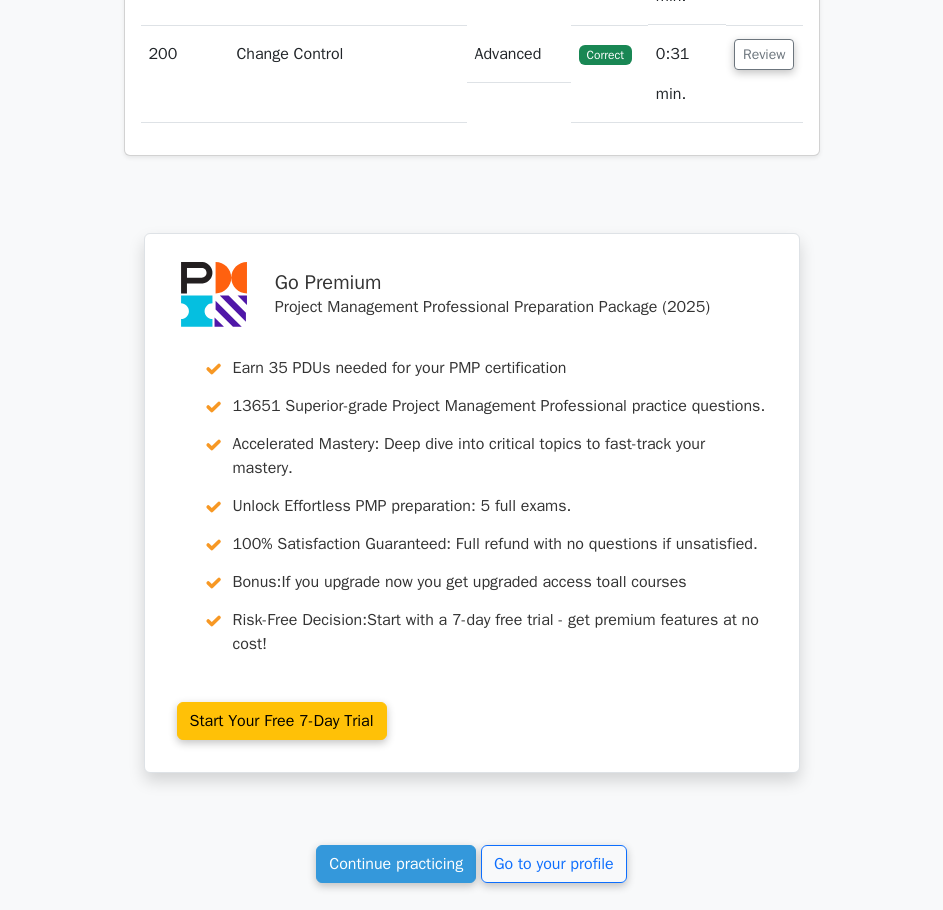 click on "Review" at bounding box center [764, -336] 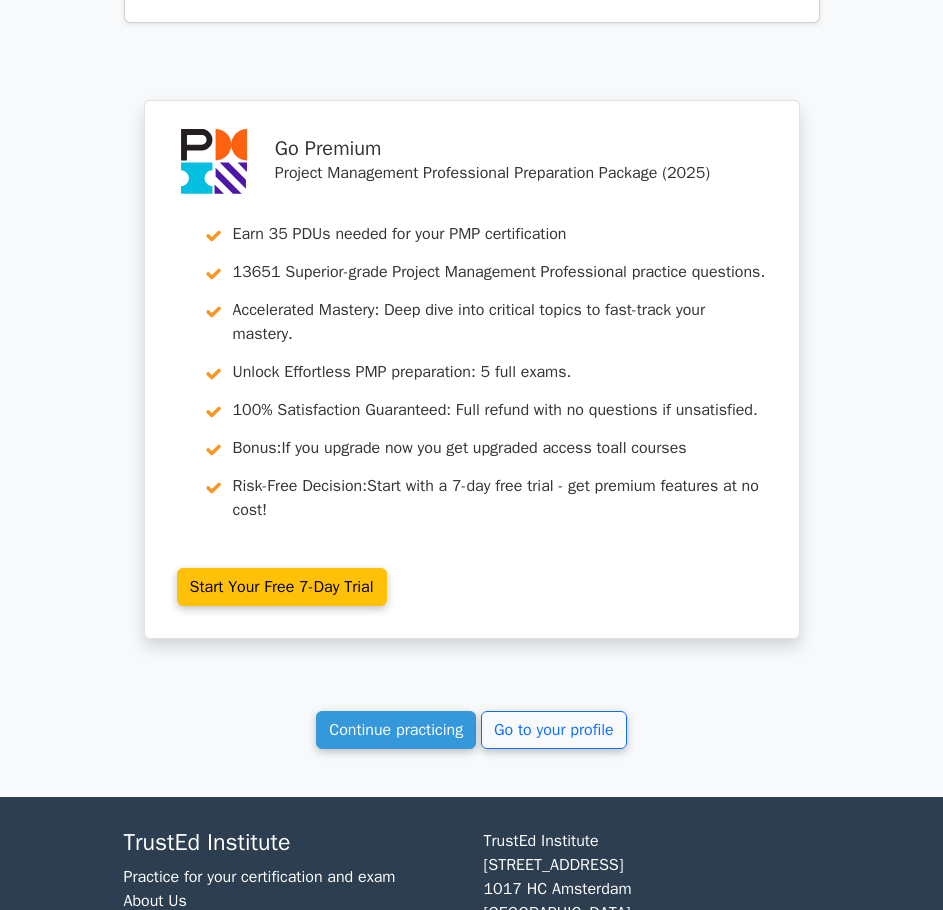 scroll, scrollTop: 160800, scrollLeft: 0, axis: vertical 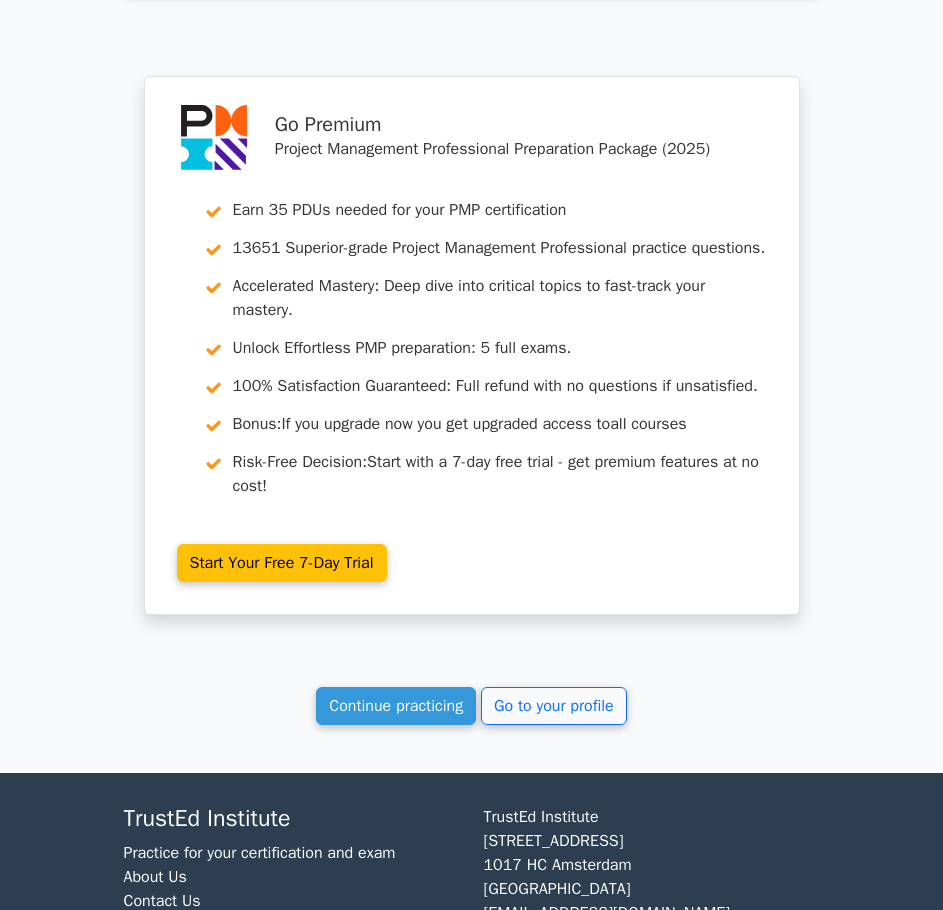 click on "Review" at bounding box center [764, -201] 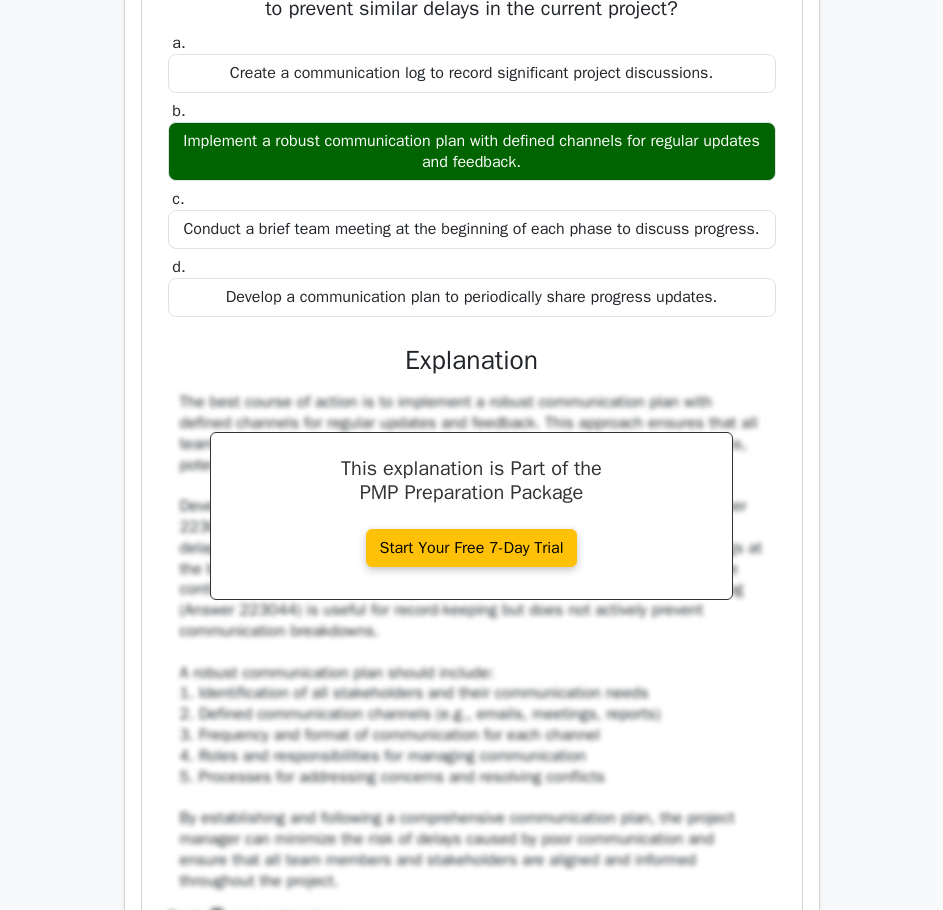 click on "Review" at bounding box center (764, -279) 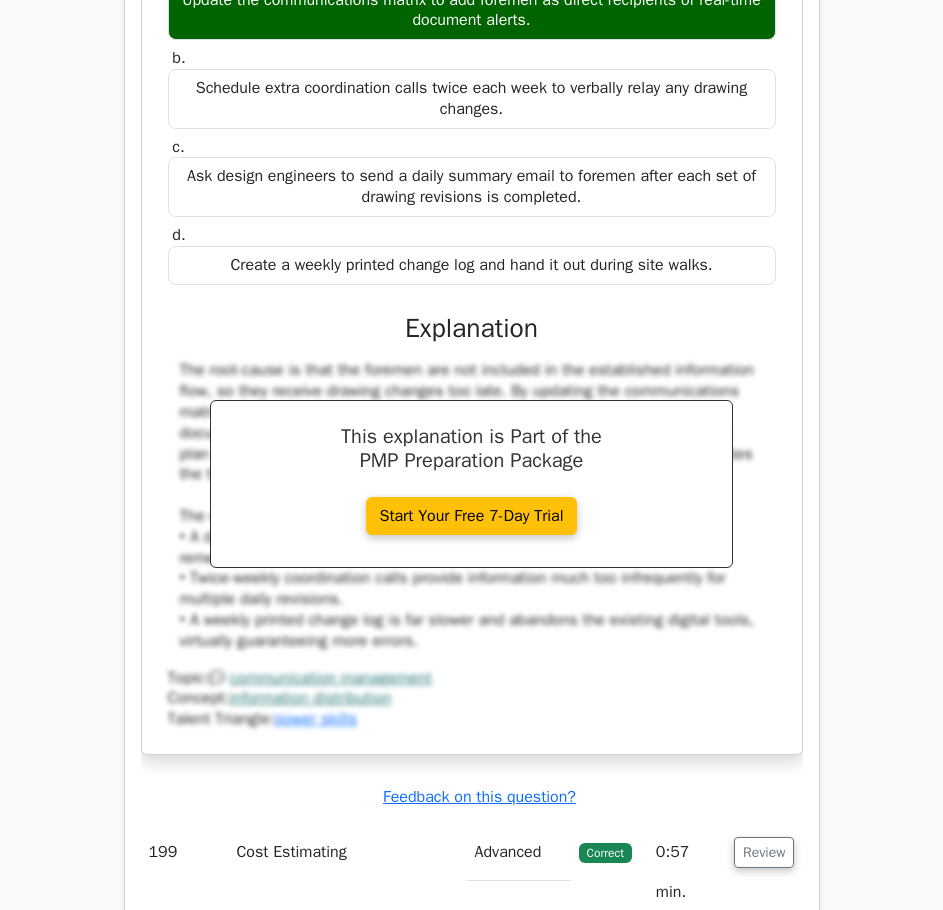 click on "Review" at bounding box center [764, -396] 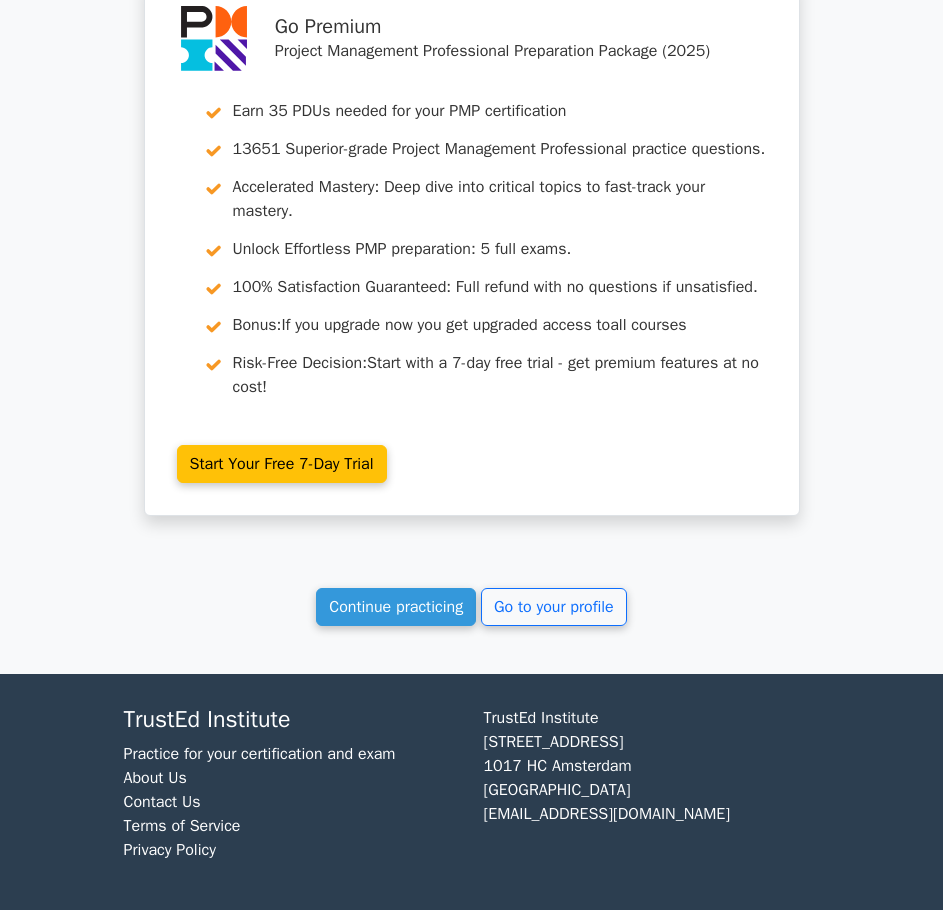 scroll, scrollTop: 164500, scrollLeft: 0, axis: vertical 